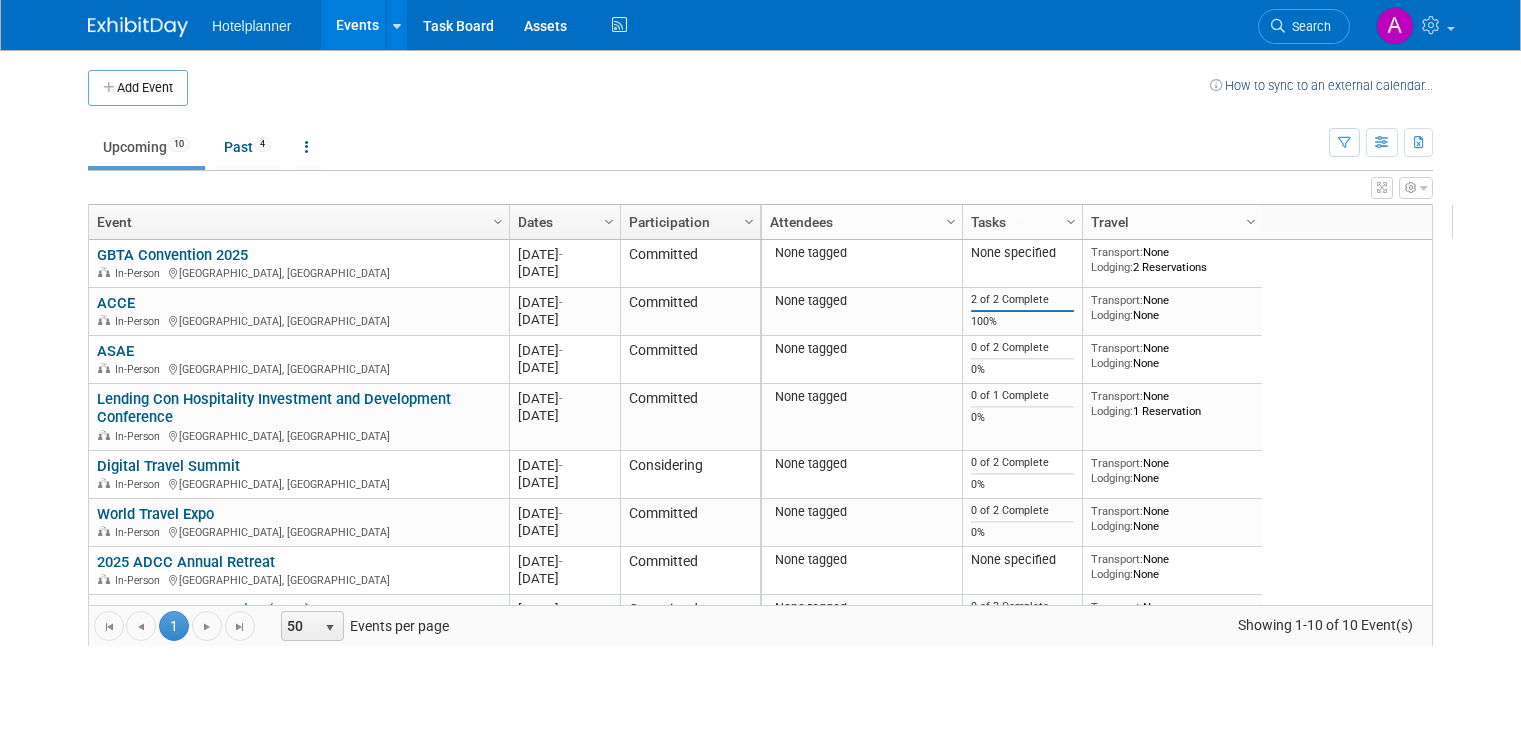scroll, scrollTop: 0, scrollLeft: 0, axis: both 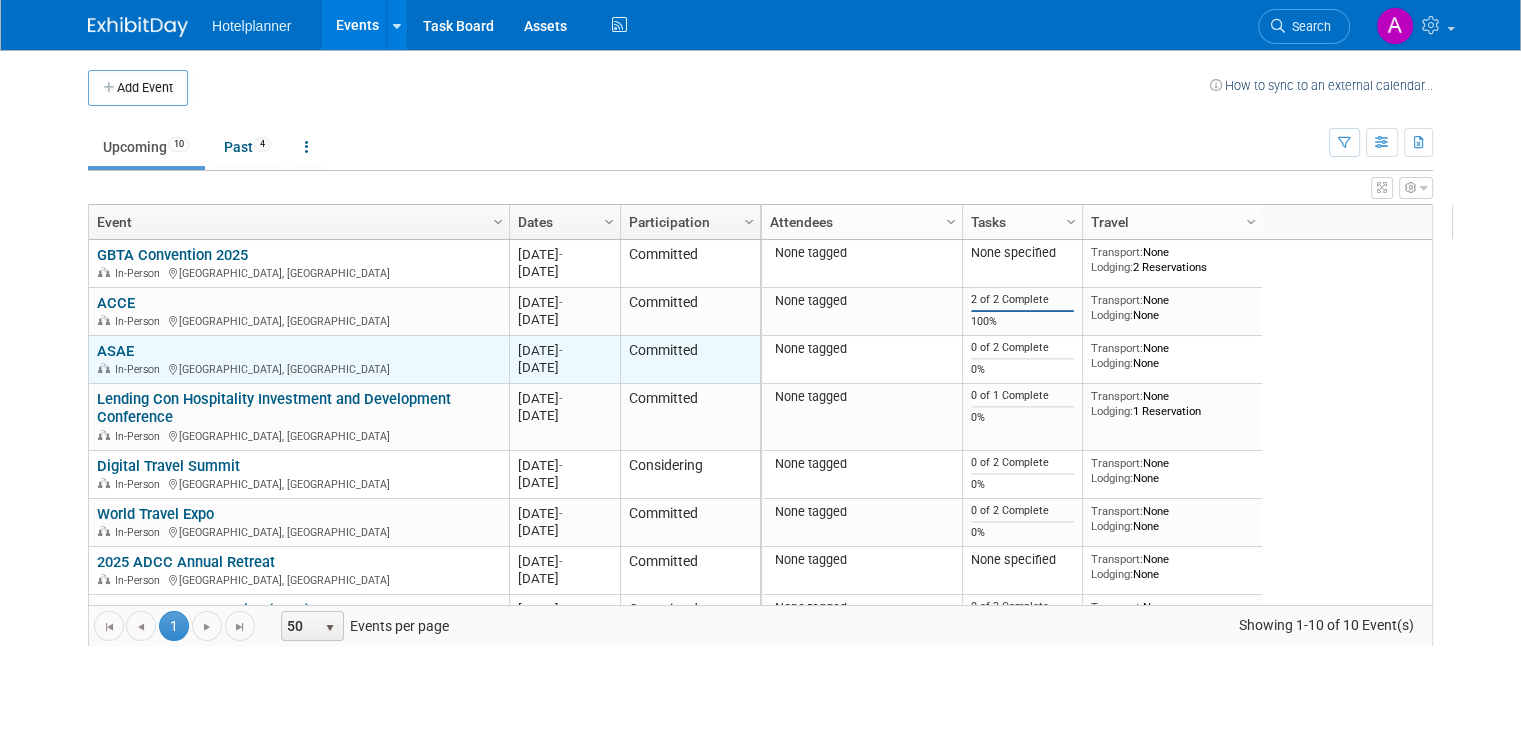 click on "ASAE
In-Person
Los Angeles, CA" at bounding box center (298, 359) 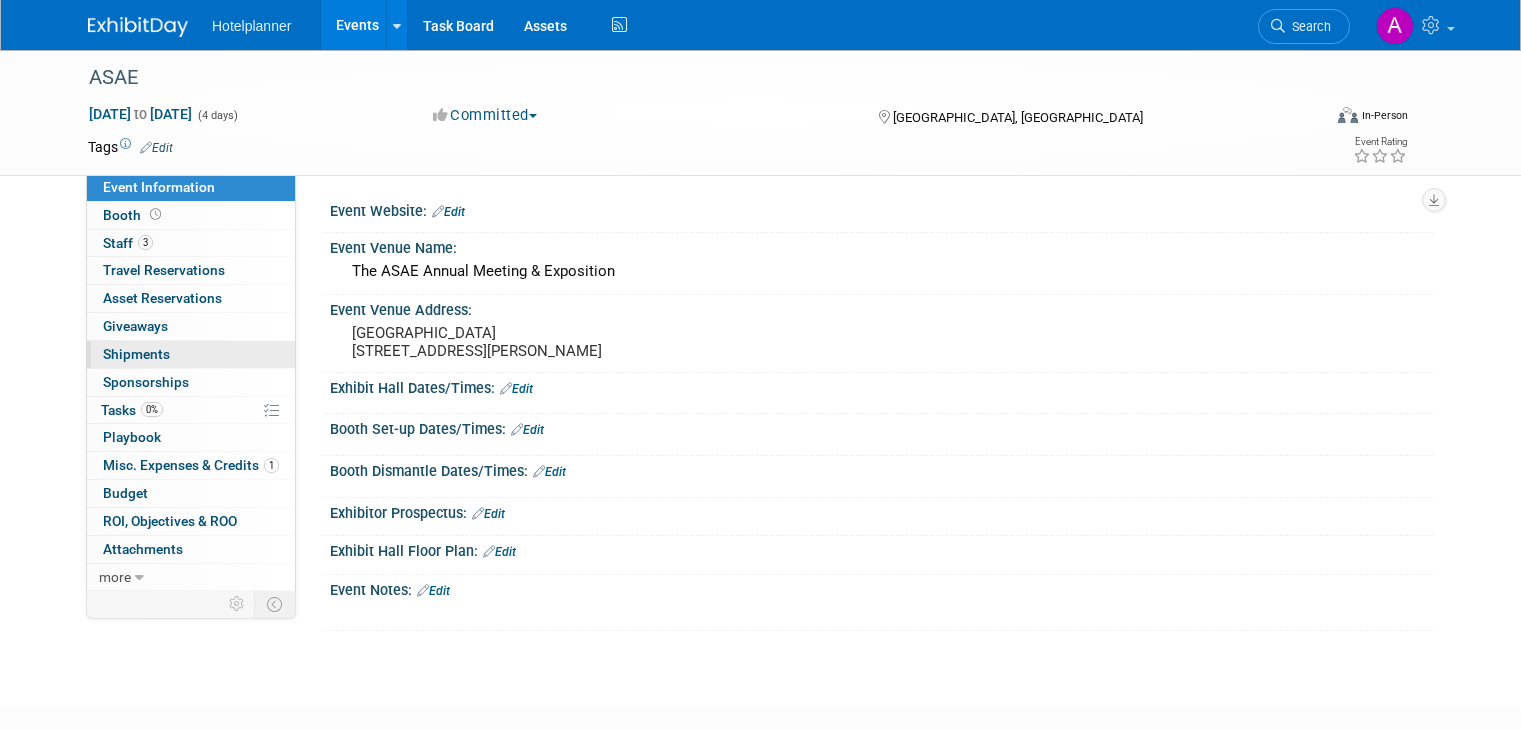 scroll, scrollTop: 0, scrollLeft: 0, axis: both 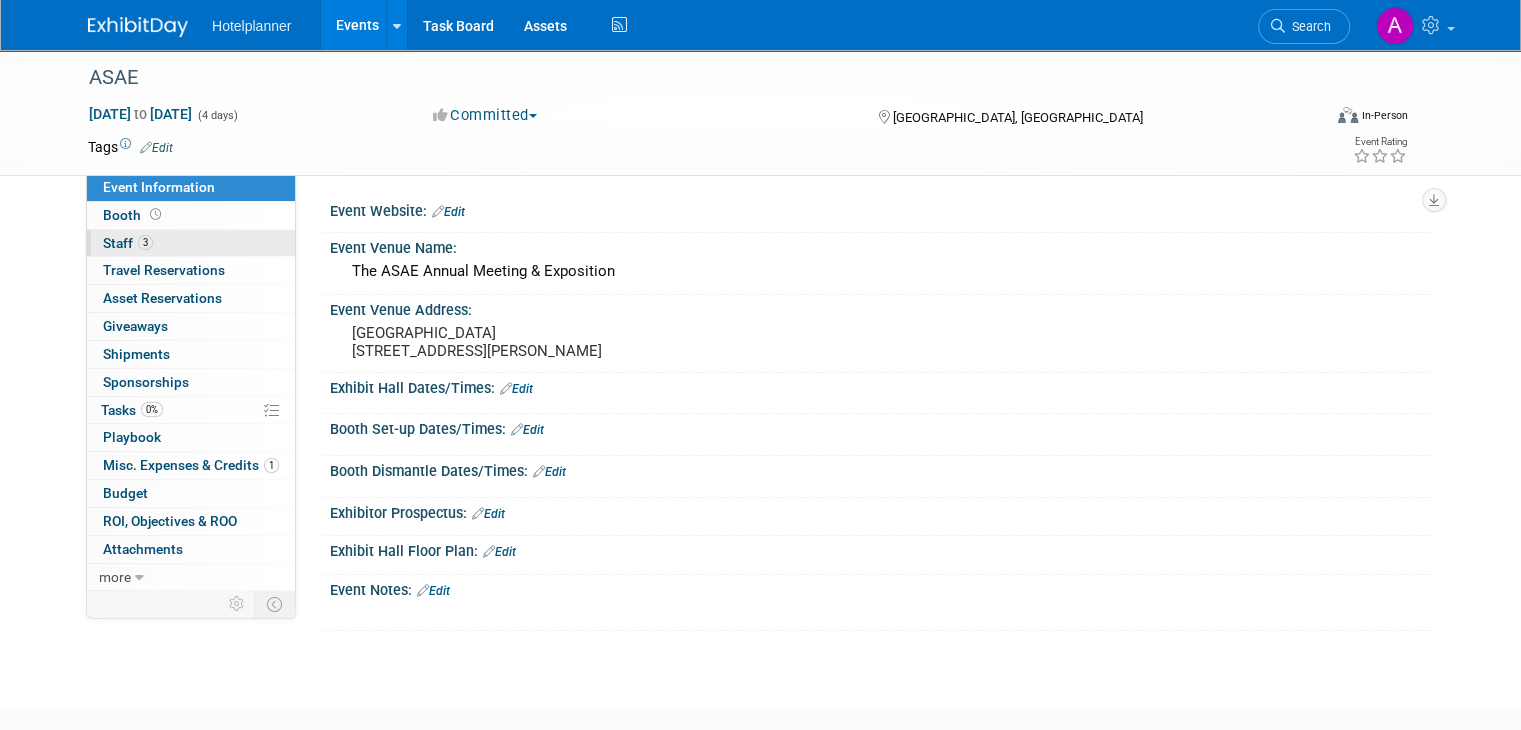 click on "3
Staff 3" at bounding box center (191, 243) 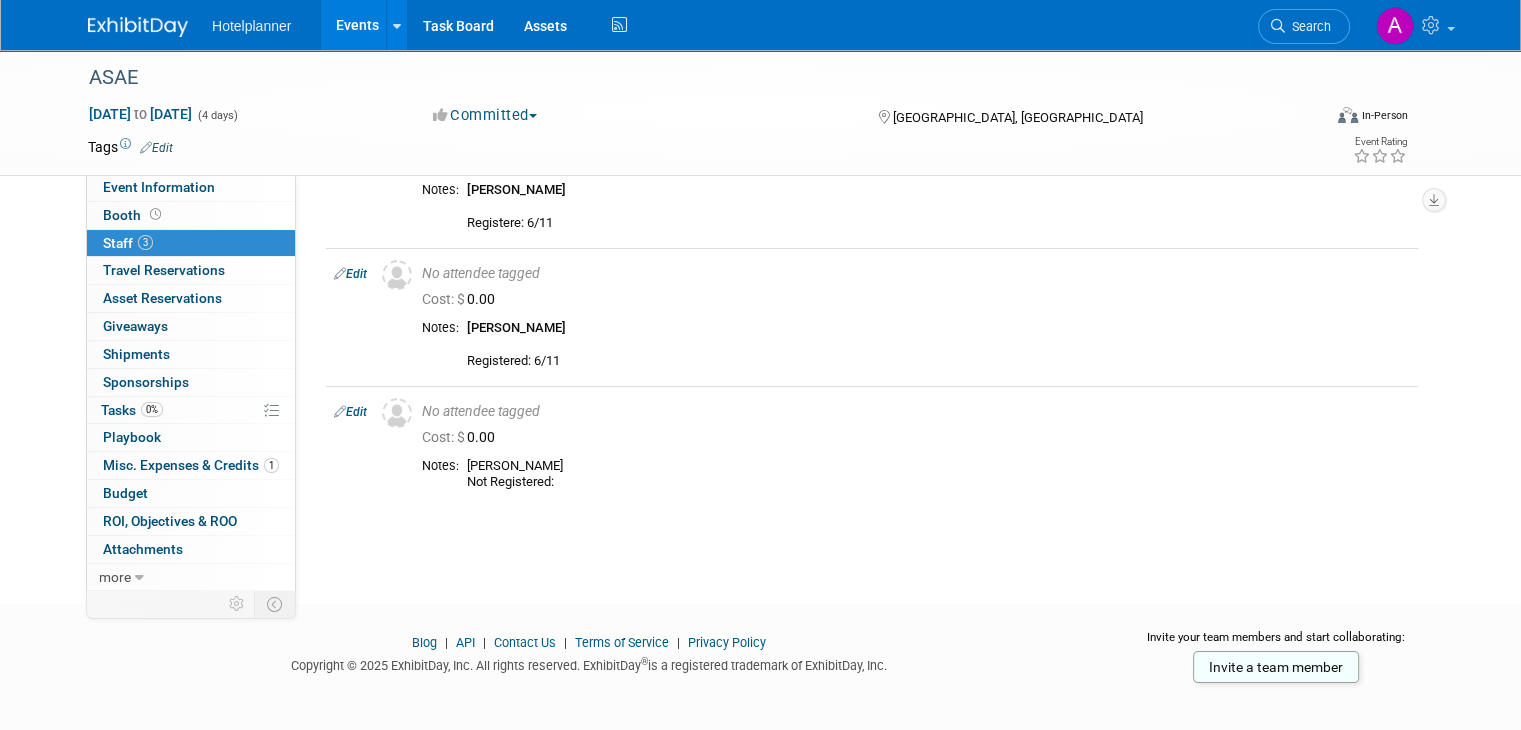 scroll, scrollTop: 157, scrollLeft: 0, axis: vertical 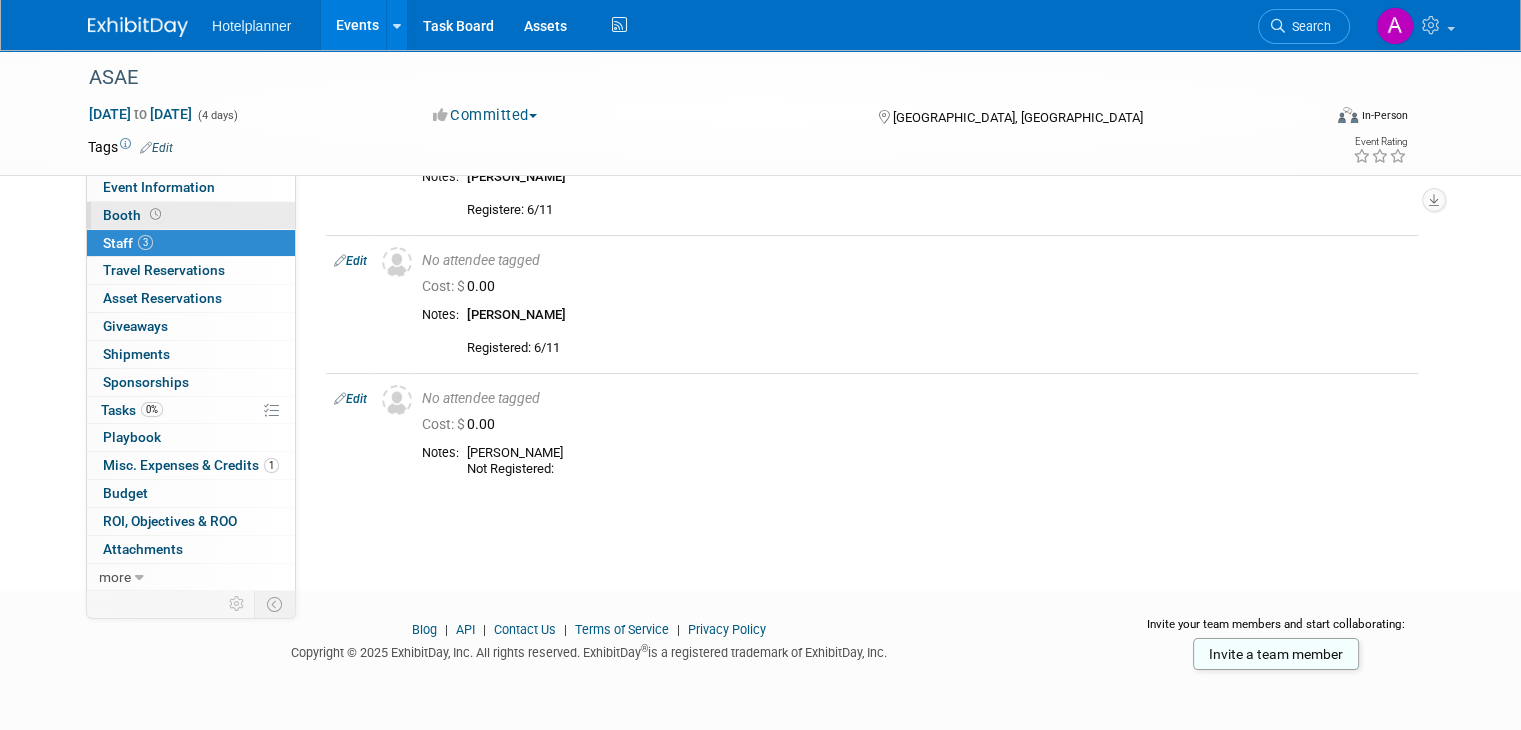 click at bounding box center [155, 214] 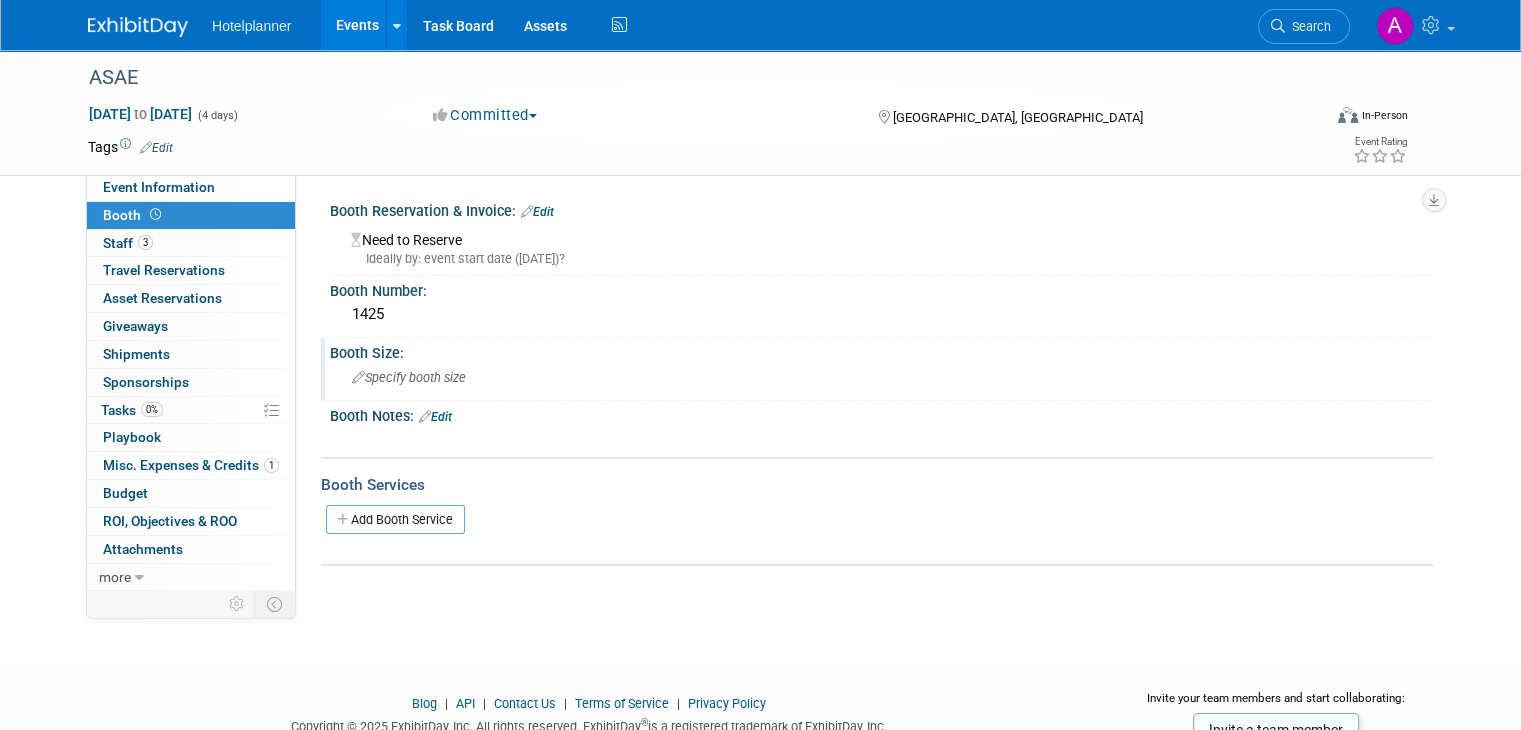 click on "Specify booth size" at bounding box center [409, 377] 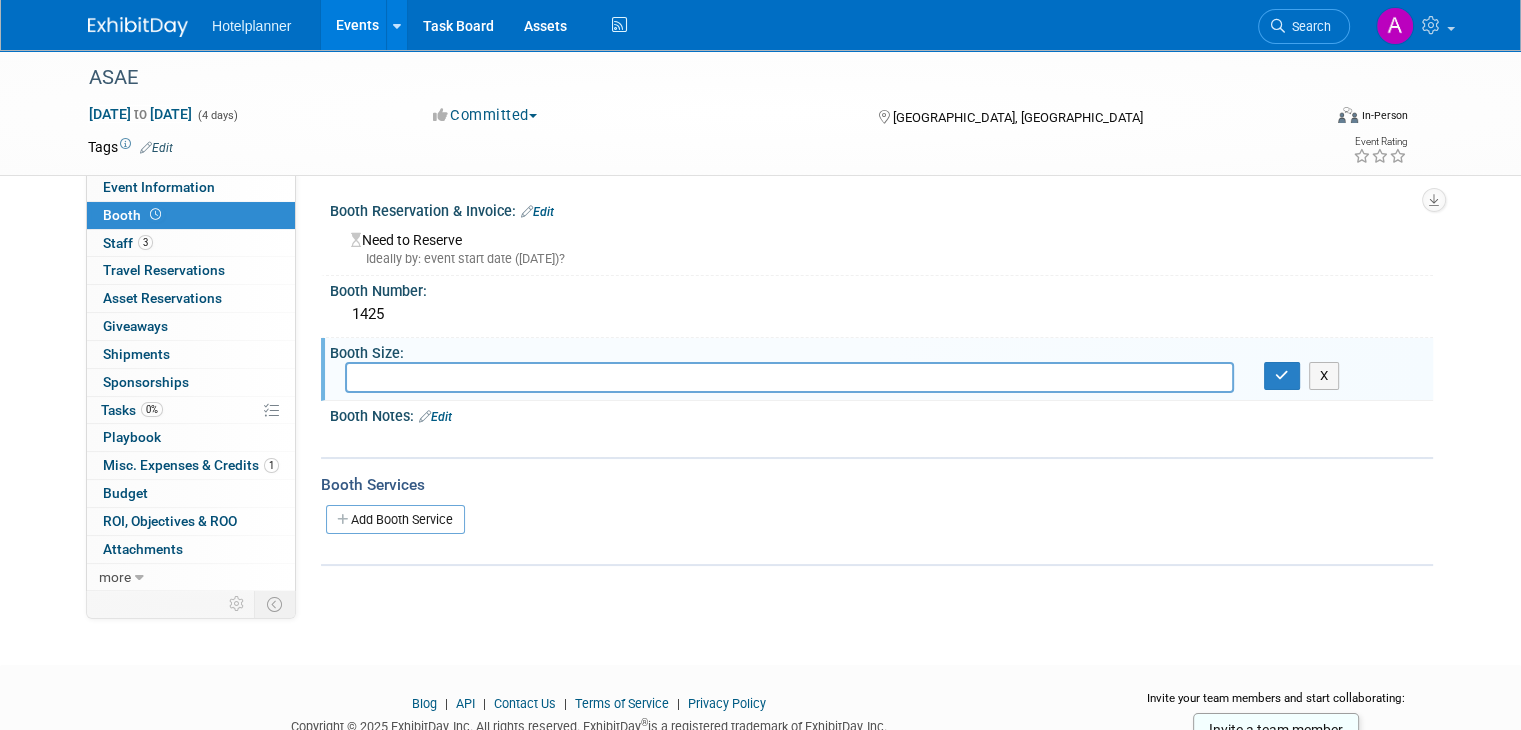 click on "Edit" at bounding box center [435, 417] 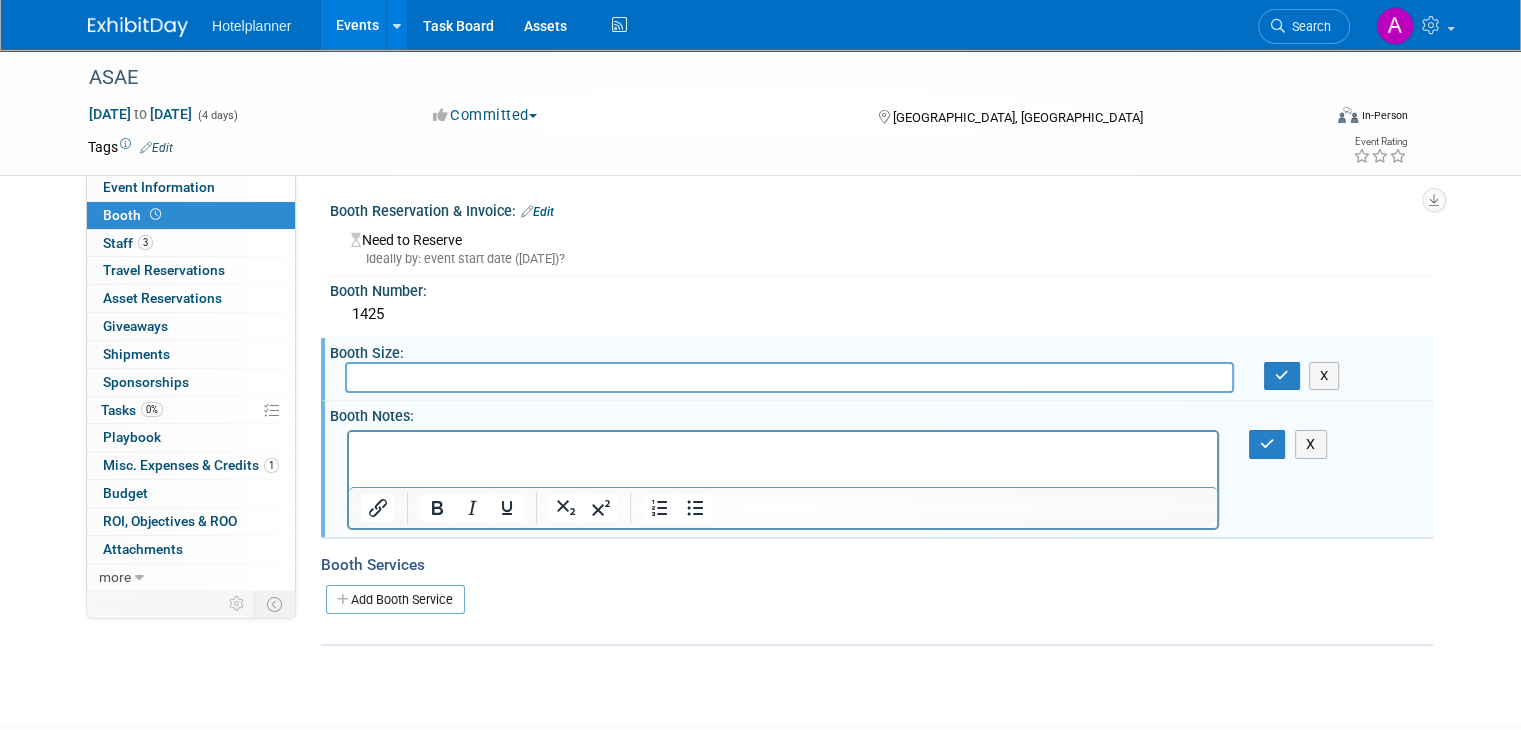 scroll, scrollTop: 0, scrollLeft: 0, axis: both 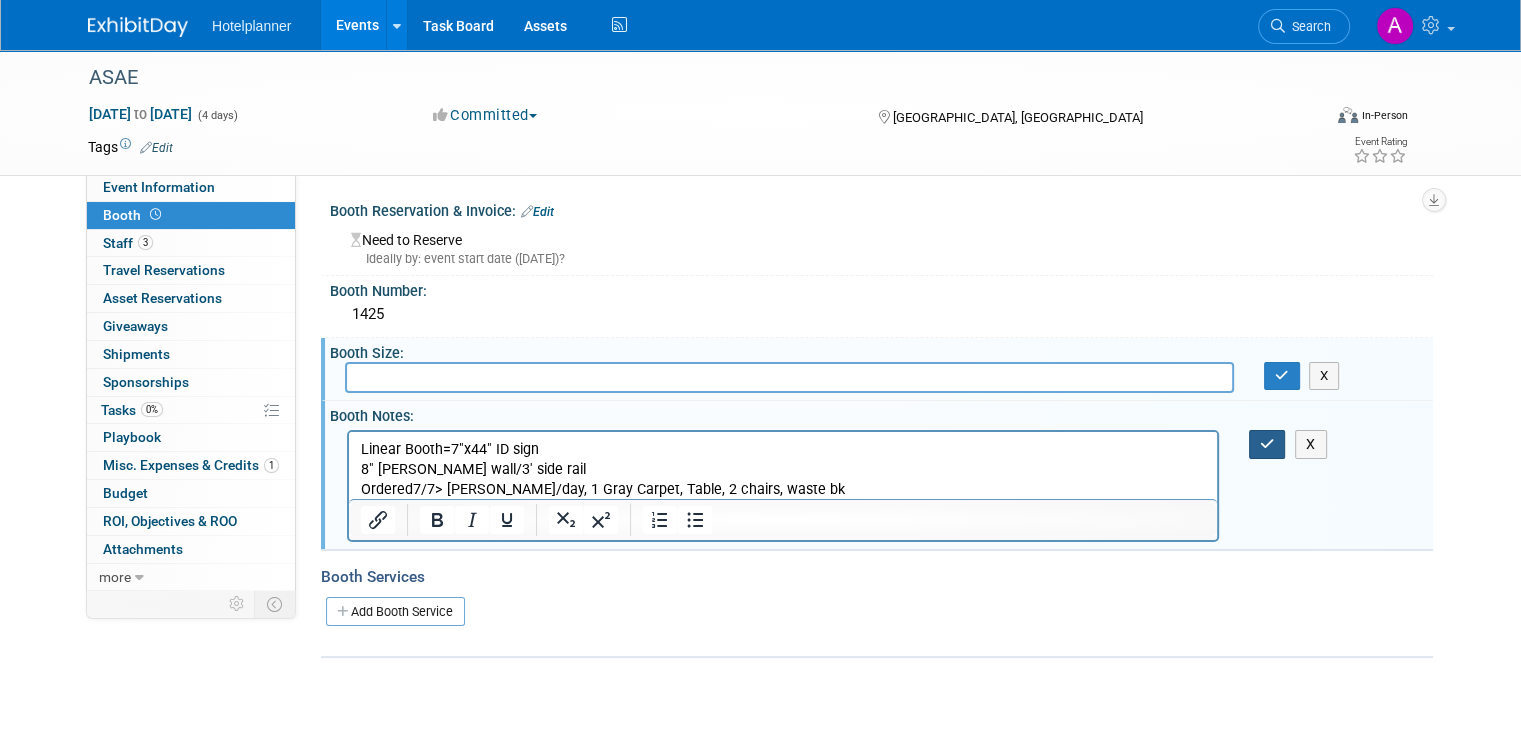 click at bounding box center (1267, 444) 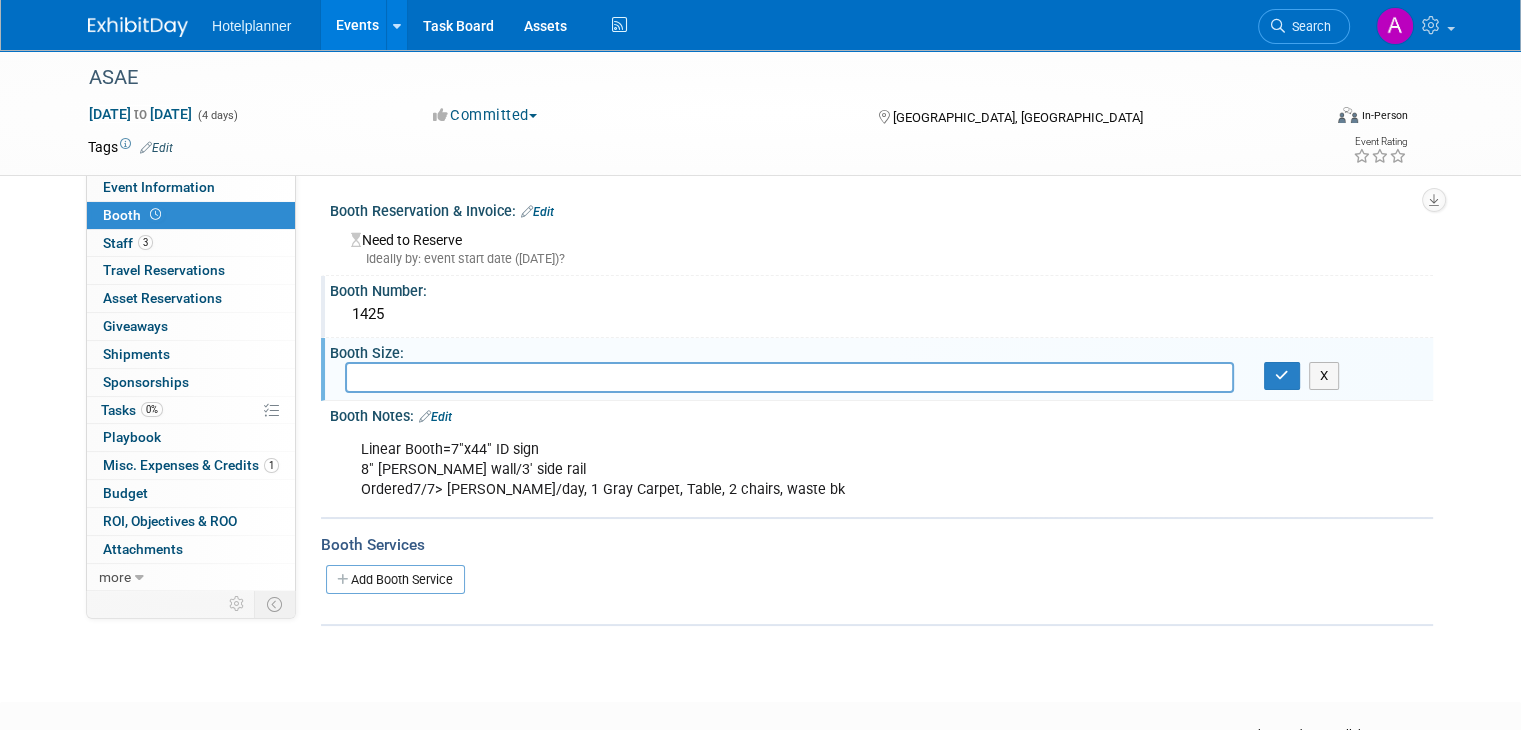 click on "1425" at bounding box center (881, 315) 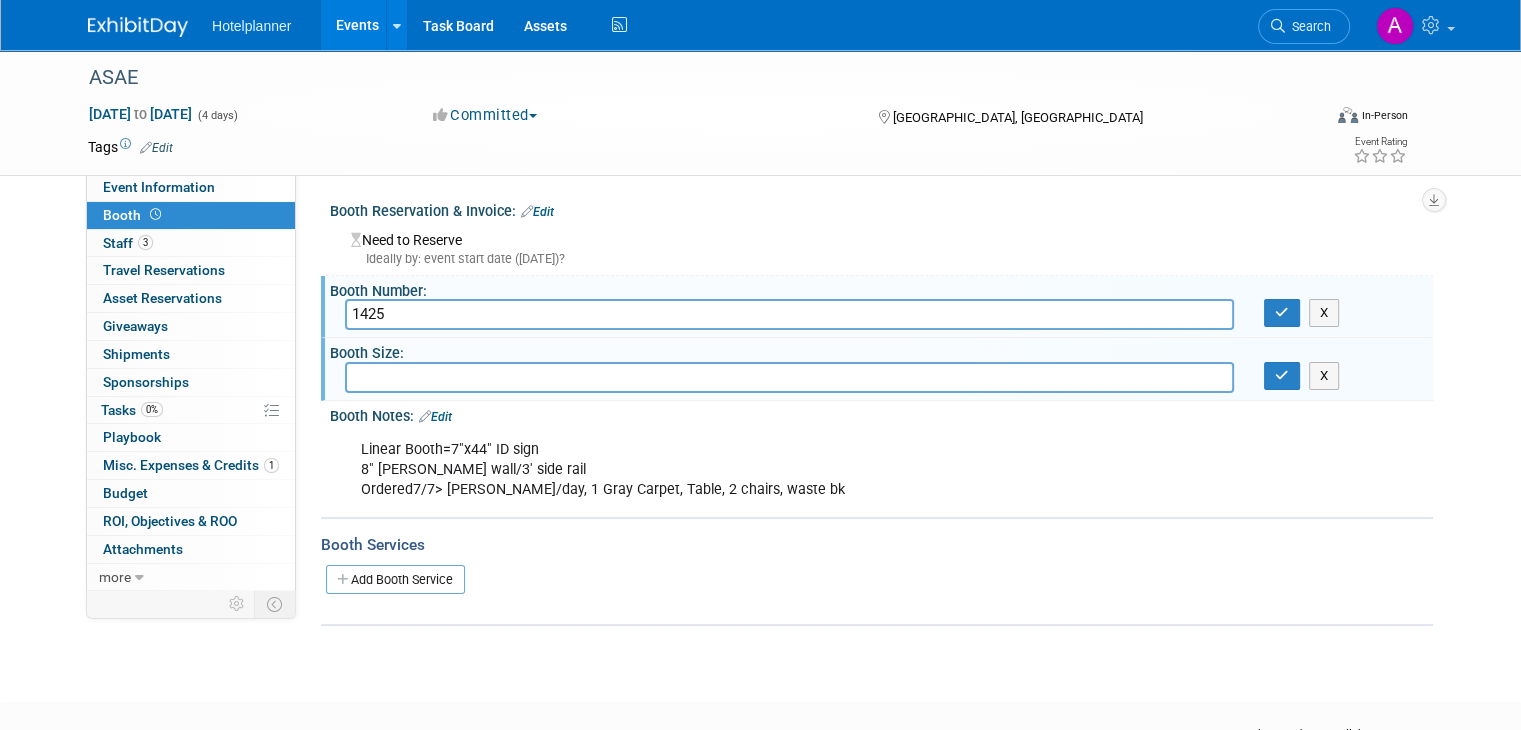 click on "Add Booth Service" at bounding box center [877, 579] 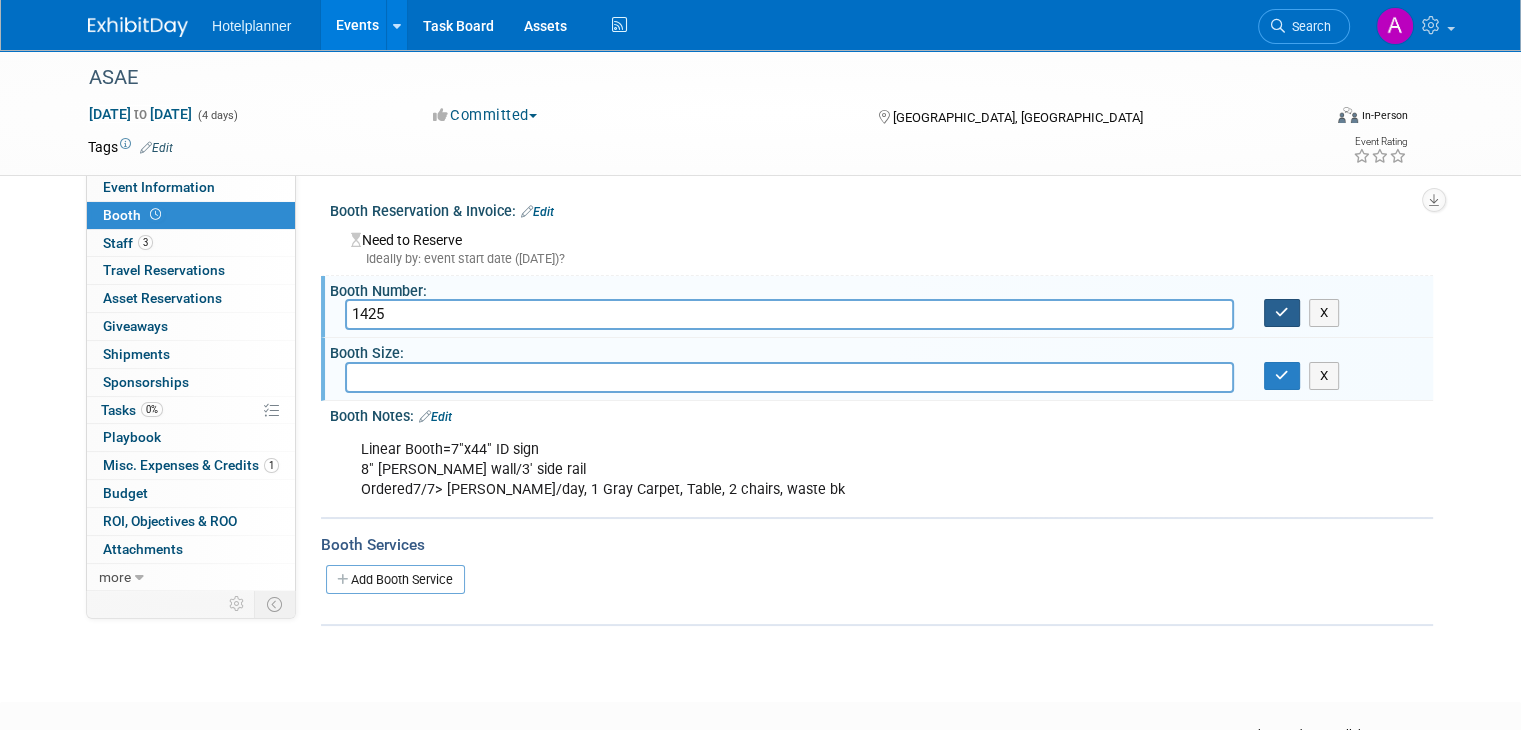 click at bounding box center (1282, 312) 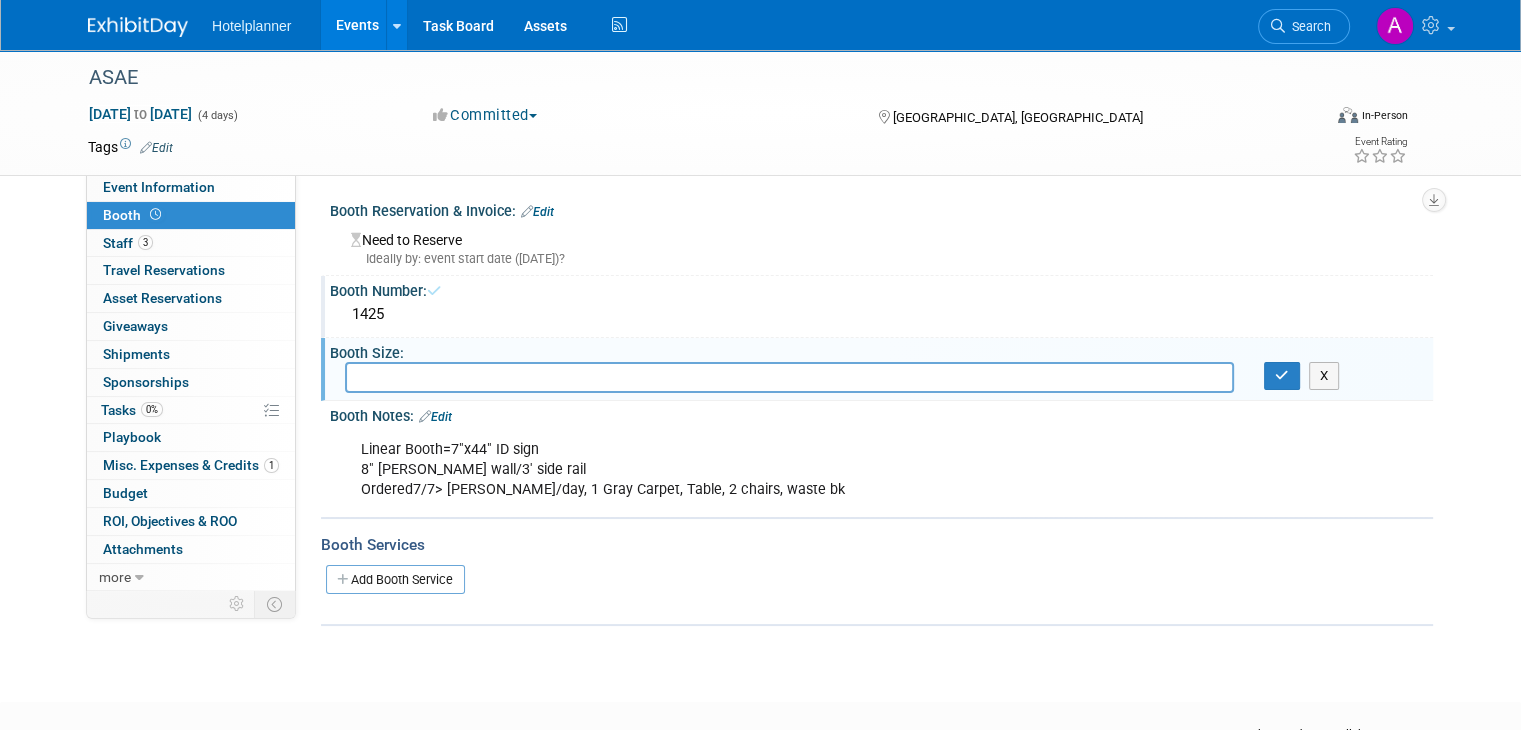 click at bounding box center (1282, 375) 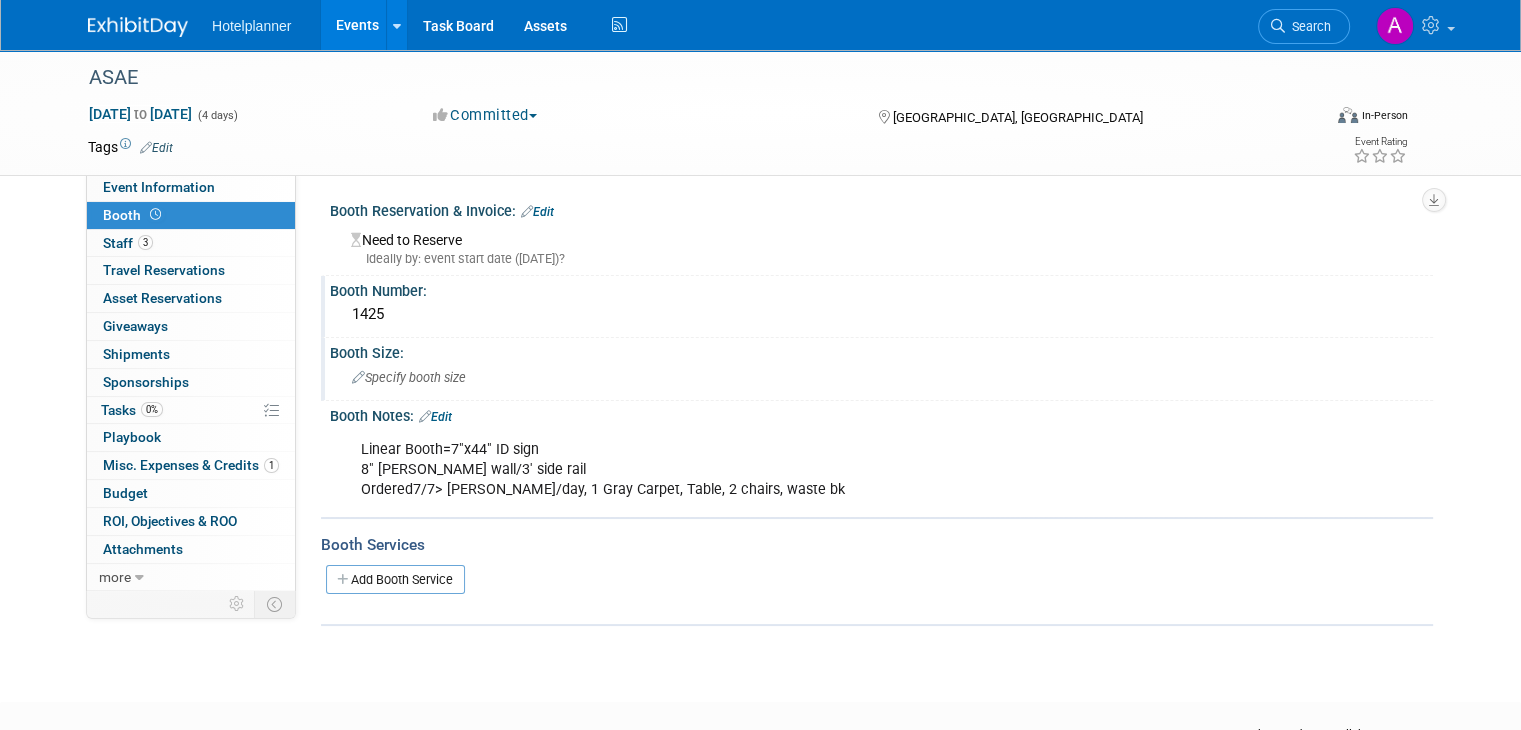 click on "Specify booth size" at bounding box center (409, 377) 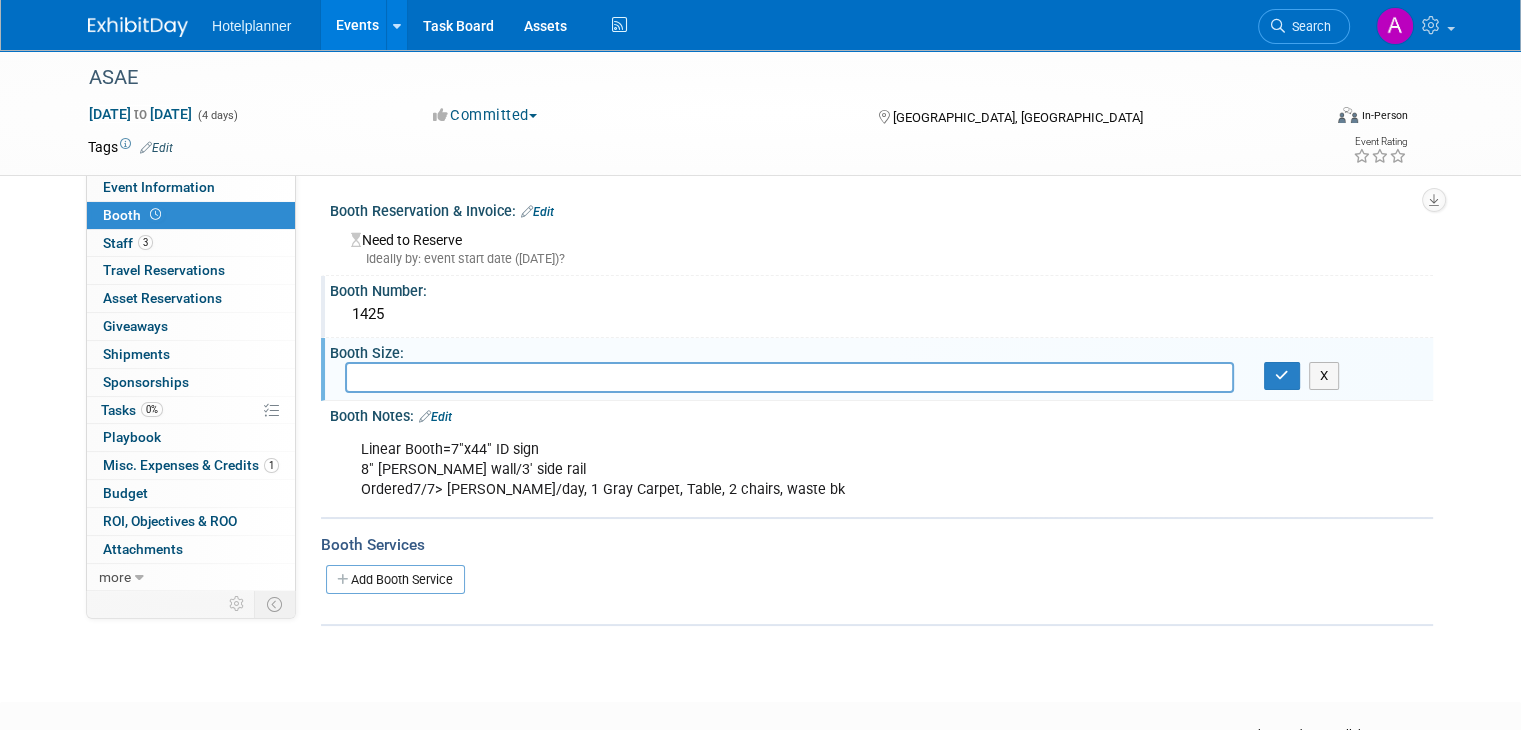 click on "Linear Booth=7"x44" ID sign 8" Drap Bk wall/3' side rail Ordered7/7> Porter ea/day, 1 Gray Carpet, Table, 2 chairs, waste bk
X" at bounding box center (881, 468) 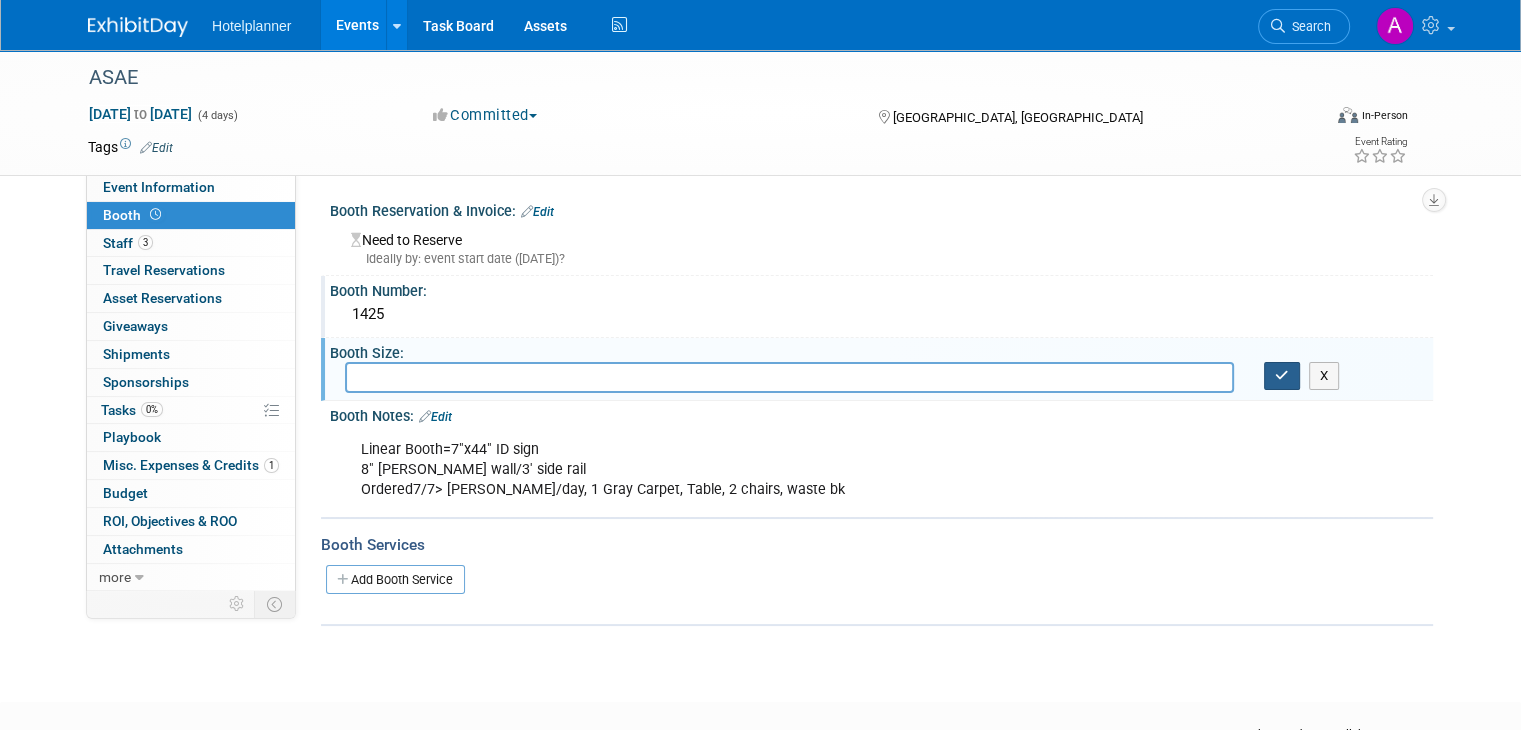 click at bounding box center (1282, 375) 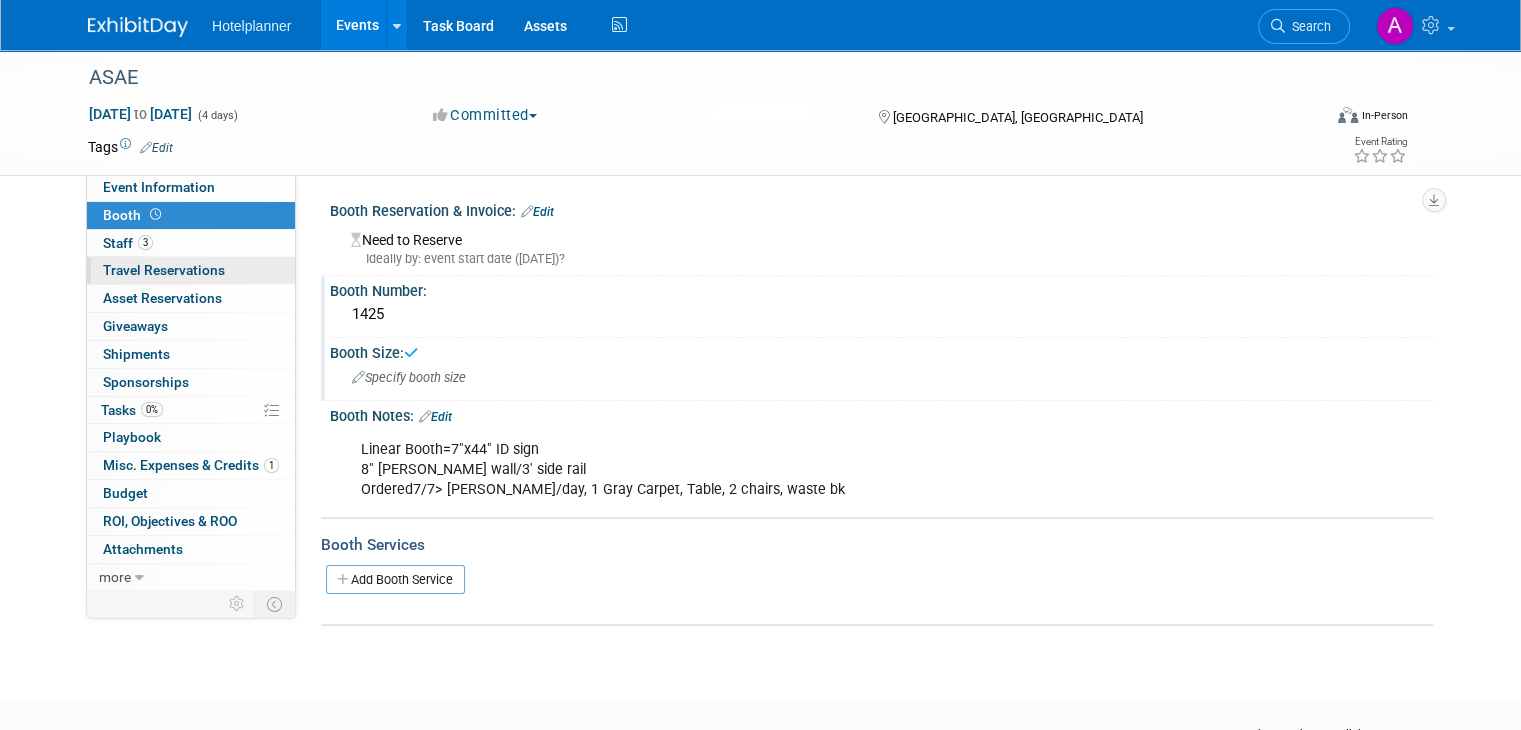 click on "0
Travel Reservations 0" at bounding box center [191, 270] 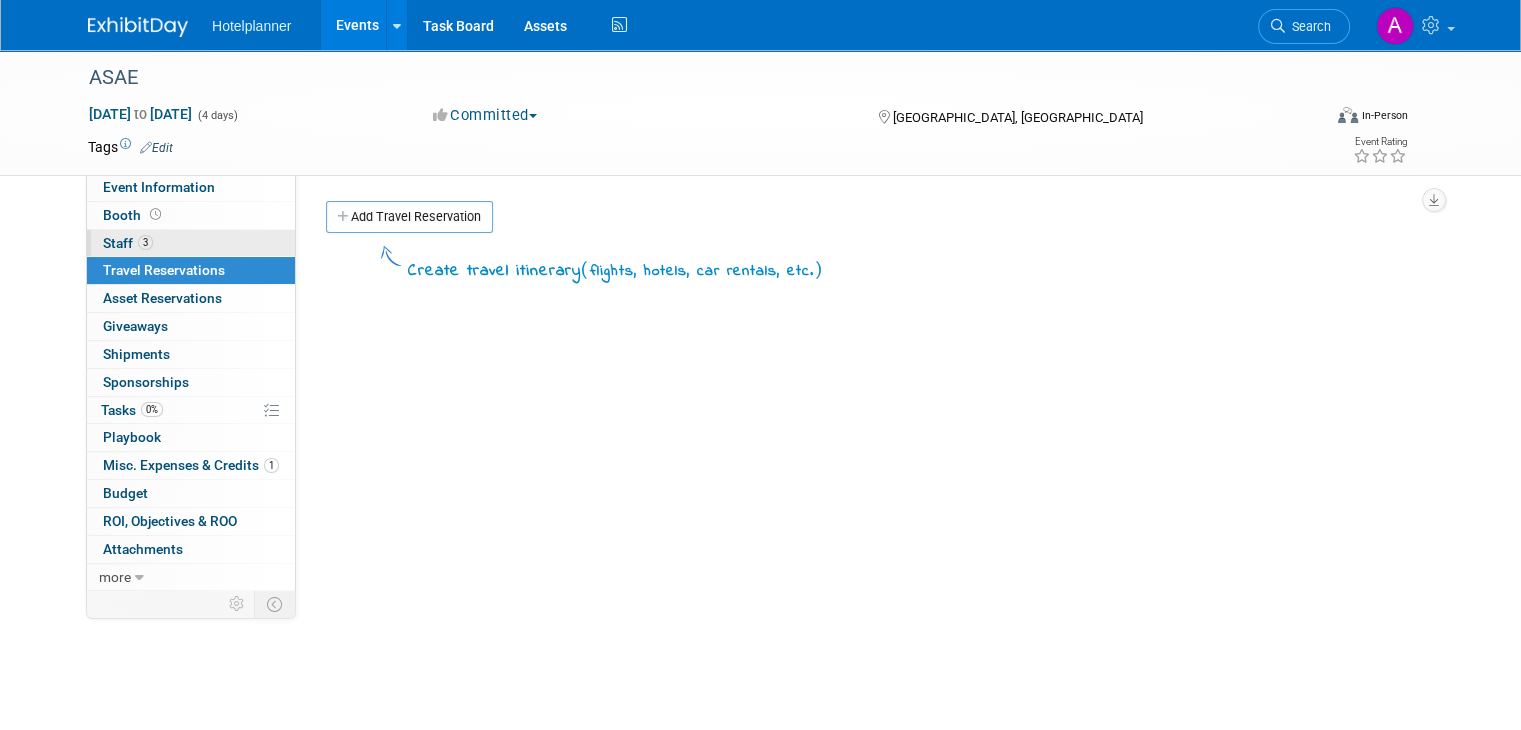 click on "3
Staff 3" at bounding box center (191, 243) 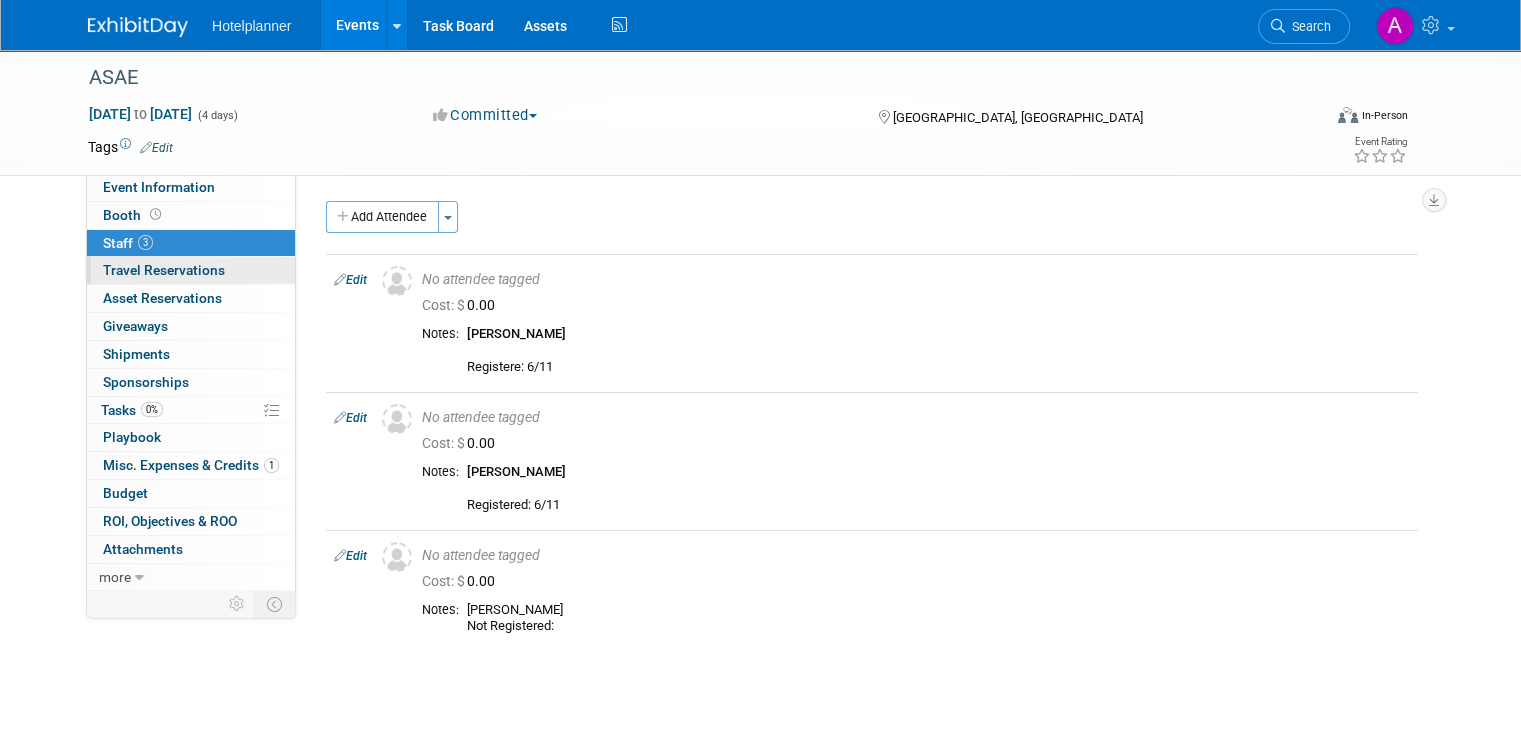 click on "Travel Reservations 0" at bounding box center [164, 270] 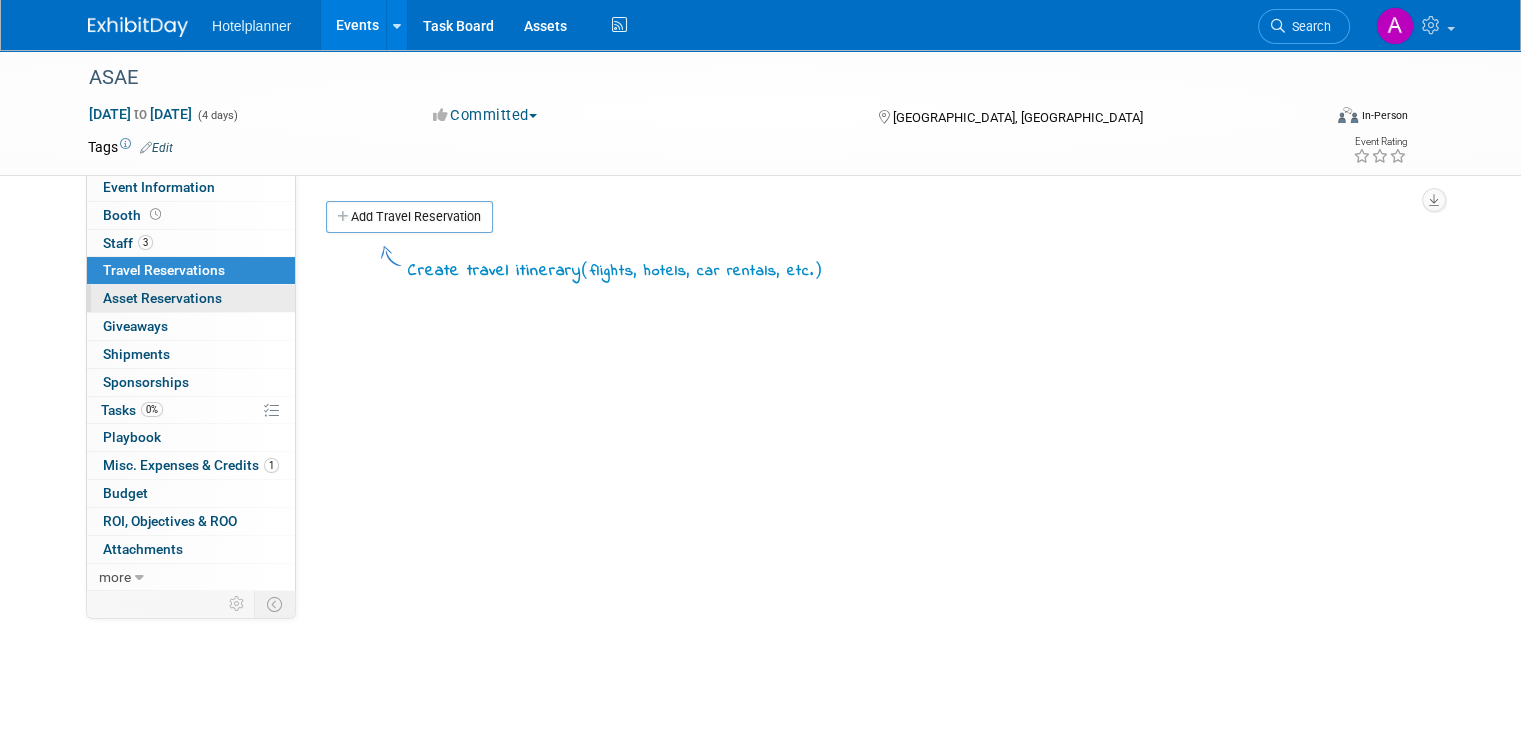 click on "0
Asset Reservations 0" at bounding box center [191, 298] 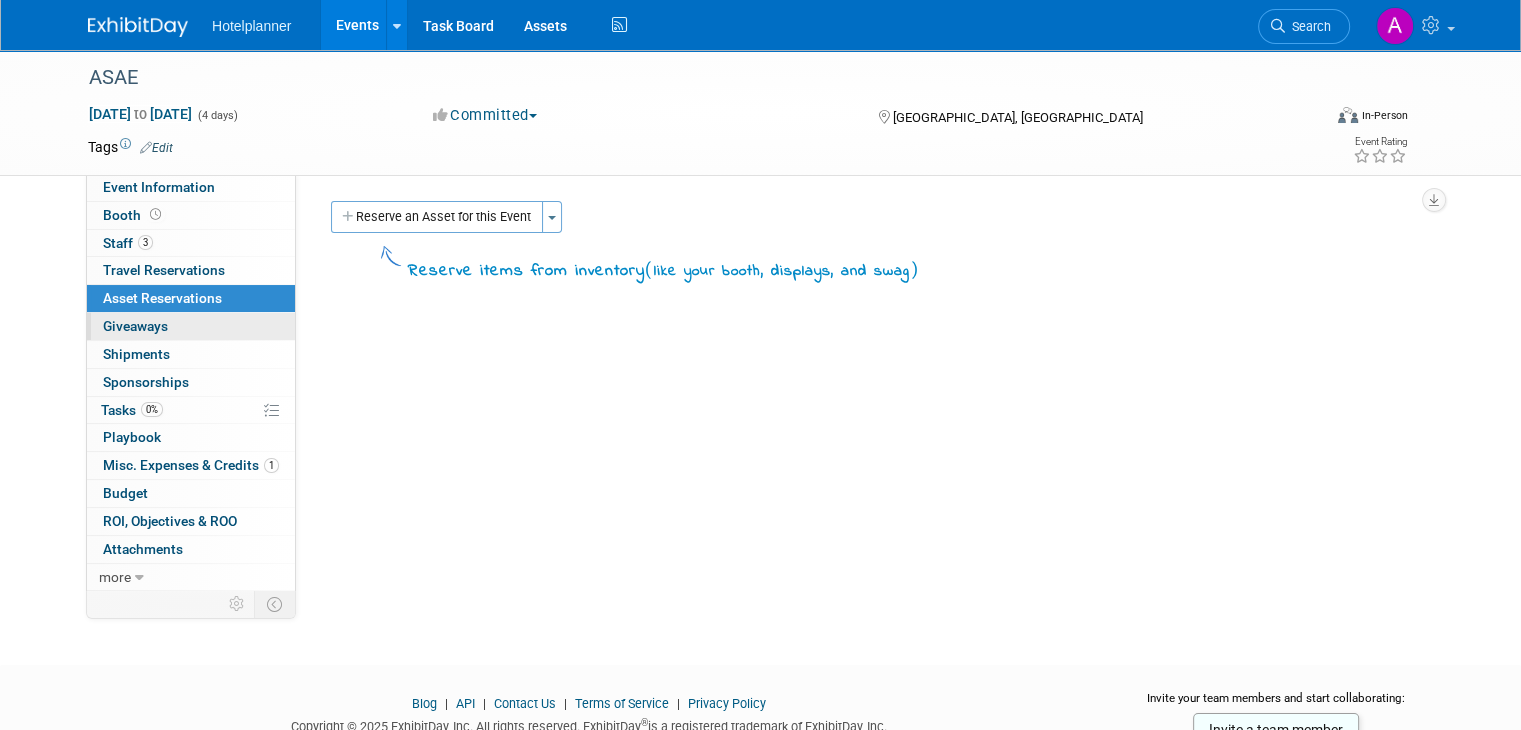 click on "0
Giveaways 0" at bounding box center [191, 326] 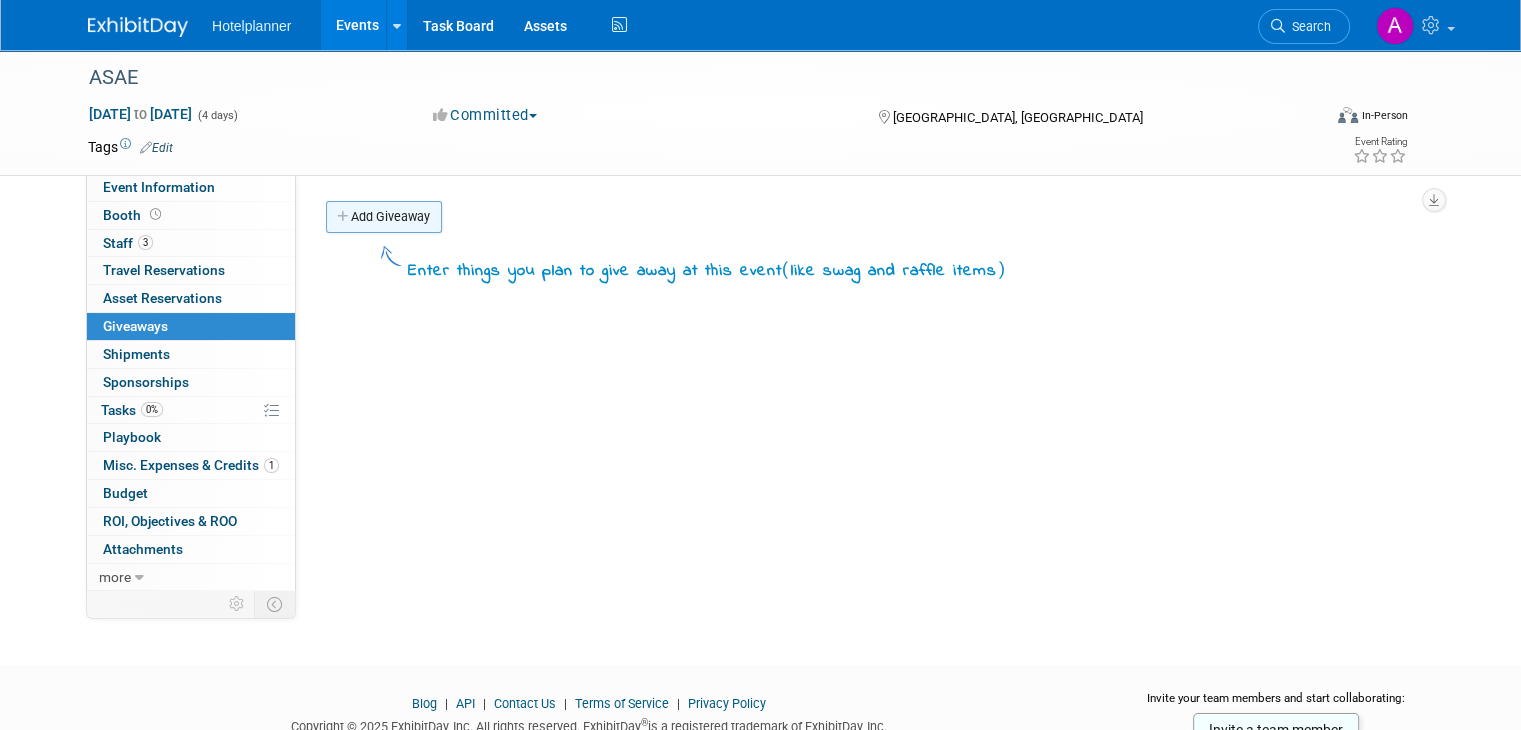 click on "Add Giveaway" at bounding box center [384, 217] 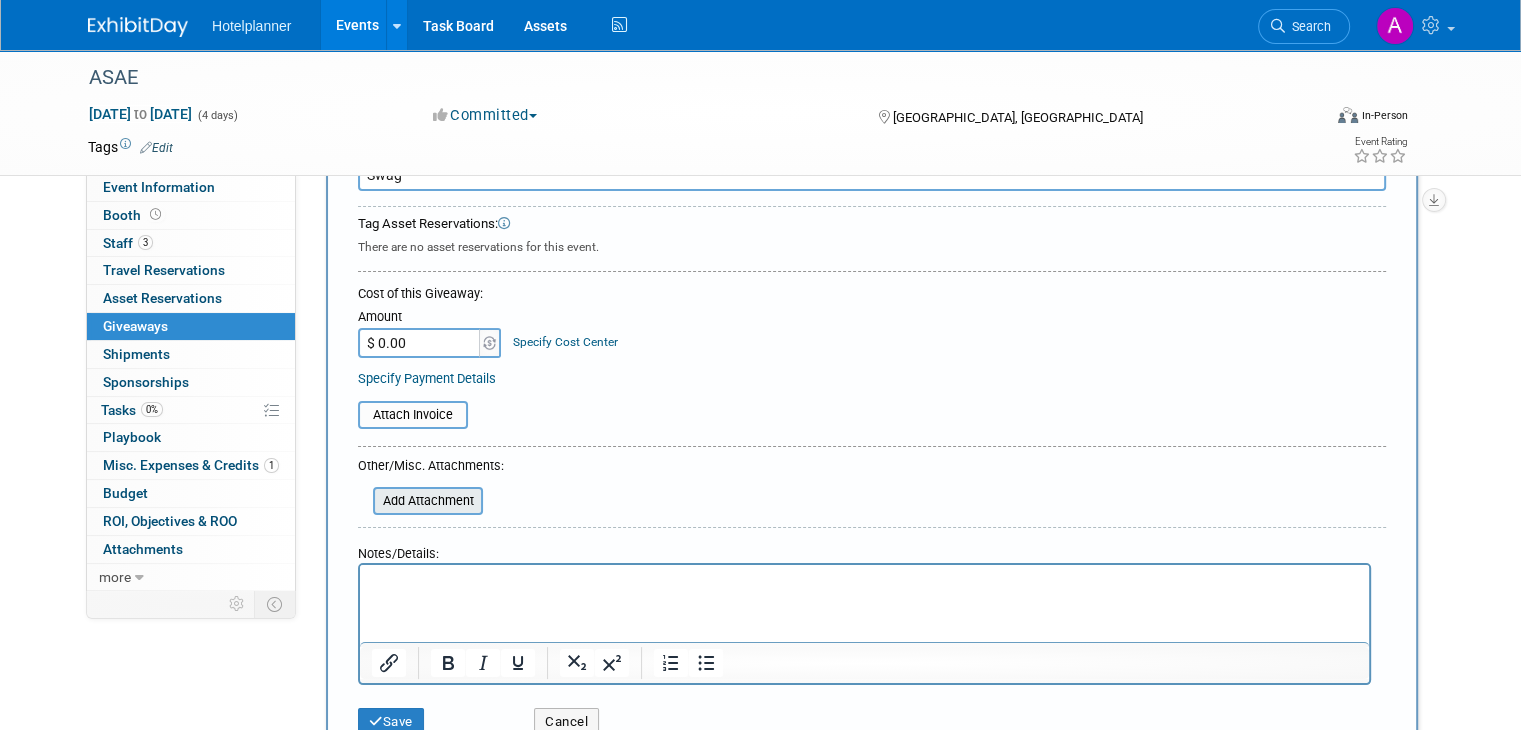 scroll, scrollTop: 200, scrollLeft: 0, axis: vertical 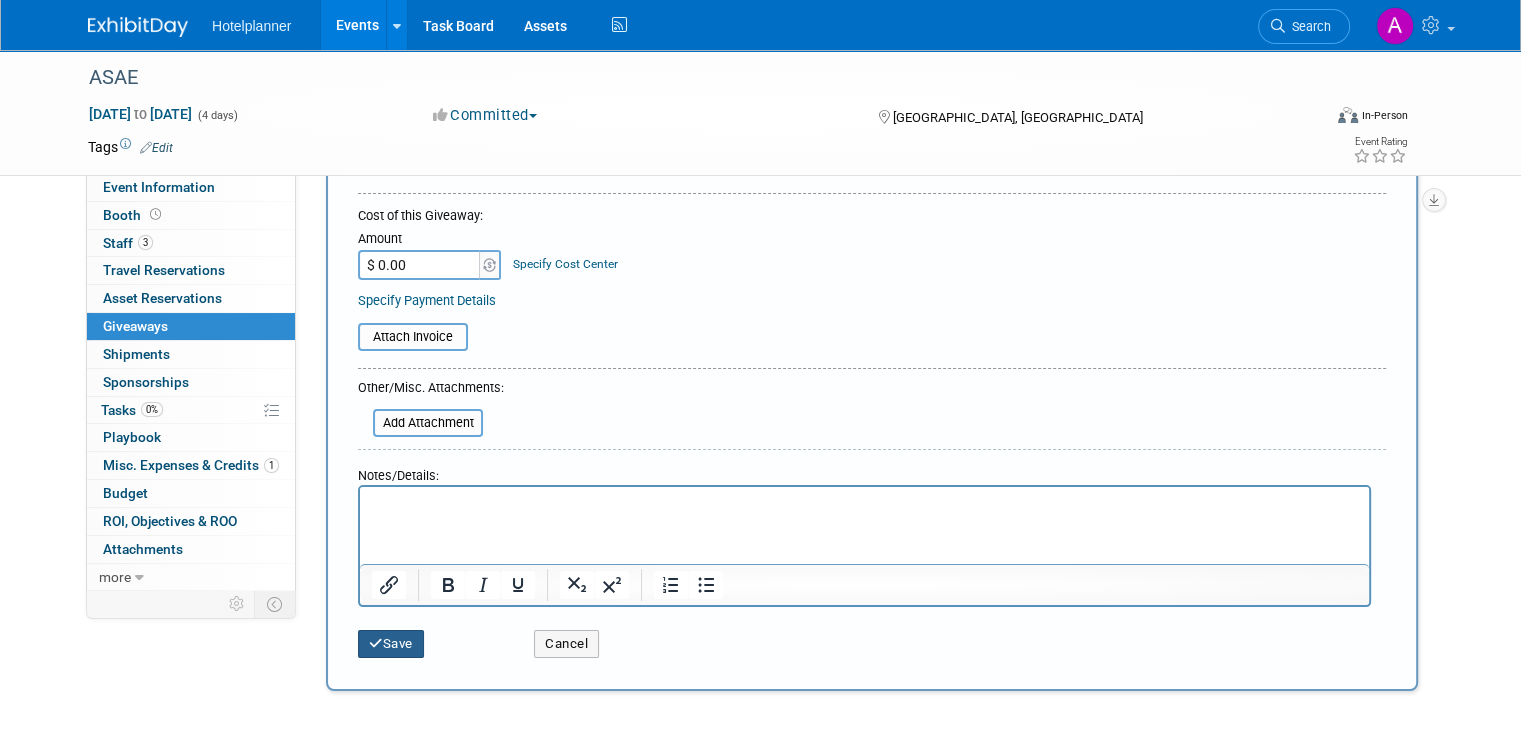 type on "Swag" 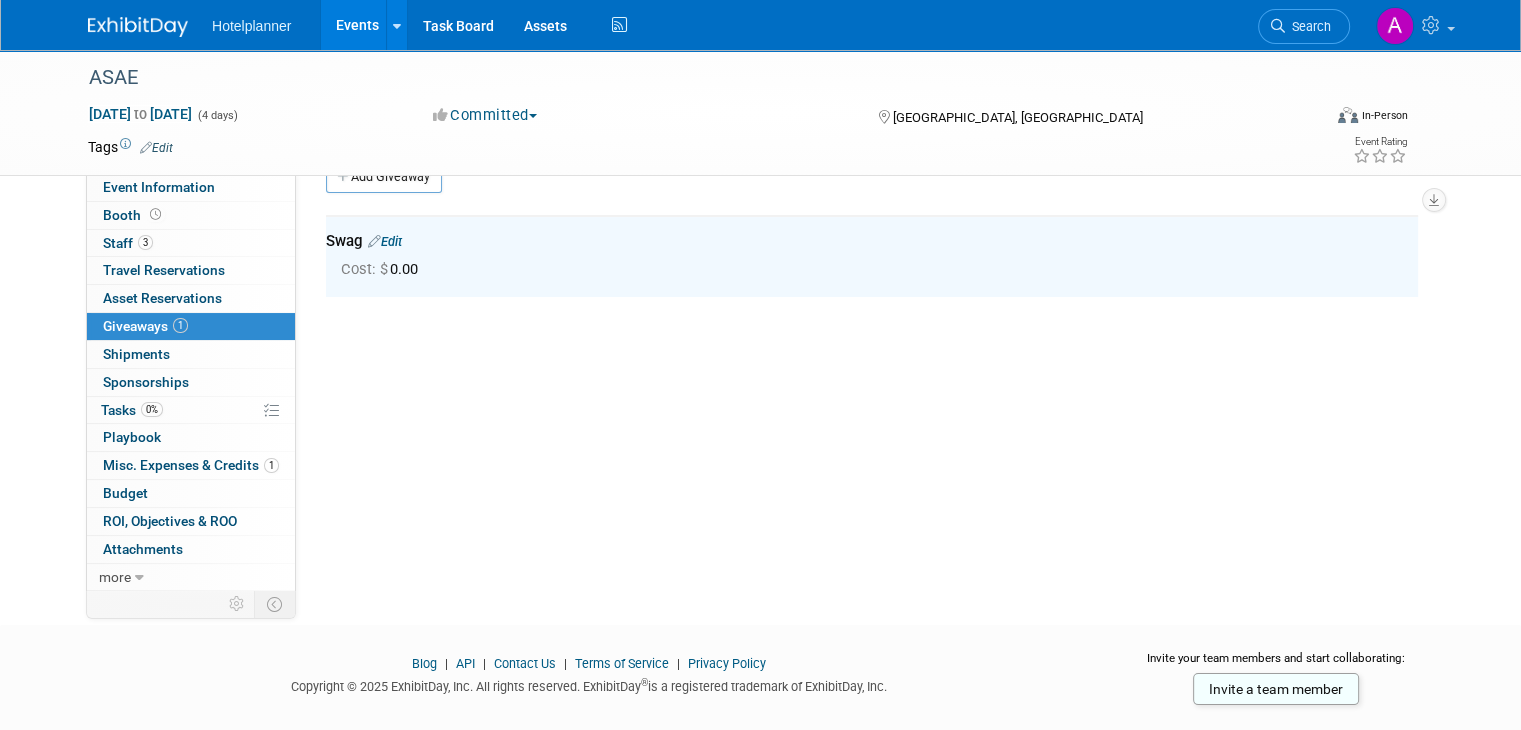 scroll, scrollTop: 0, scrollLeft: 0, axis: both 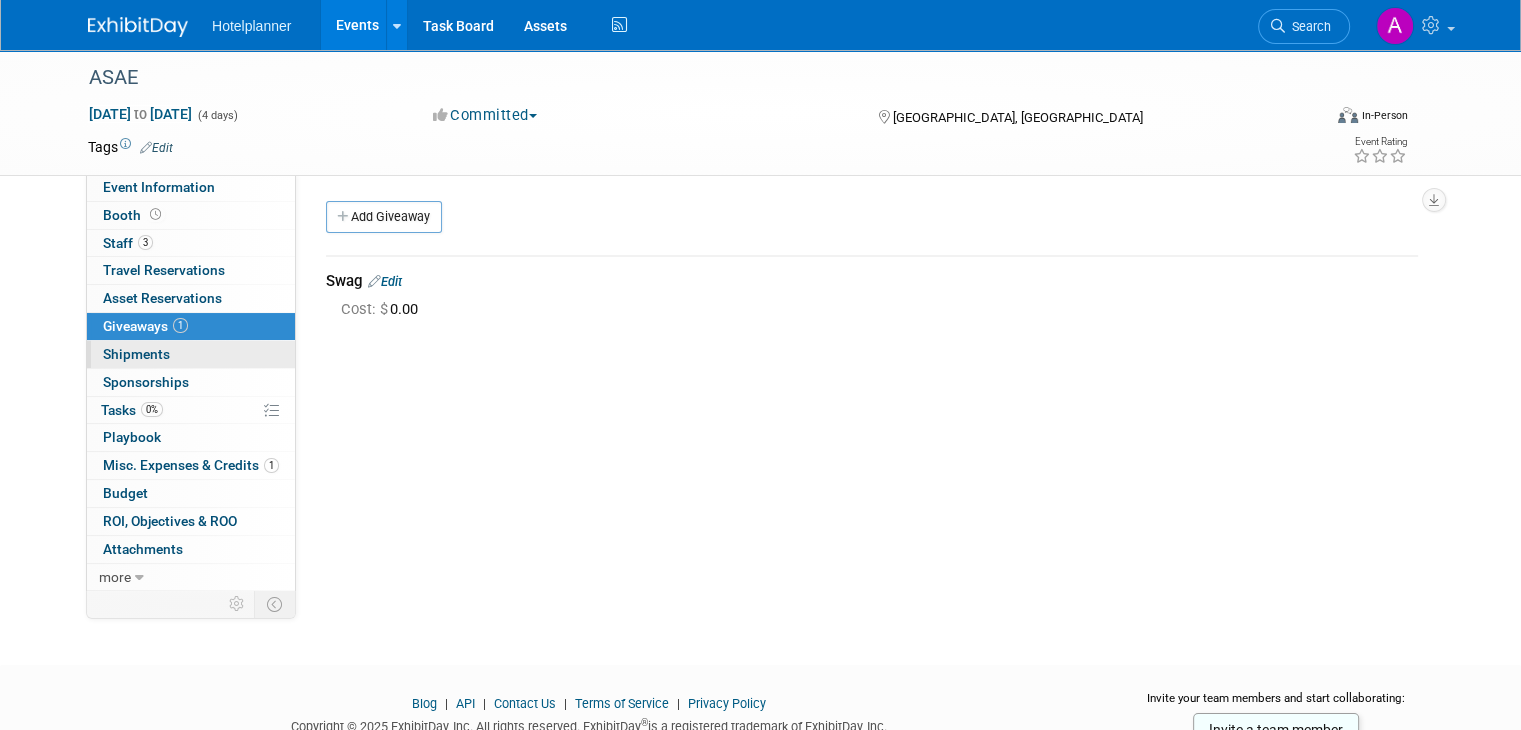click on "Shipments 0" at bounding box center [136, 354] 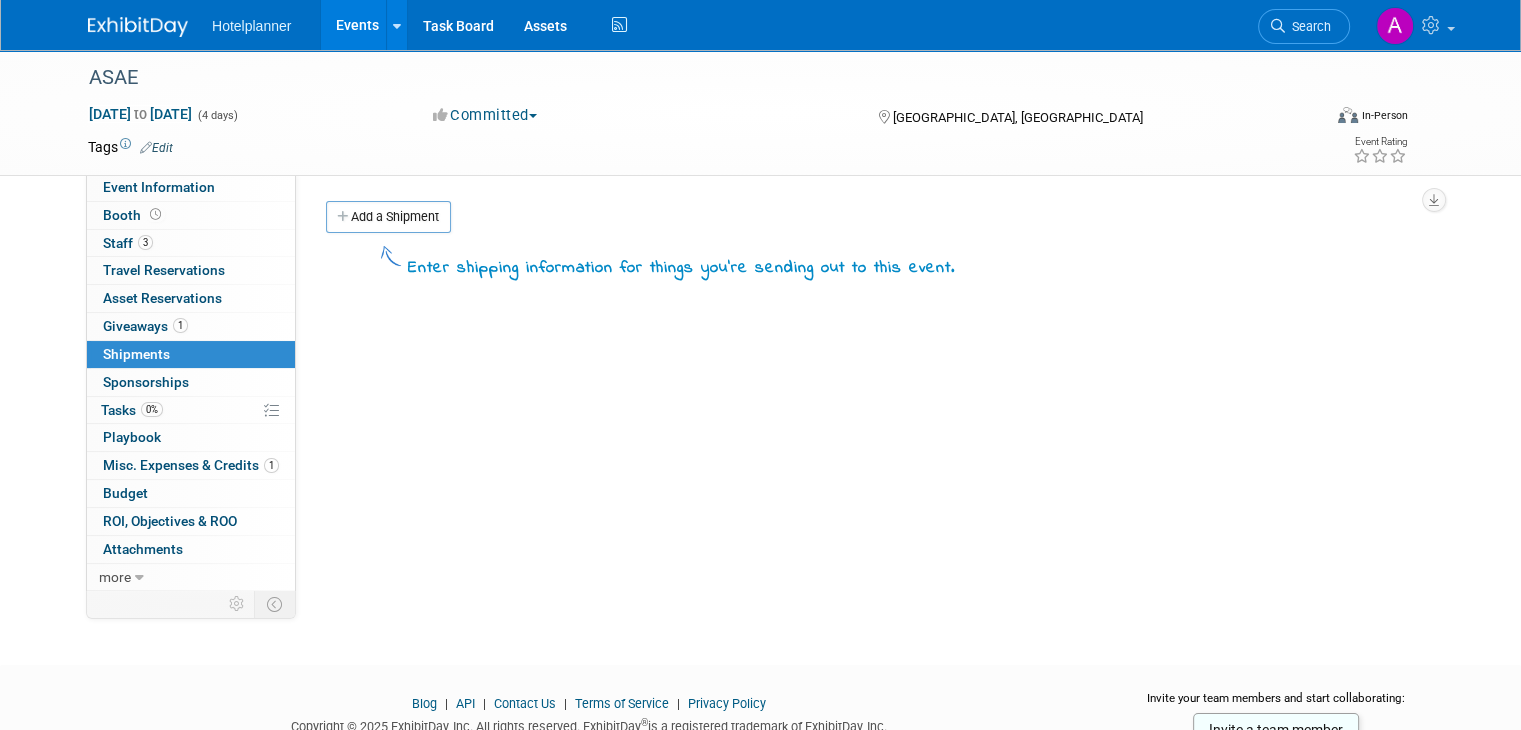 click on "Add a Shipment" at bounding box center [388, 217] 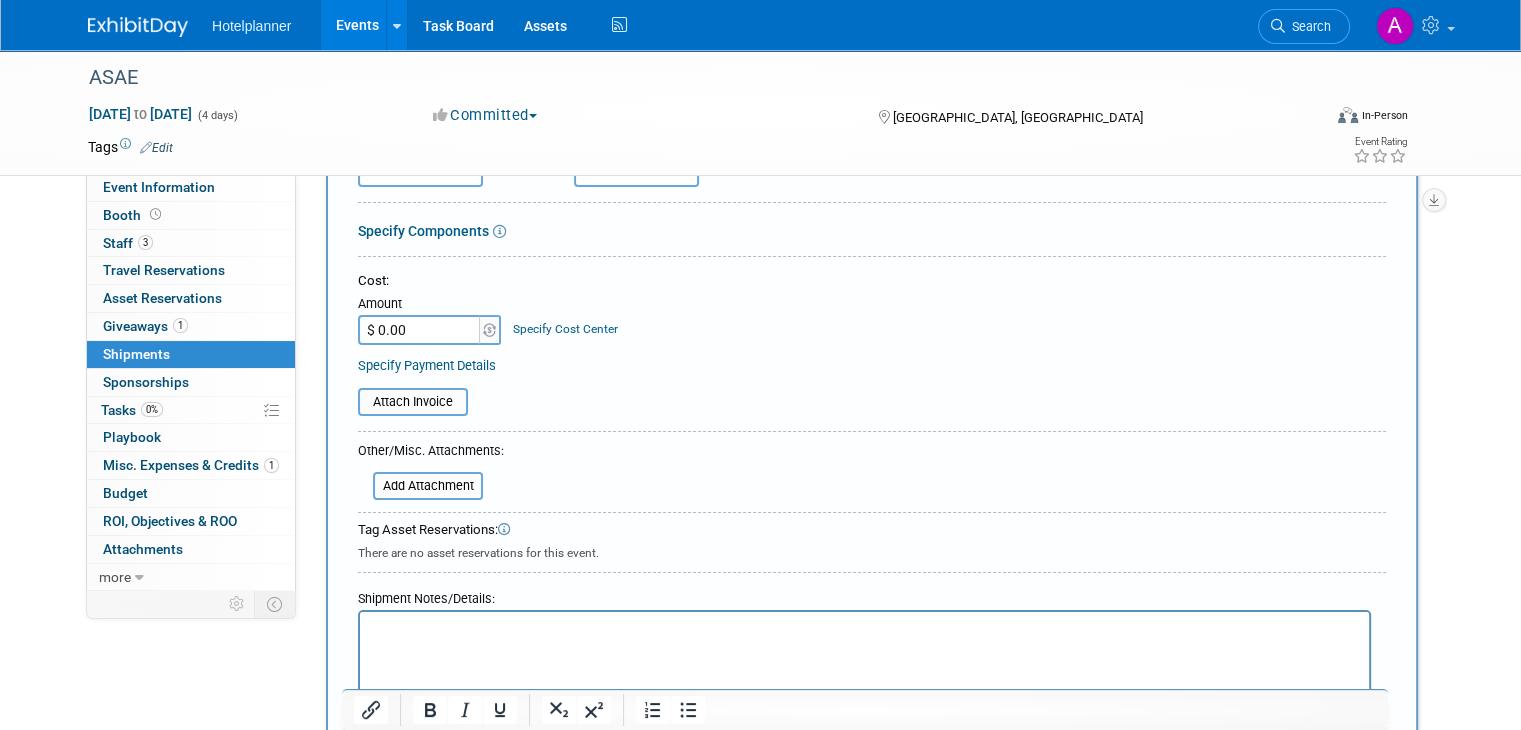 scroll, scrollTop: 0, scrollLeft: 0, axis: both 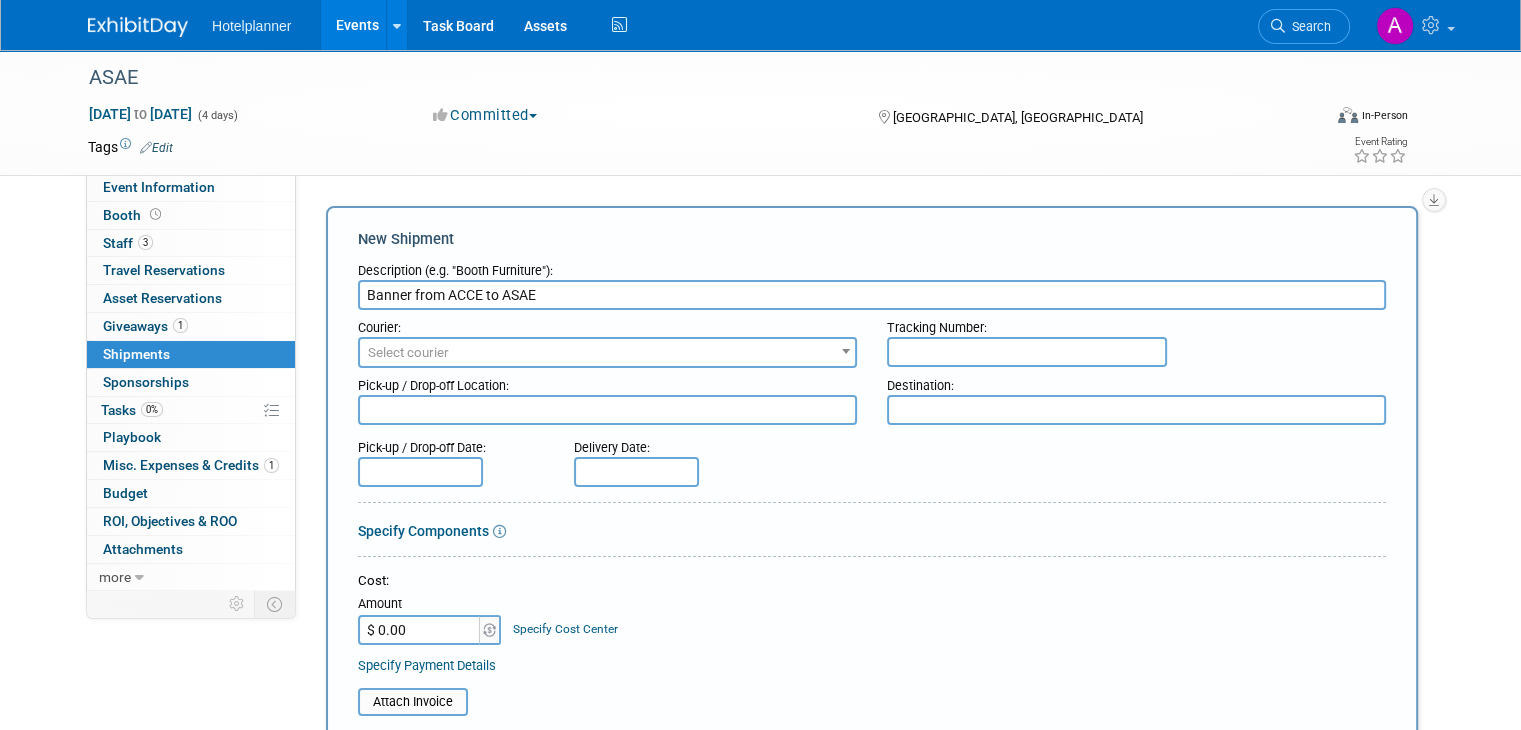 type on "Banner from ACCE to ASAE" 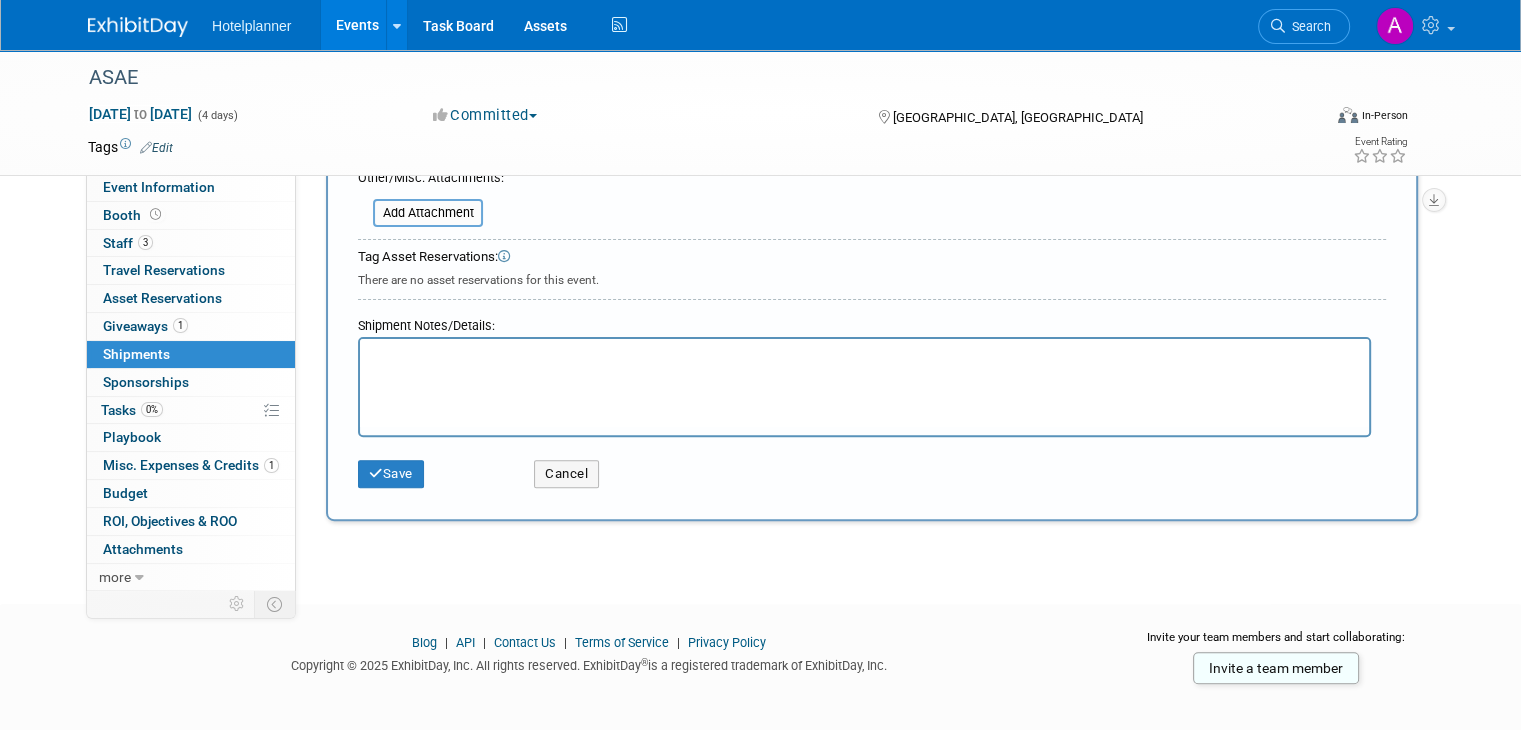 scroll, scrollTop: 604, scrollLeft: 0, axis: vertical 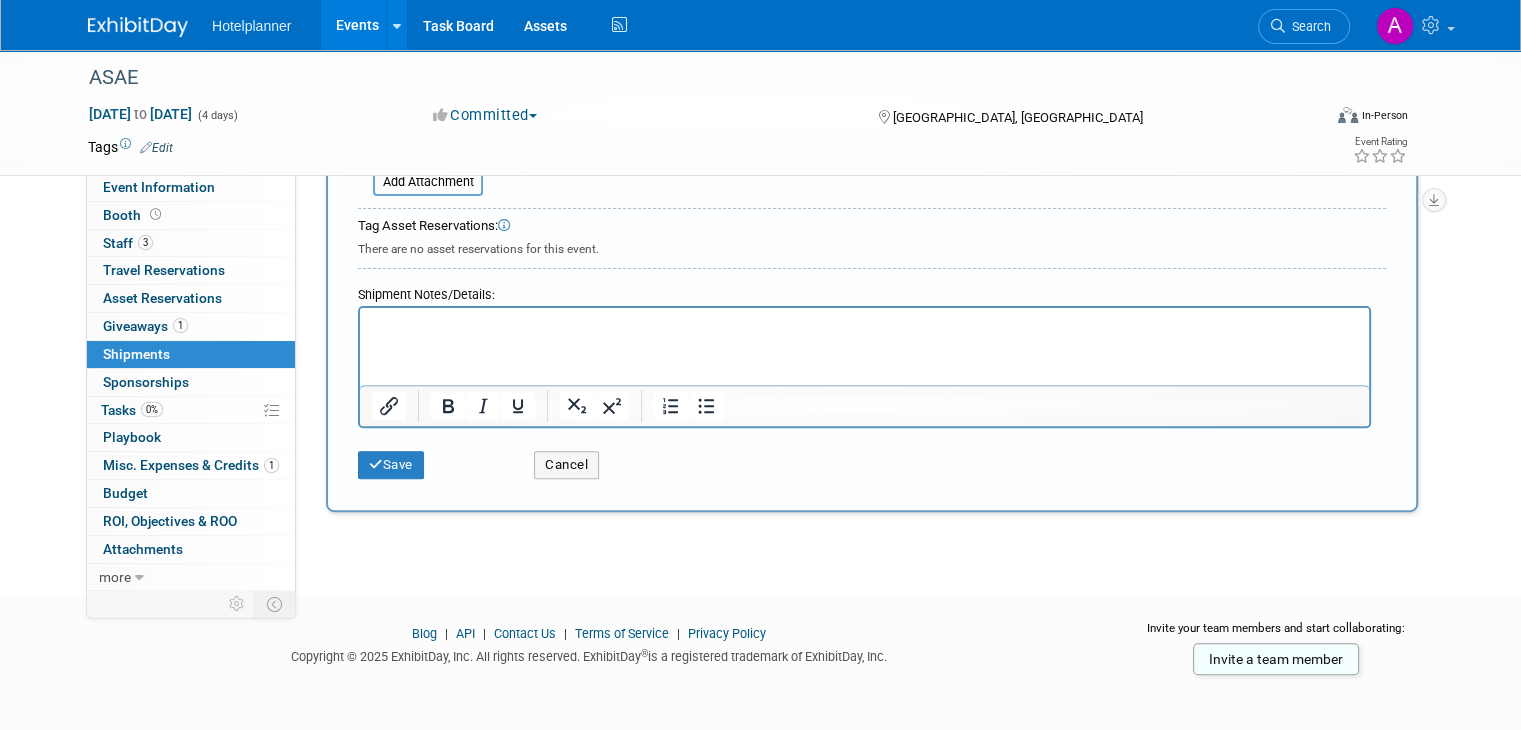 click on "Save
Cancel" at bounding box center [872, 458] 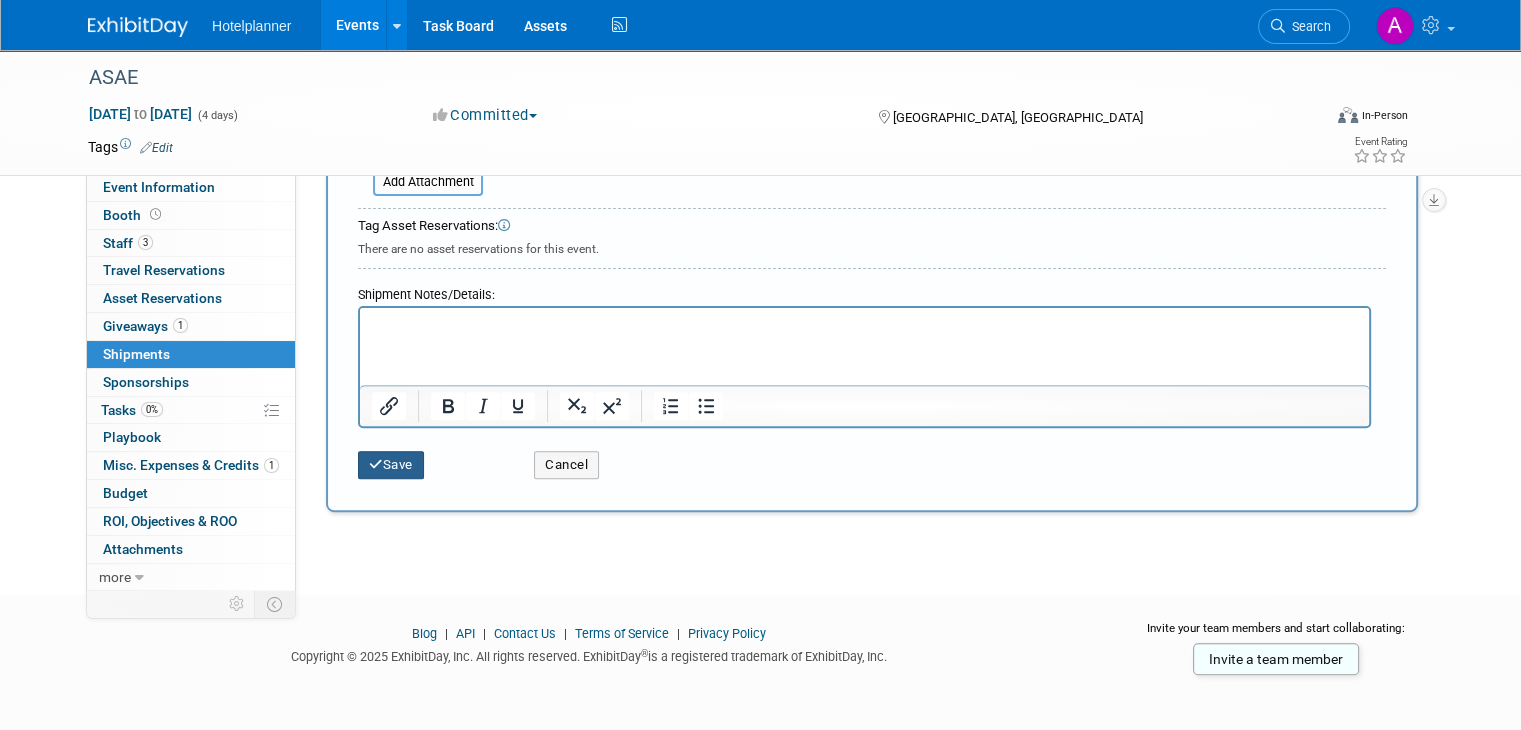 click on "Save" at bounding box center [391, 465] 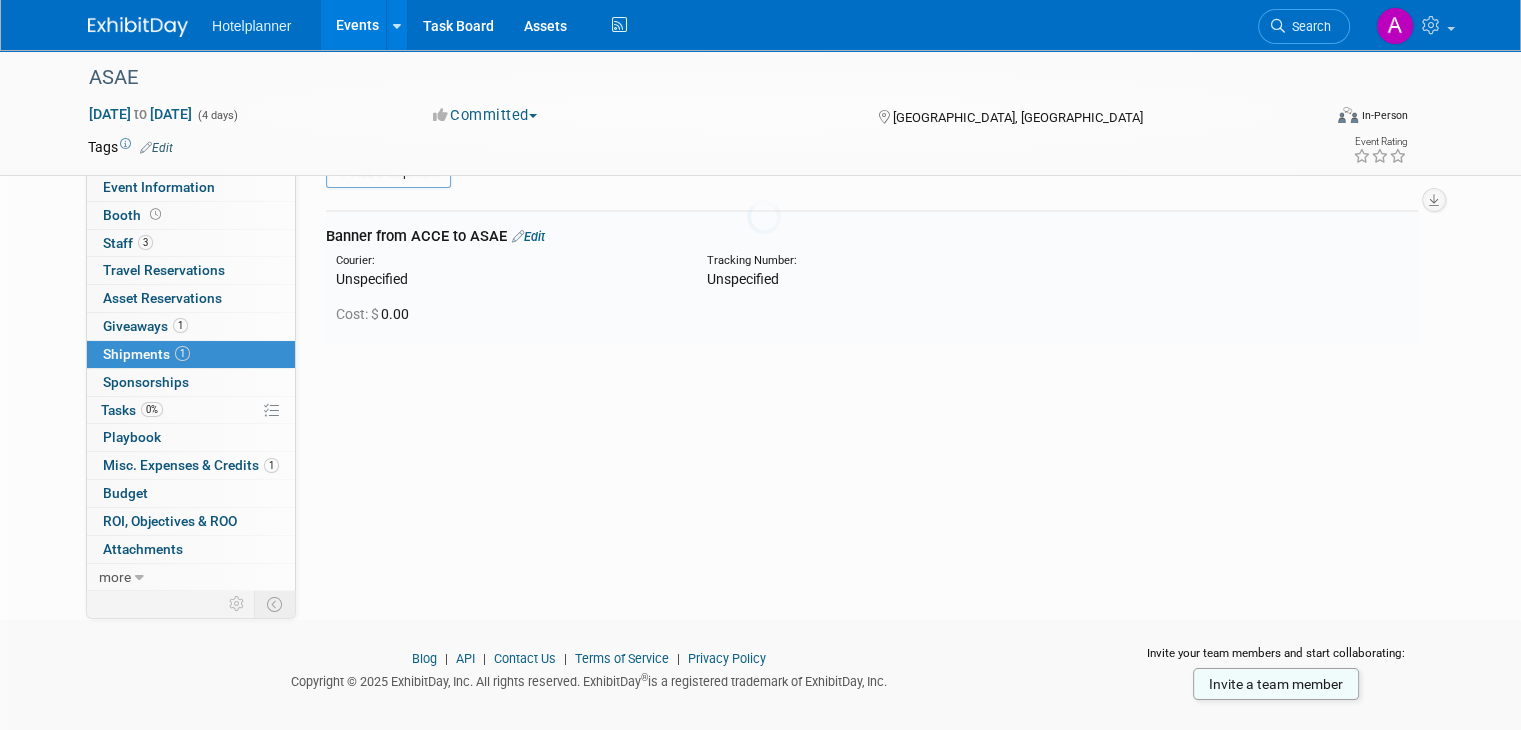 scroll, scrollTop: 43, scrollLeft: 0, axis: vertical 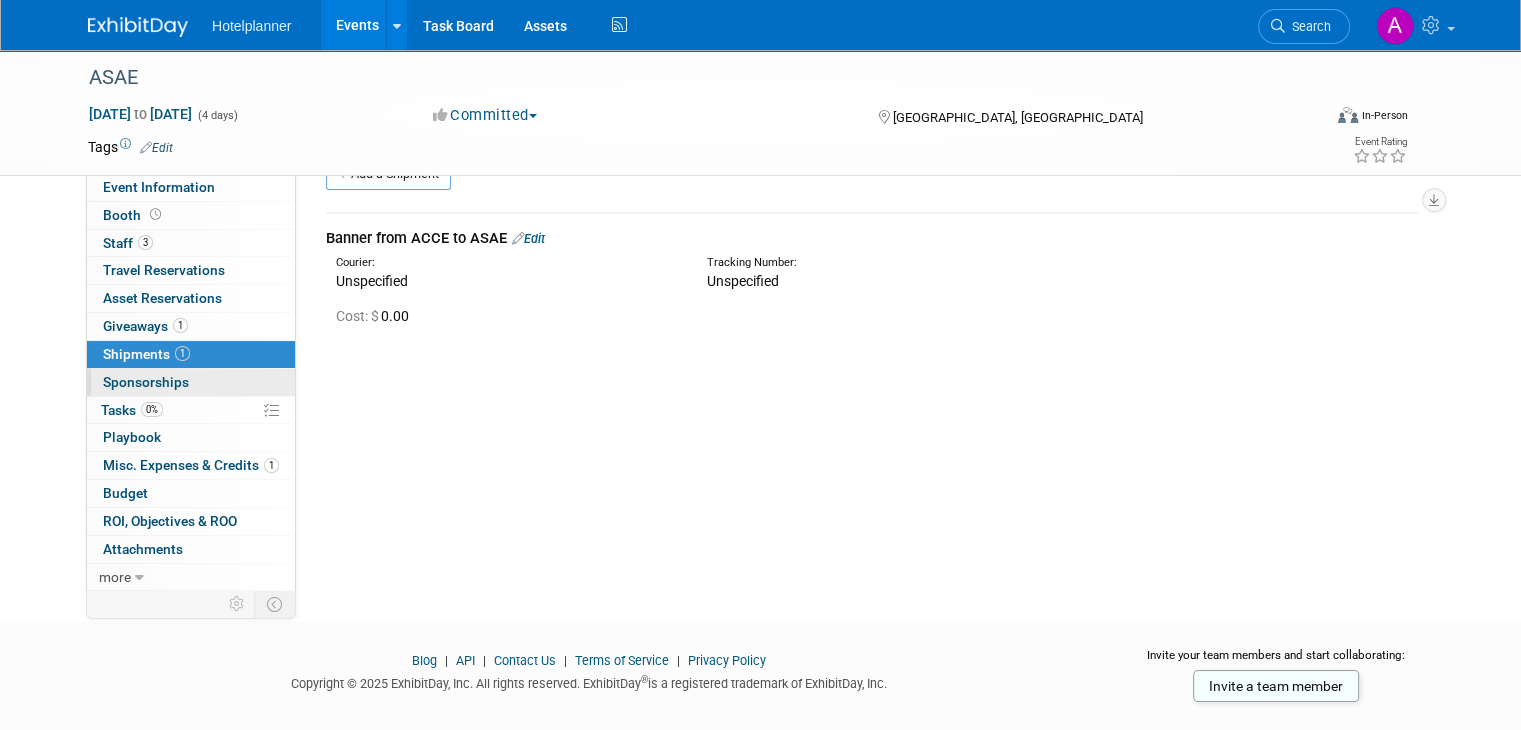 click on "0
Sponsorships 0" at bounding box center (191, 382) 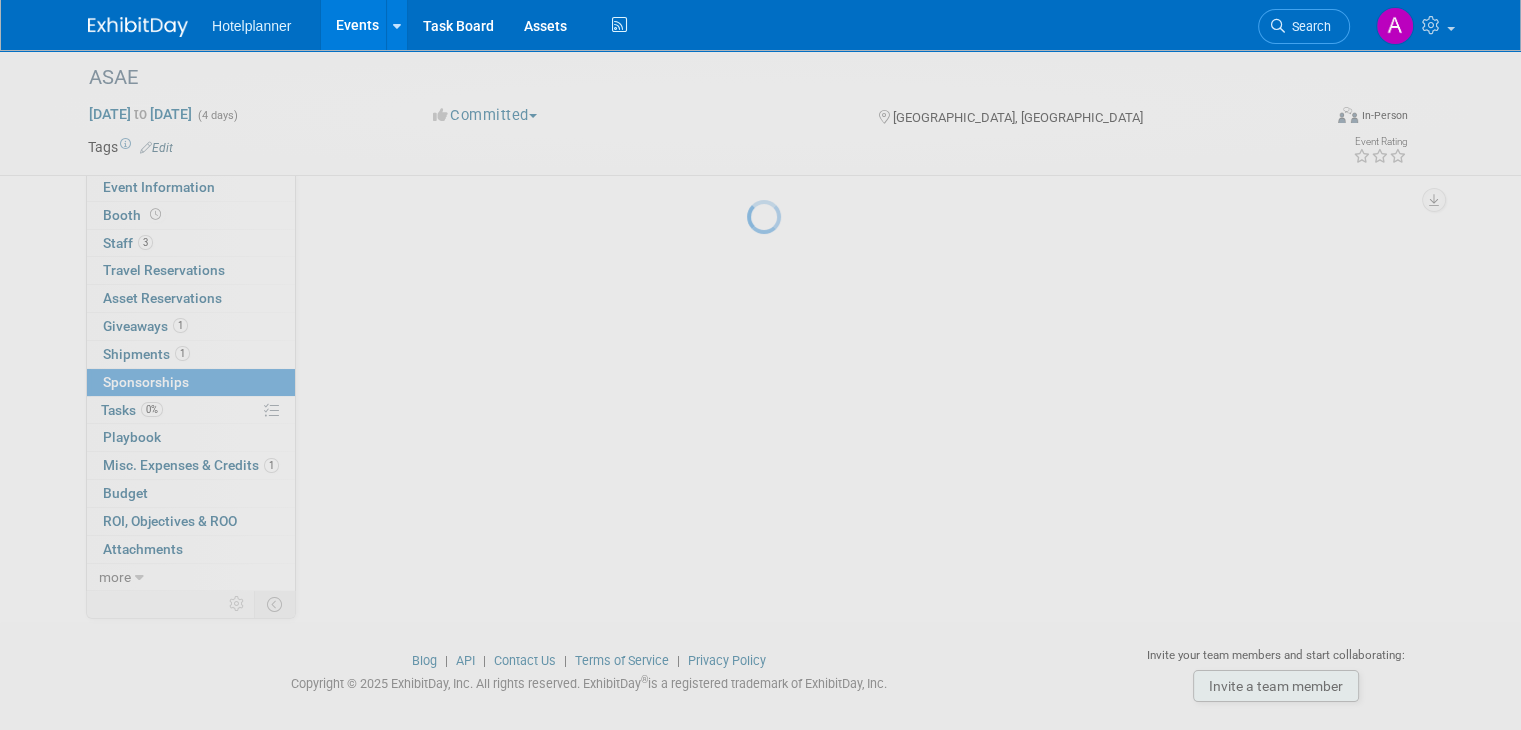 scroll, scrollTop: 0, scrollLeft: 0, axis: both 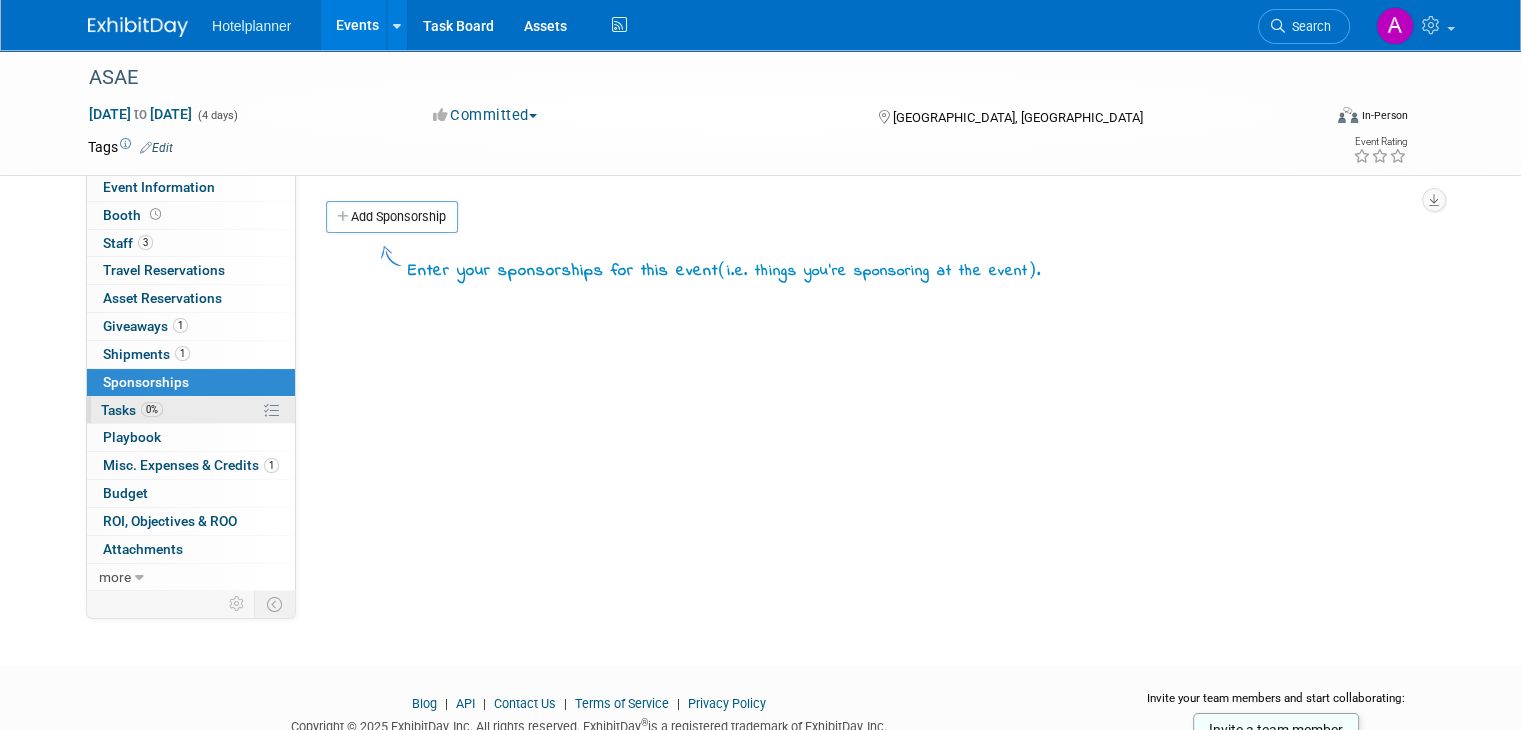 click on "0%
Tasks 0%" at bounding box center (191, 410) 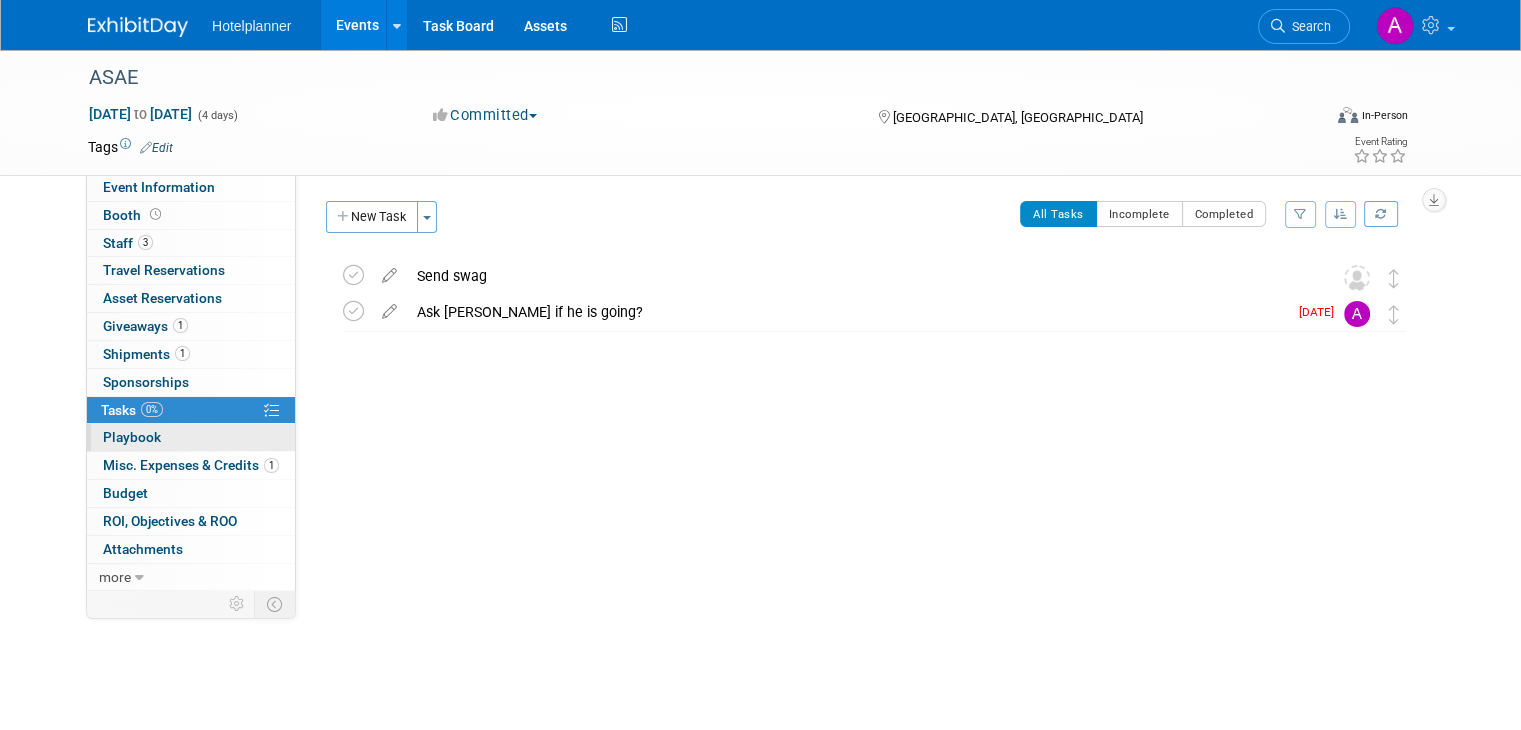 click on "0
Playbook 0" at bounding box center (191, 437) 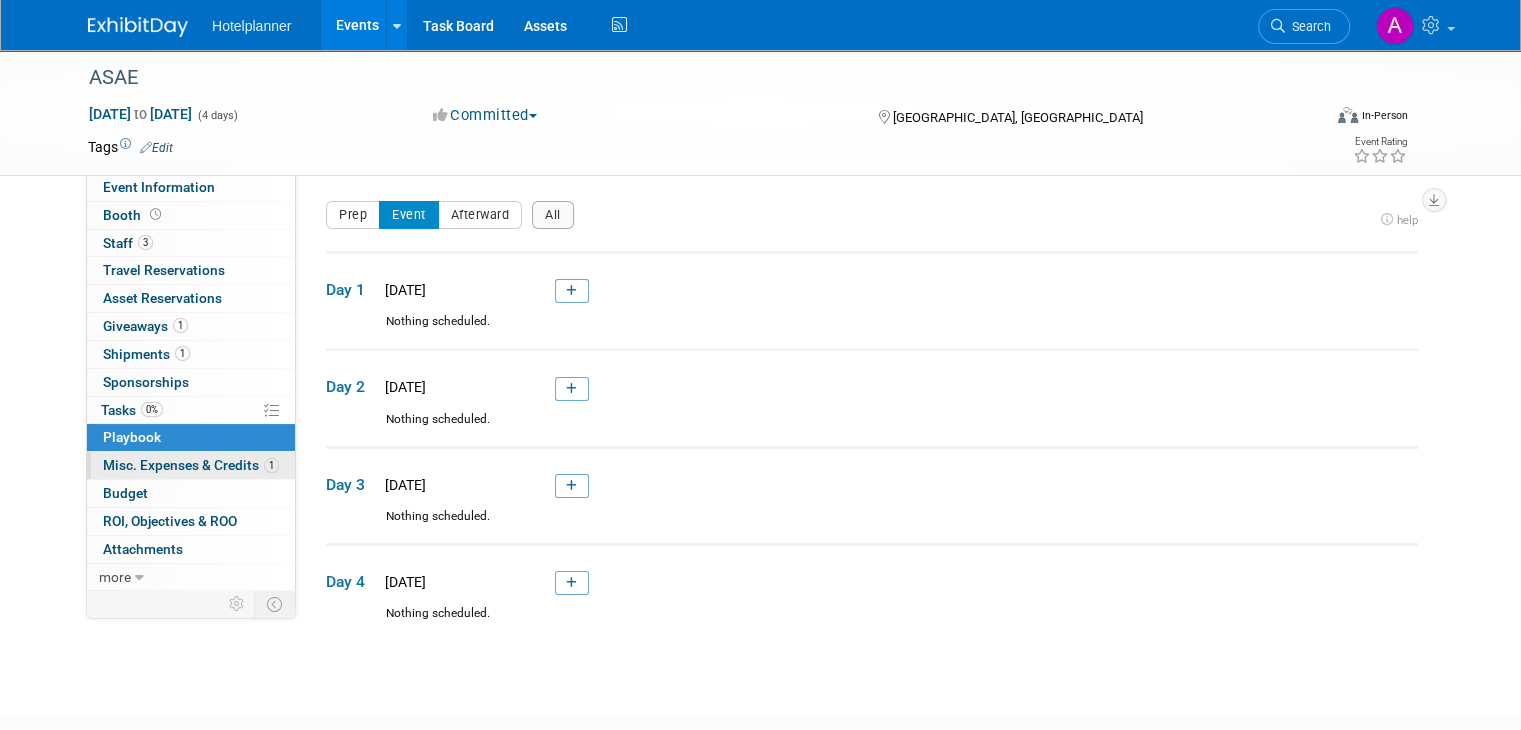 click on "Misc. Expenses & Credits 1" at bounding box center [191, 465] 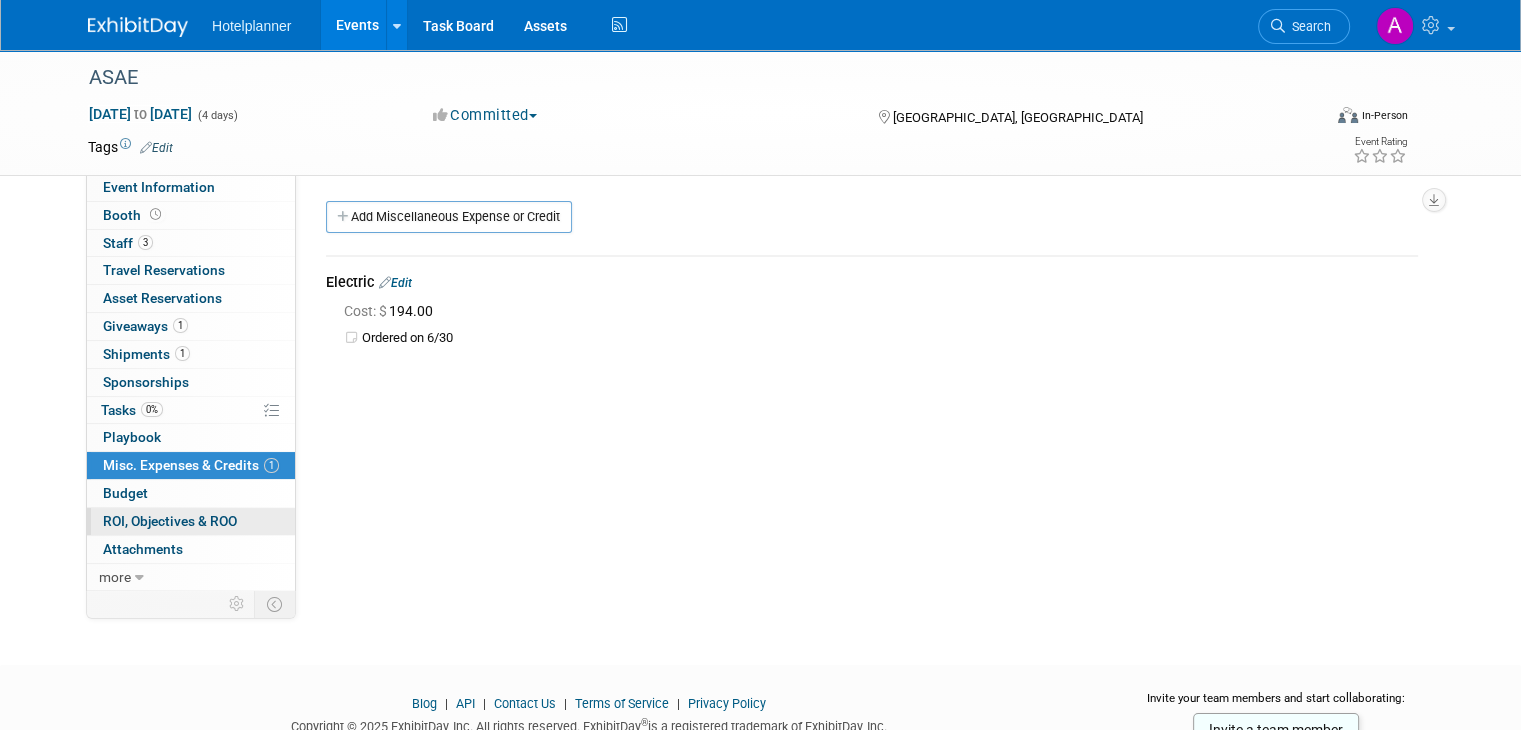 click on "ROI, Objectives & ROO 0" at bounding box center [170, 521] 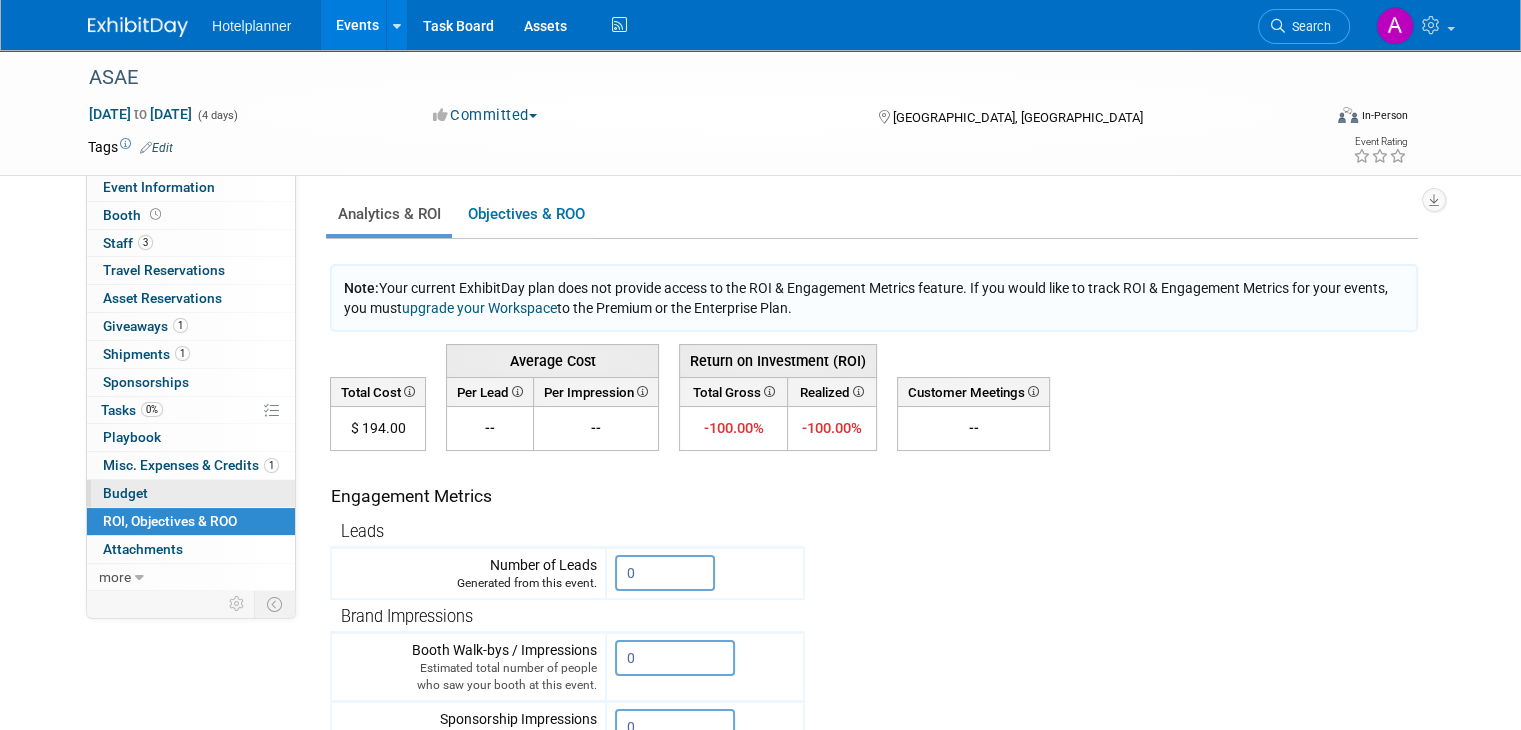 click on "Budget" at bounding box center [191, 493] 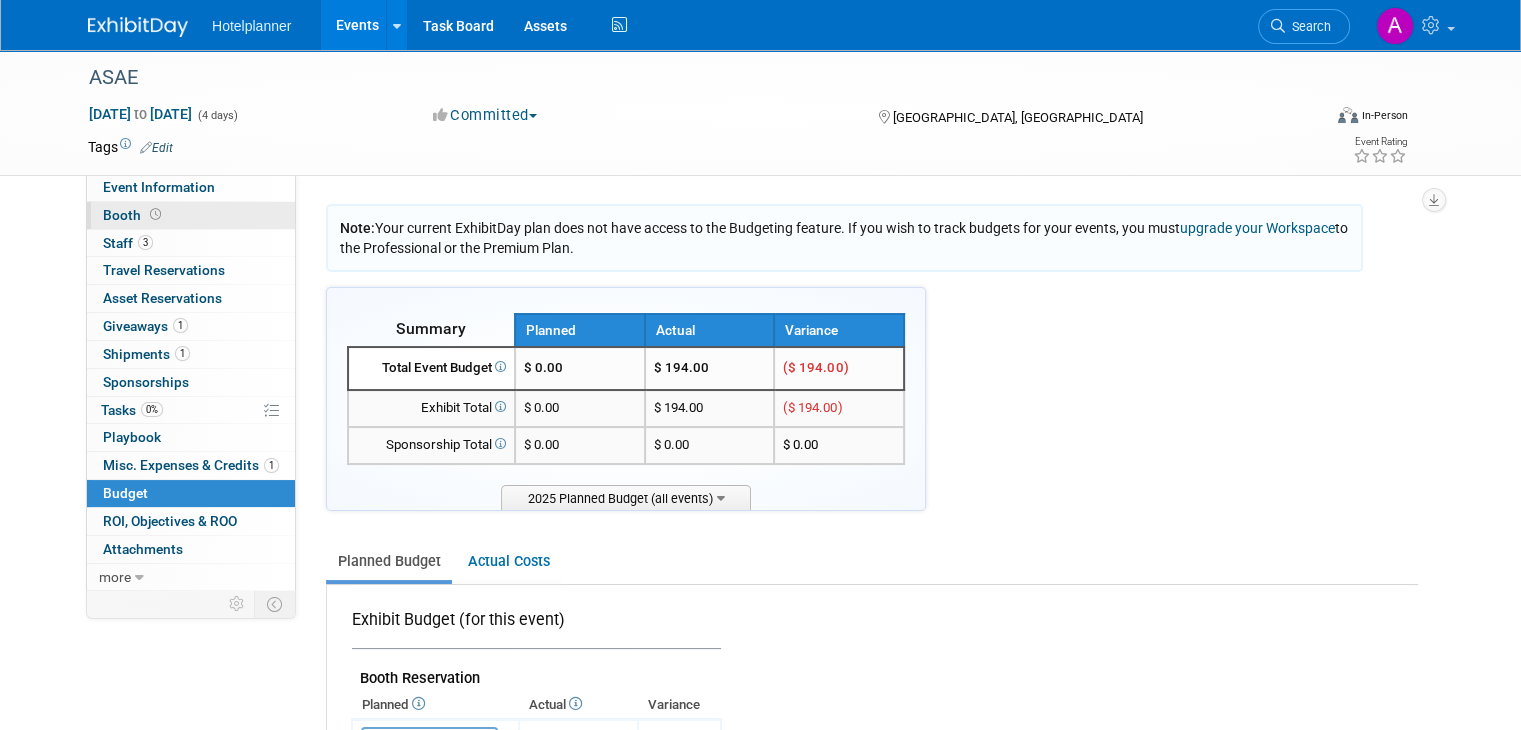 click at bounding box center (155, 214) 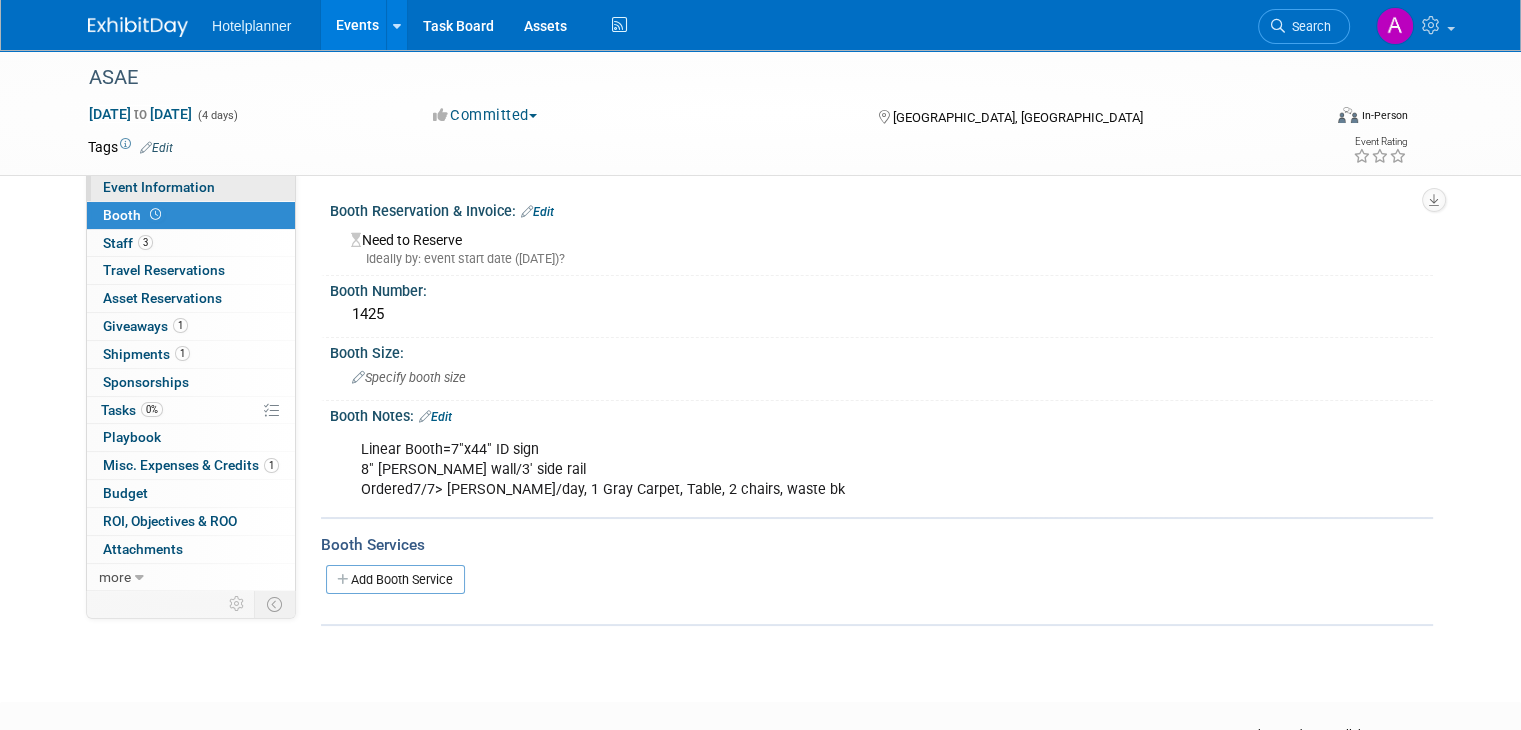 click on "Event Information" at bounding box center (159, 187) 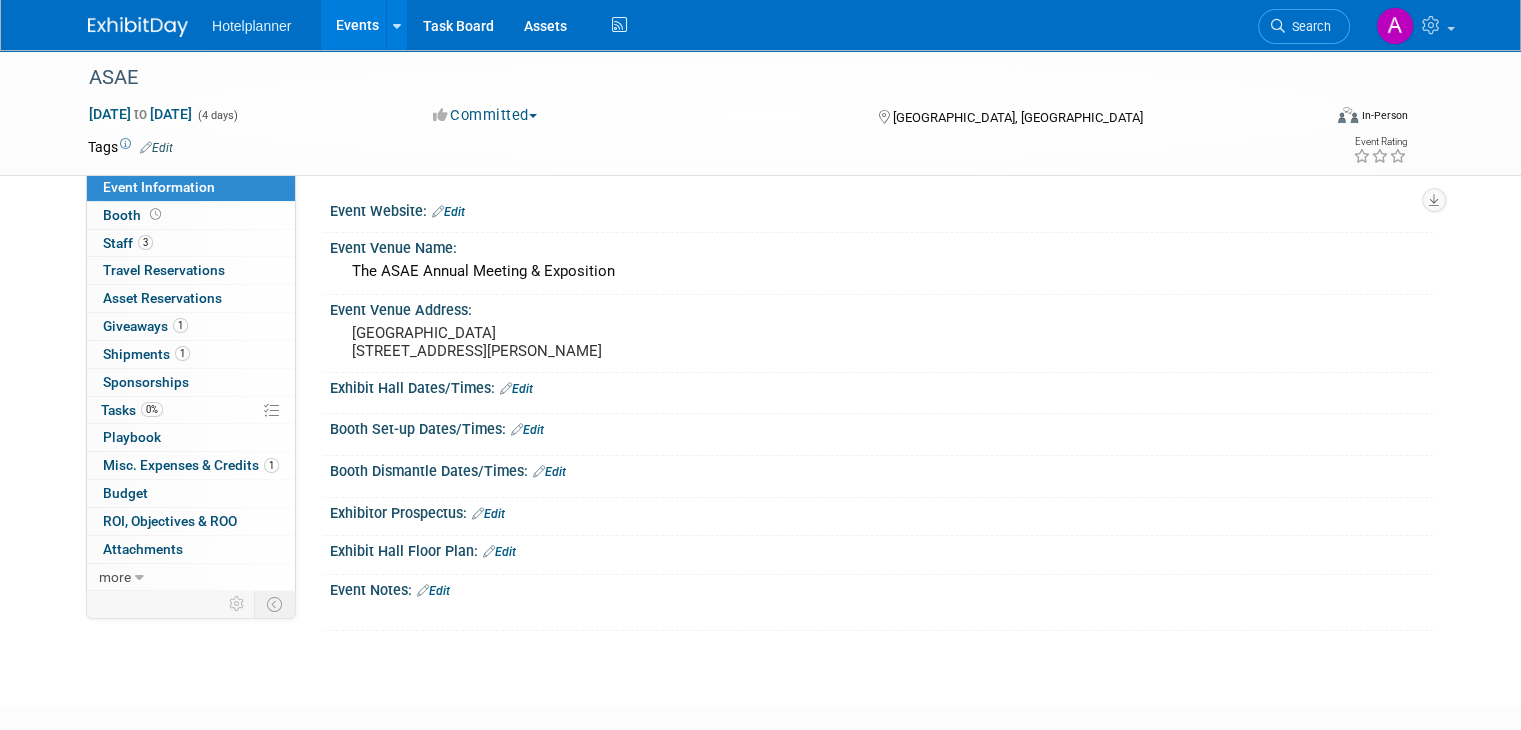 click on "Save Changes
Cancel" at bounding box center (881, 402) 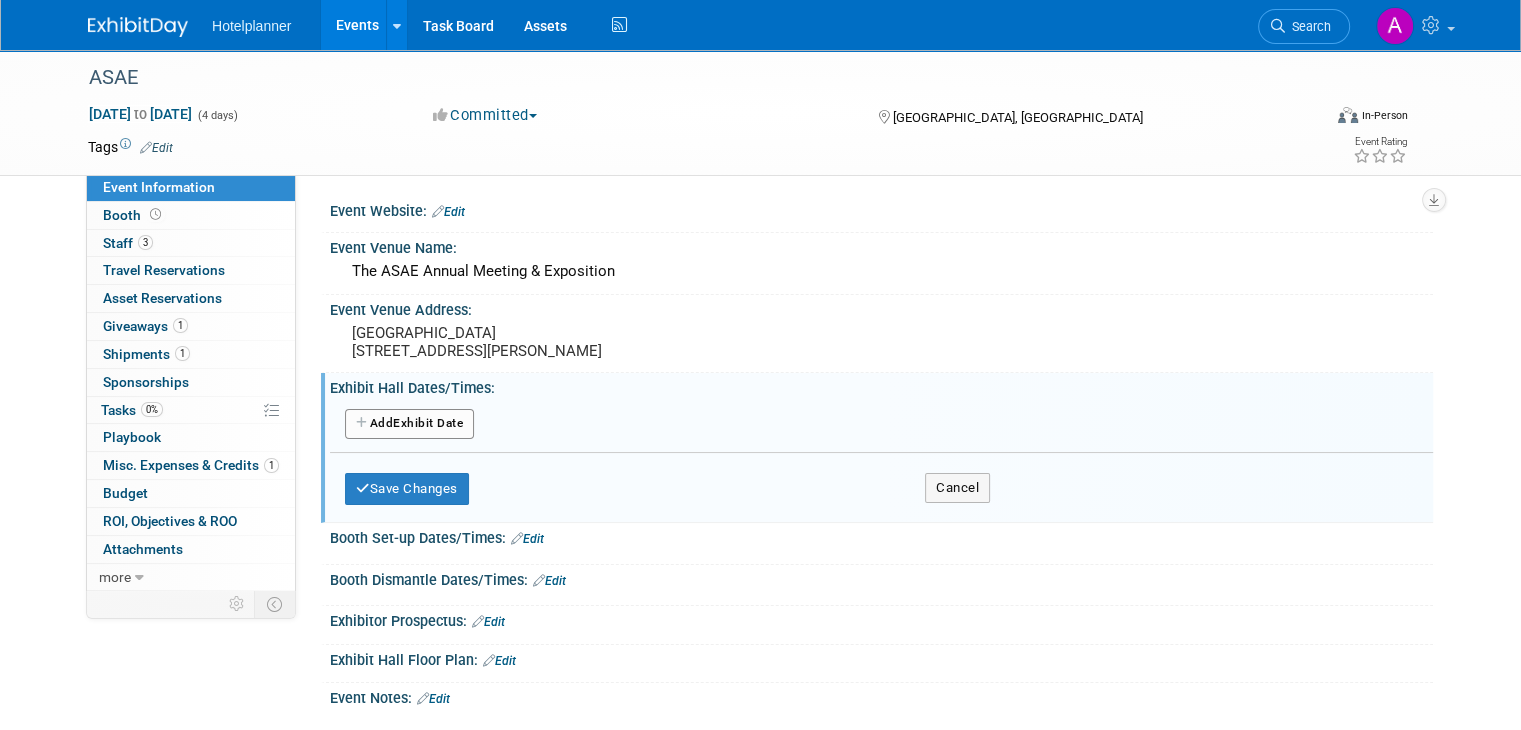 click on "Add  Another  Exhibit Date" at bounding box center (409, 424) 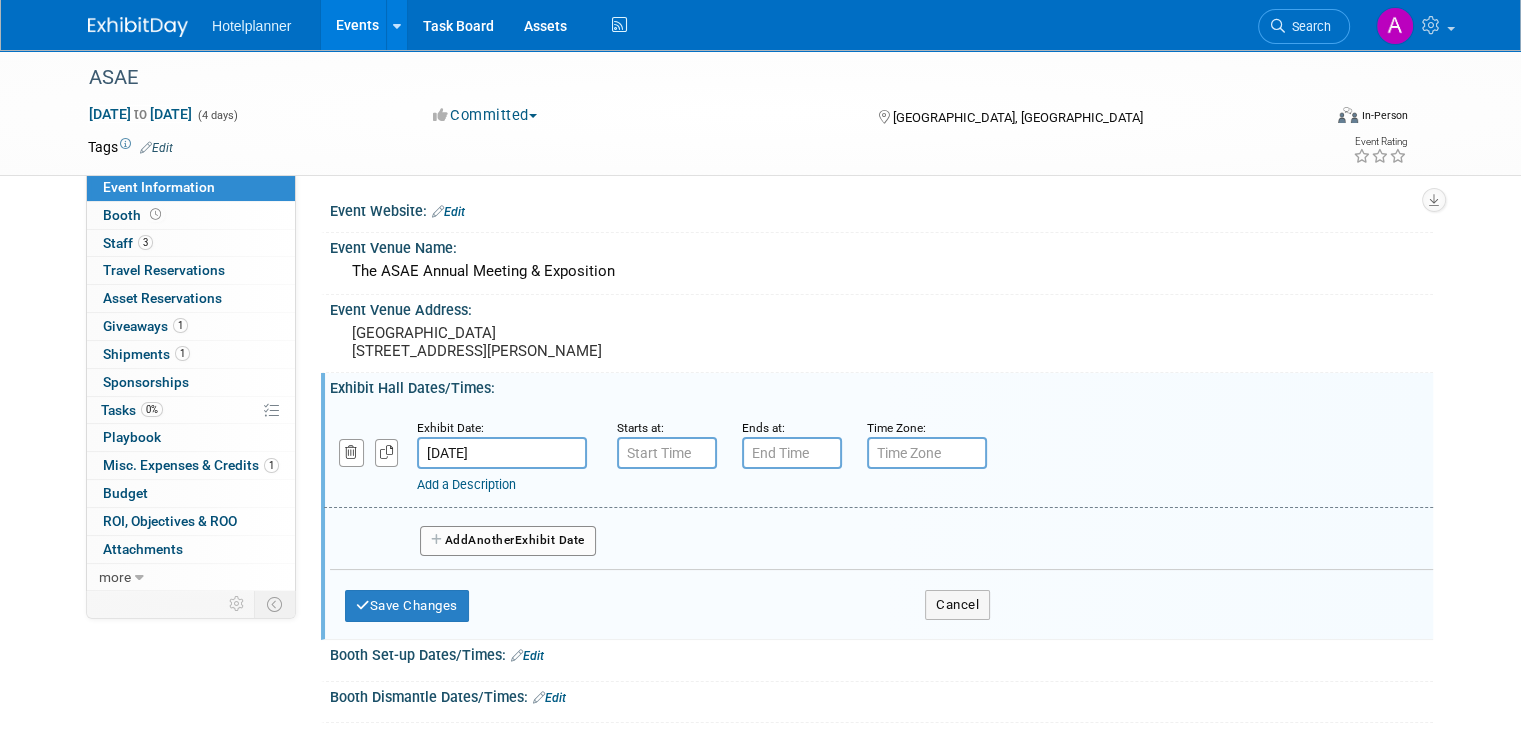 scroll, scrollTop: 100, scrollLeft: 0, axis: vertical 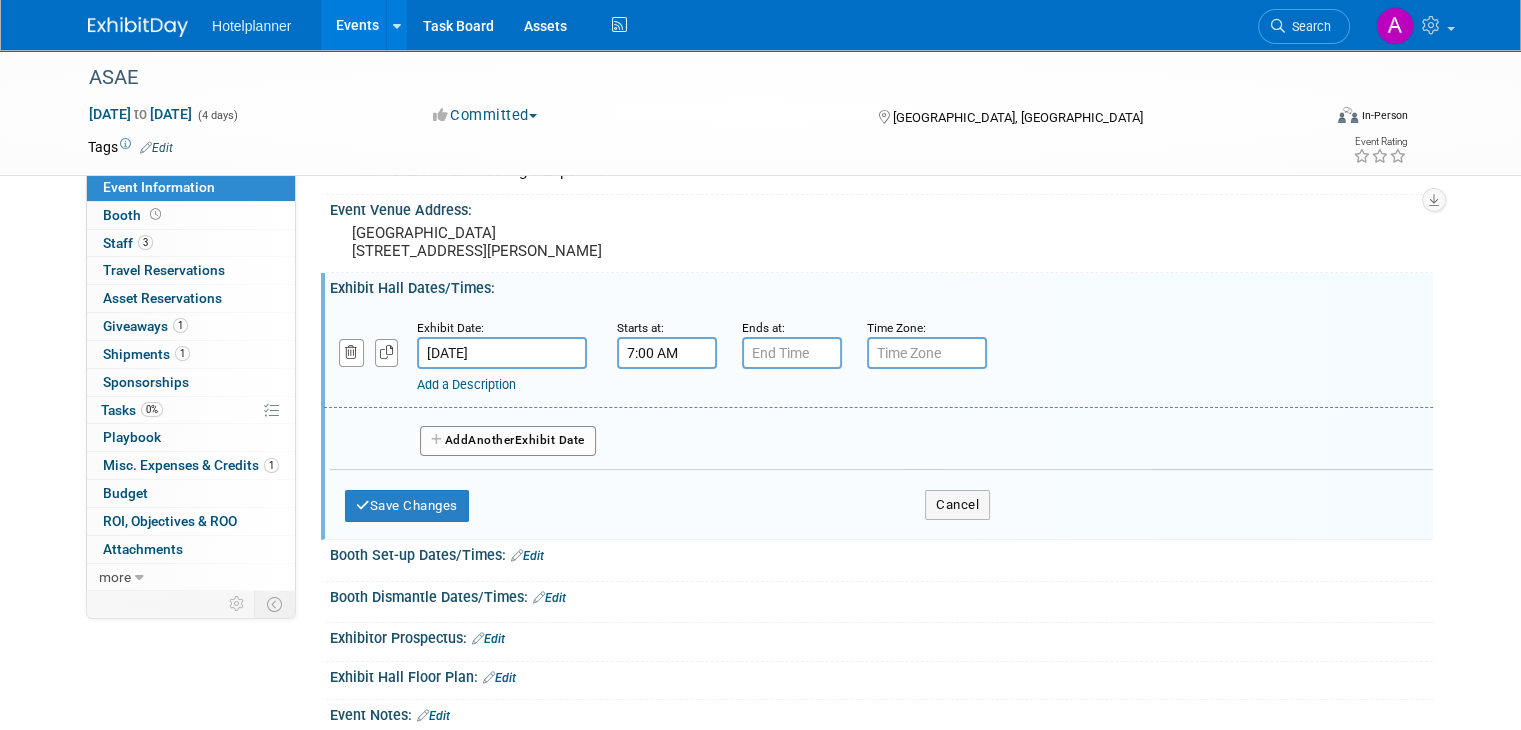 click on "7:00 AM" at bounding box center [667, 353] 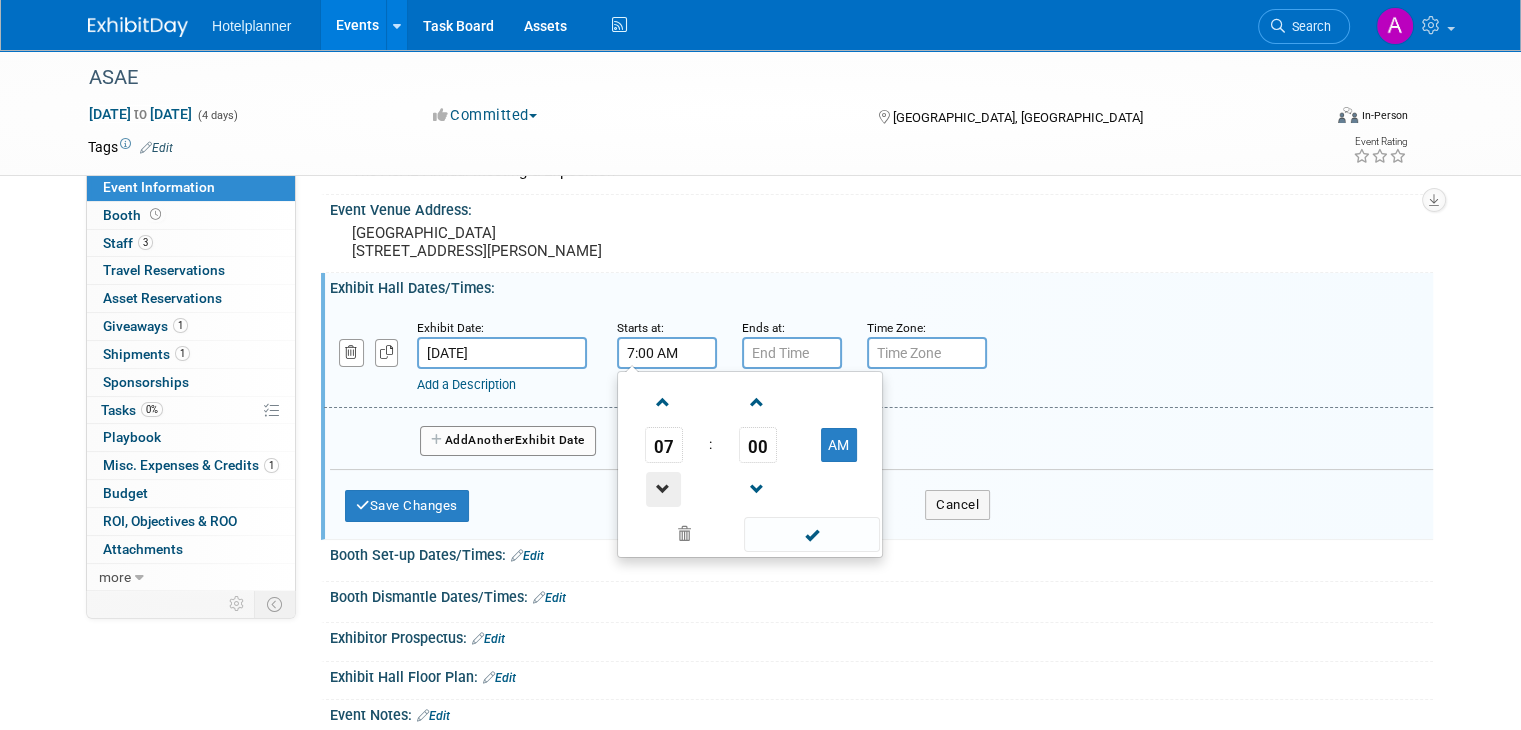 click at bounding box center [663, 489] 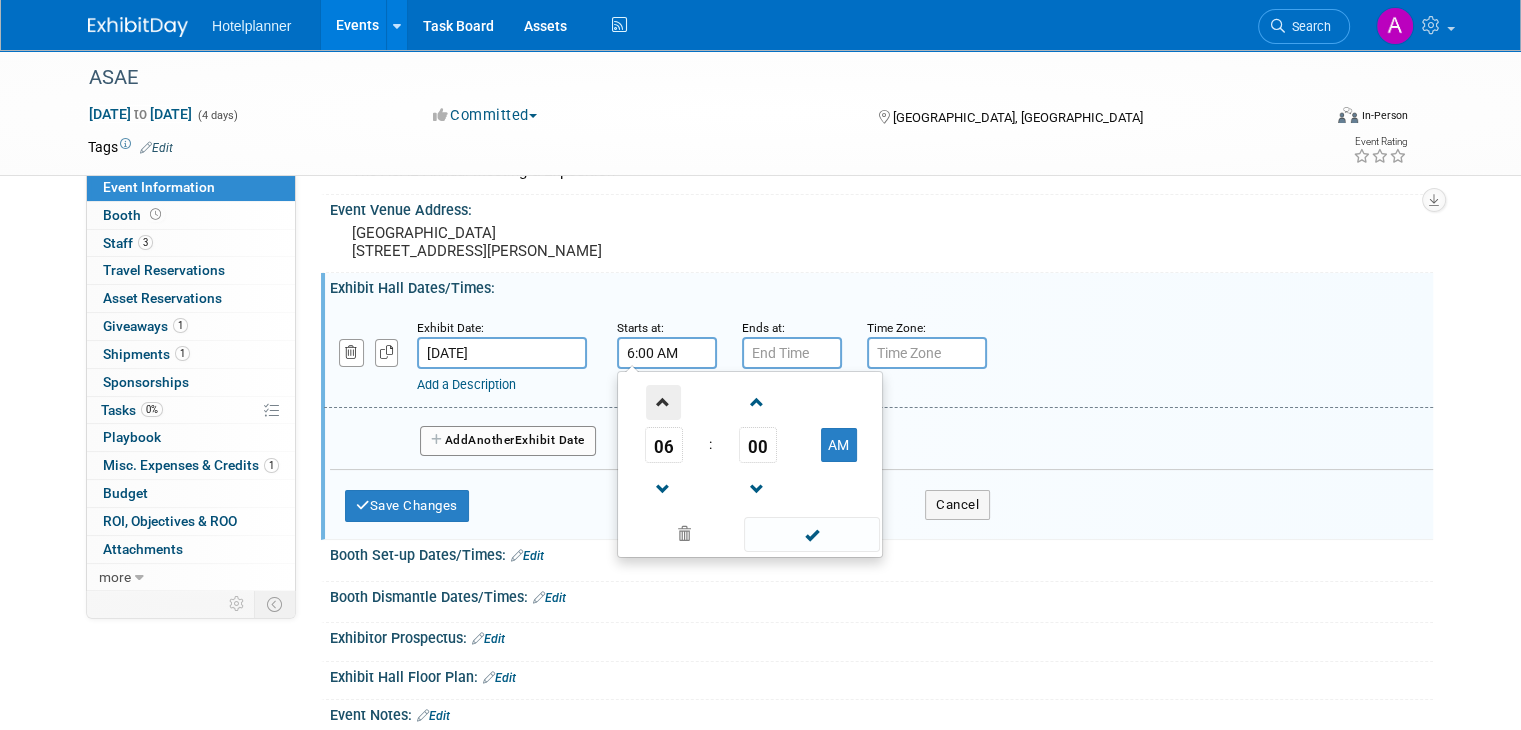 click at bounding box center (663, 402) 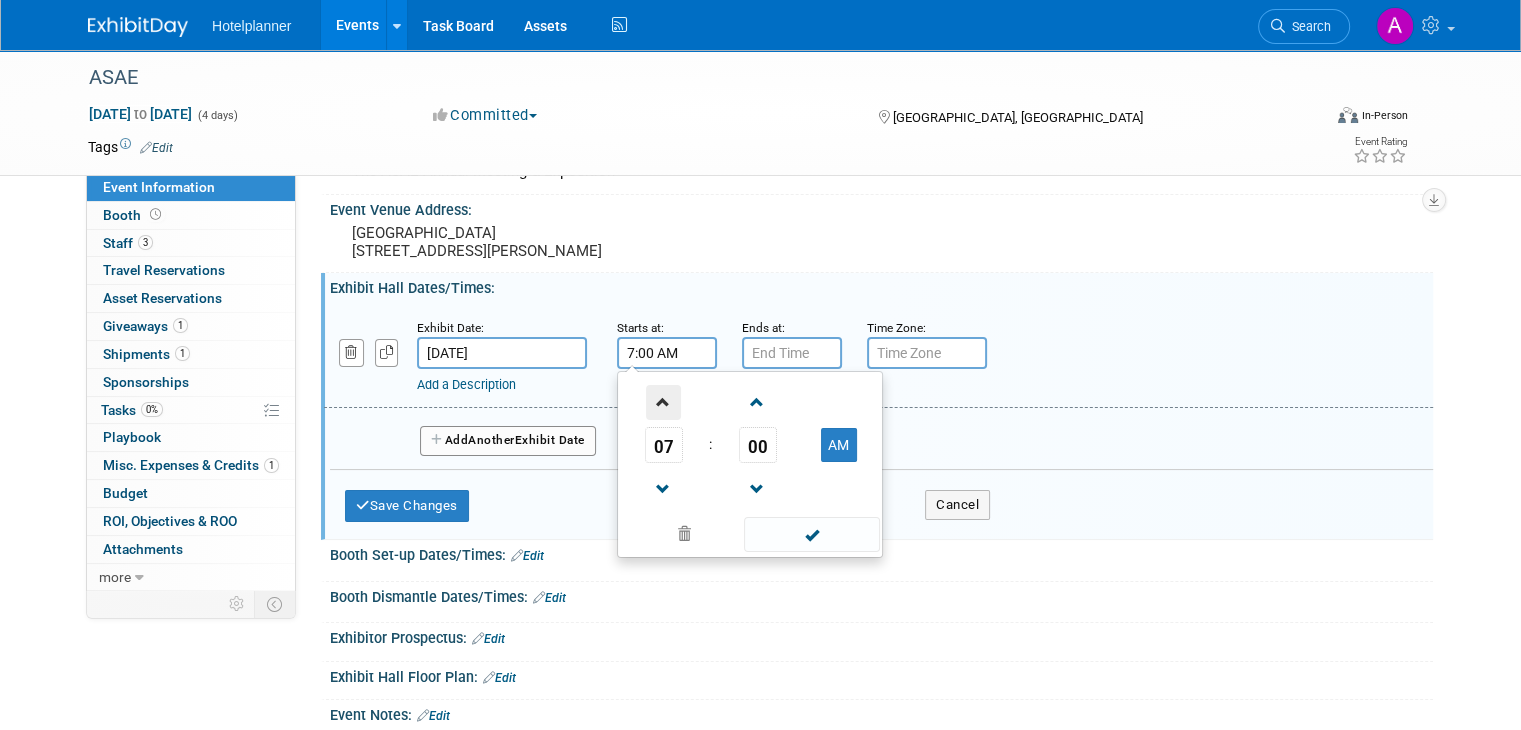 click at bounding box center (663, 402) 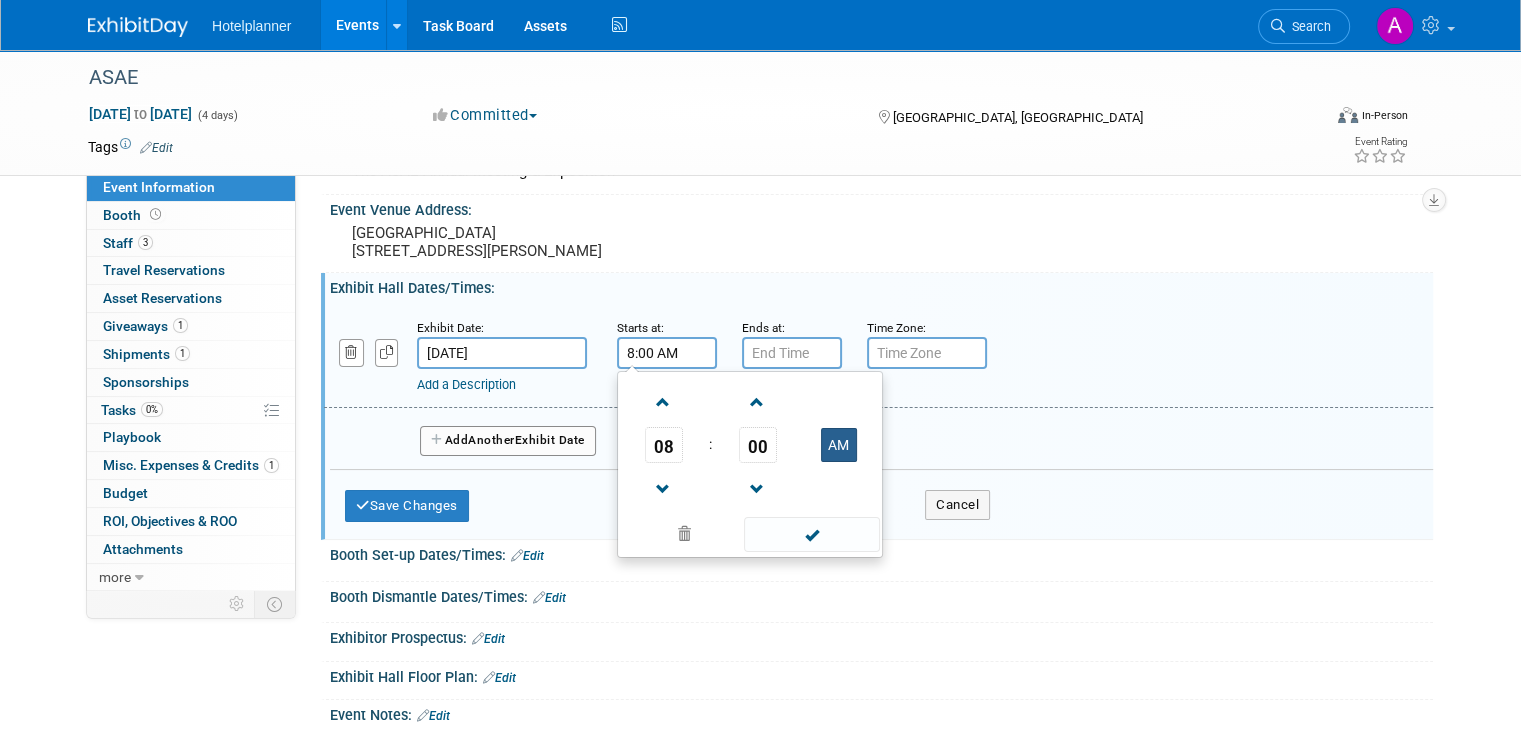 click on "AM" at bounding box center (839, 445) 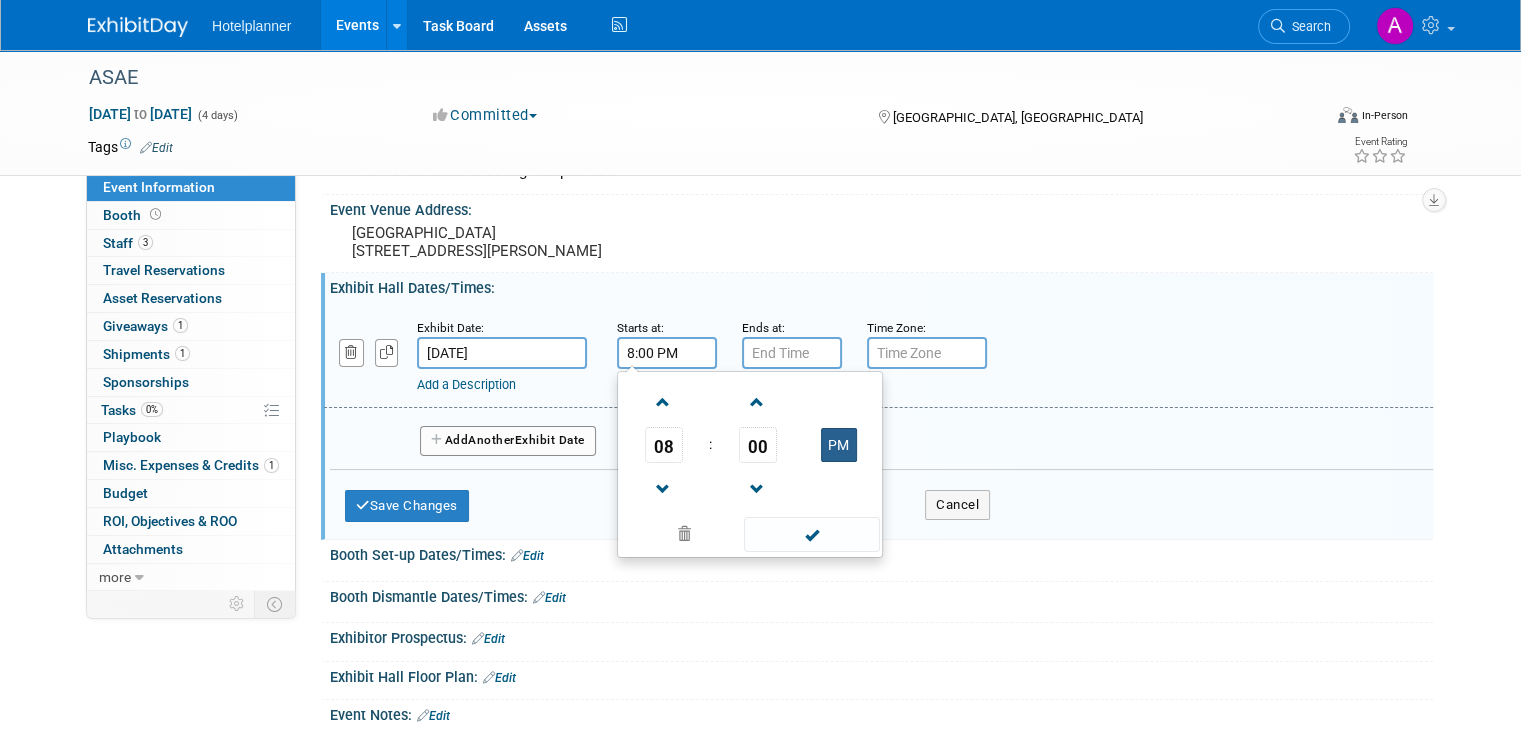 click on "PM" at bounding box center [839, 445] 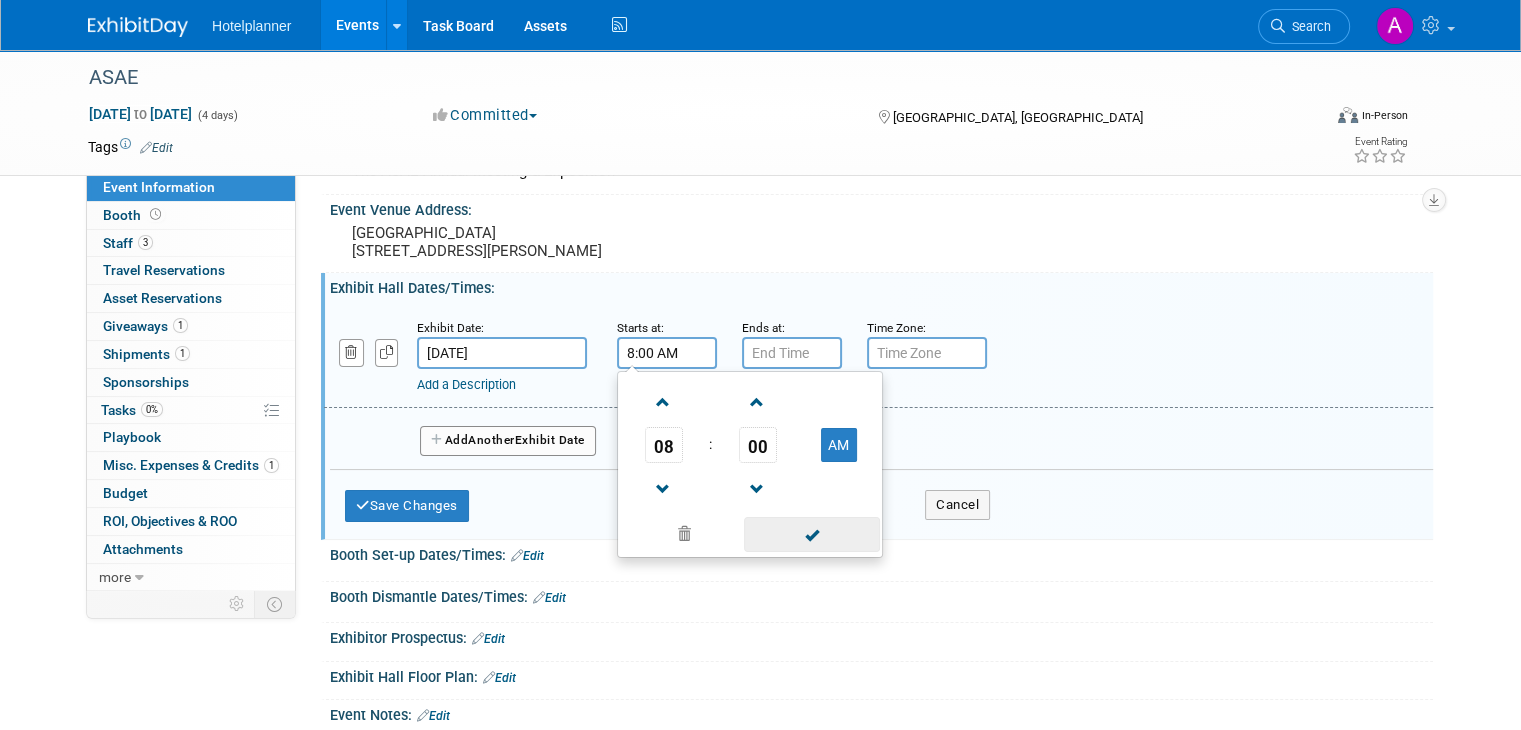 click at bounding box center [811, 534] 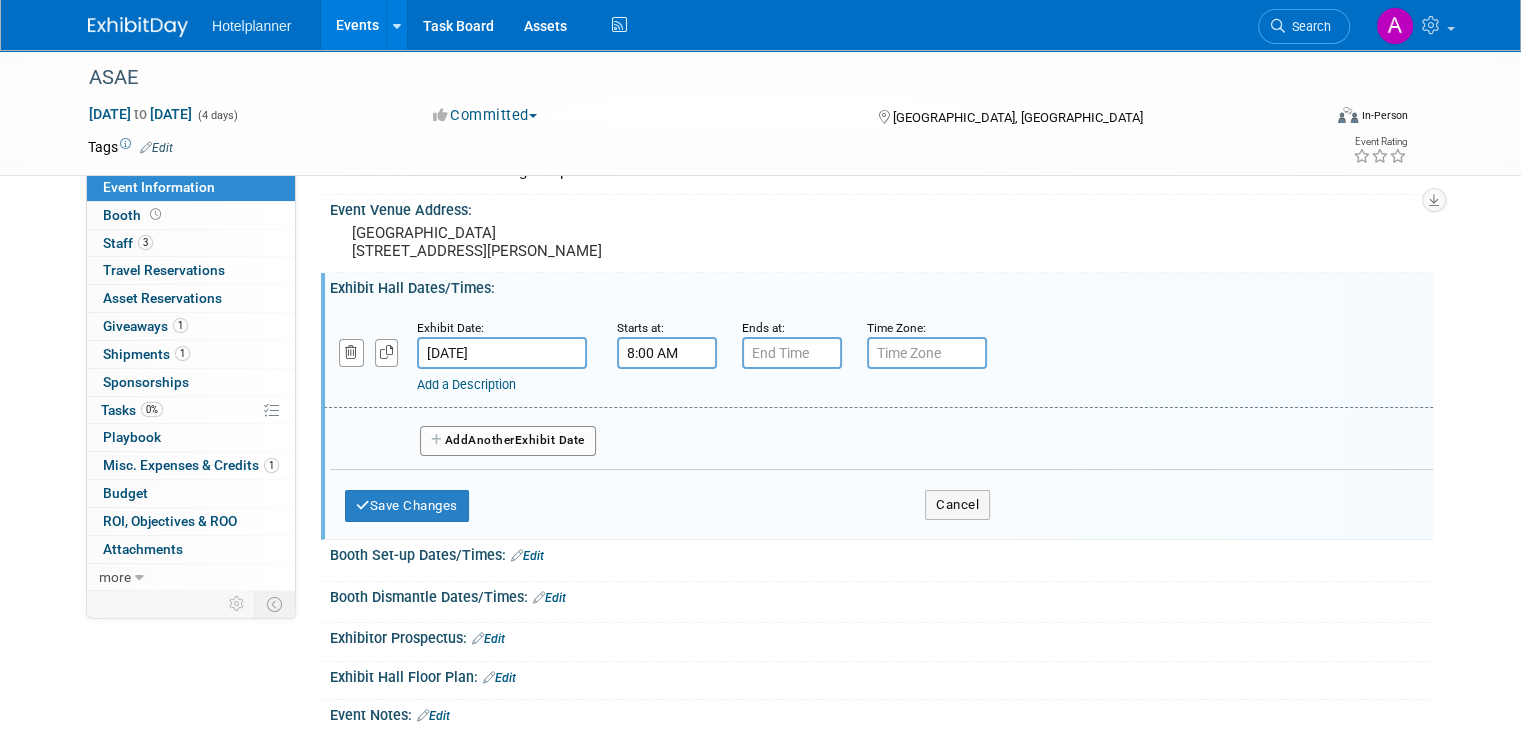 type on "7:00 PM" 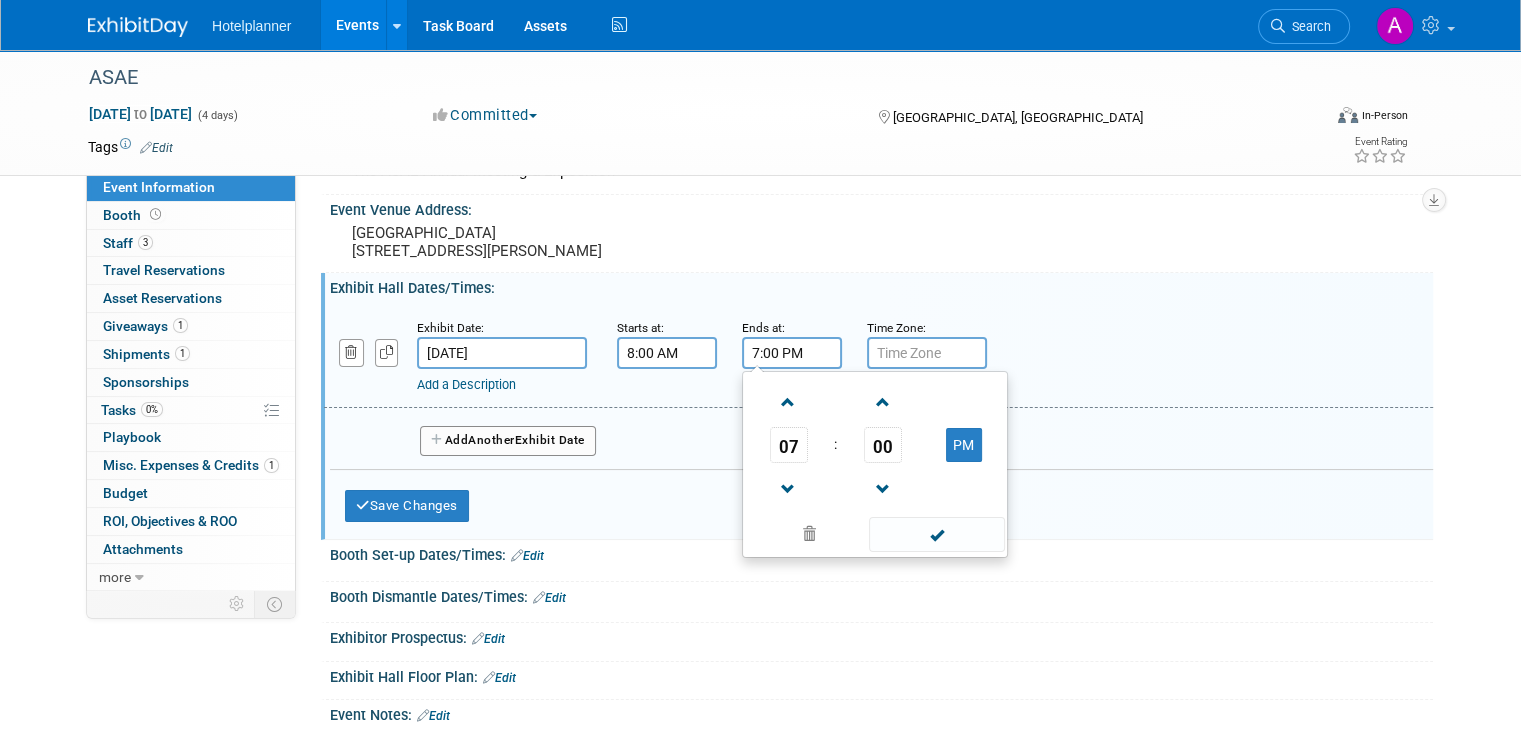 click on "7:00 PM" at bounding box center [792, 353] 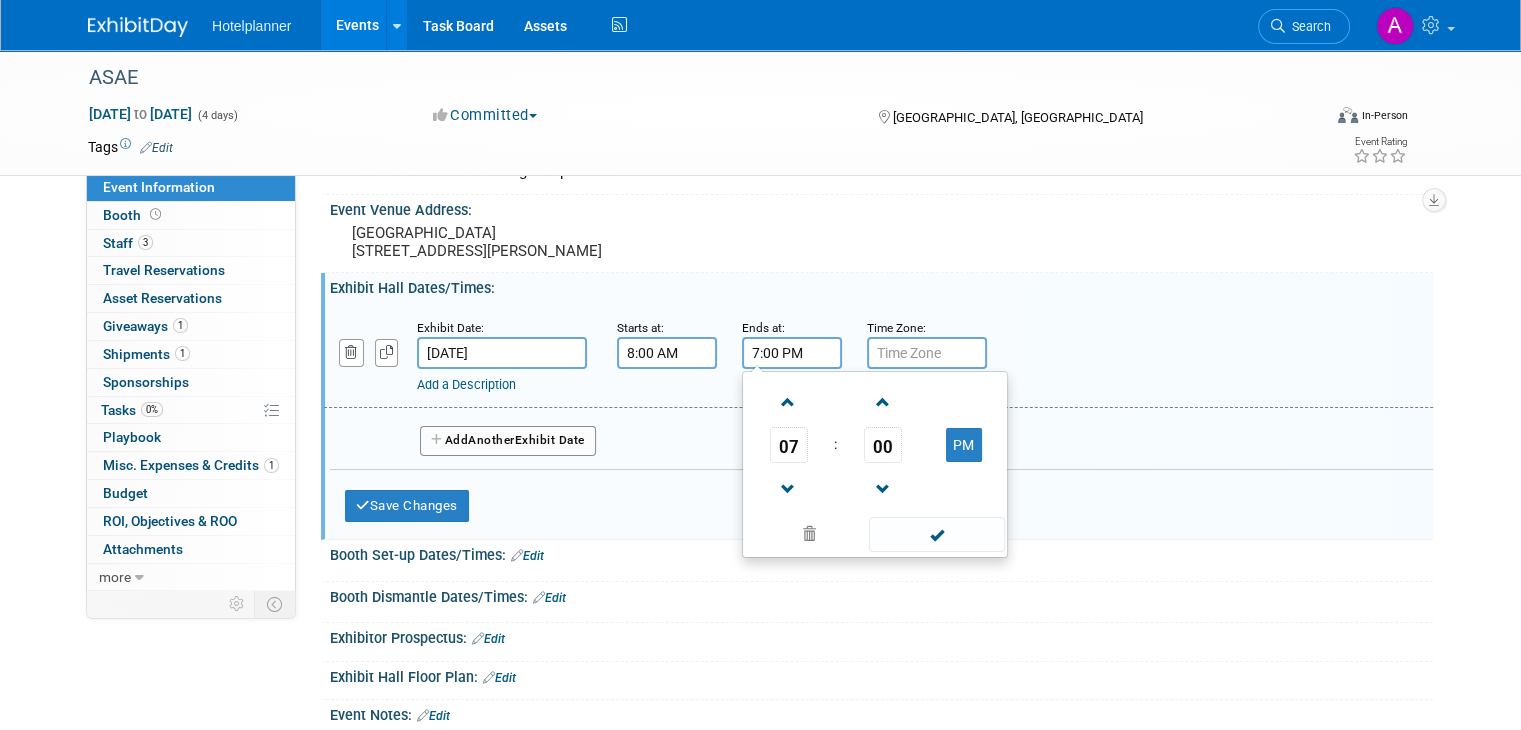 click on "07 : 00 PM 12 01 02 03 04 05 06 07 08 09 10 11 00 05 10 15 20 25 30 35 40 45 50 55" at bounding box center (875, 464) 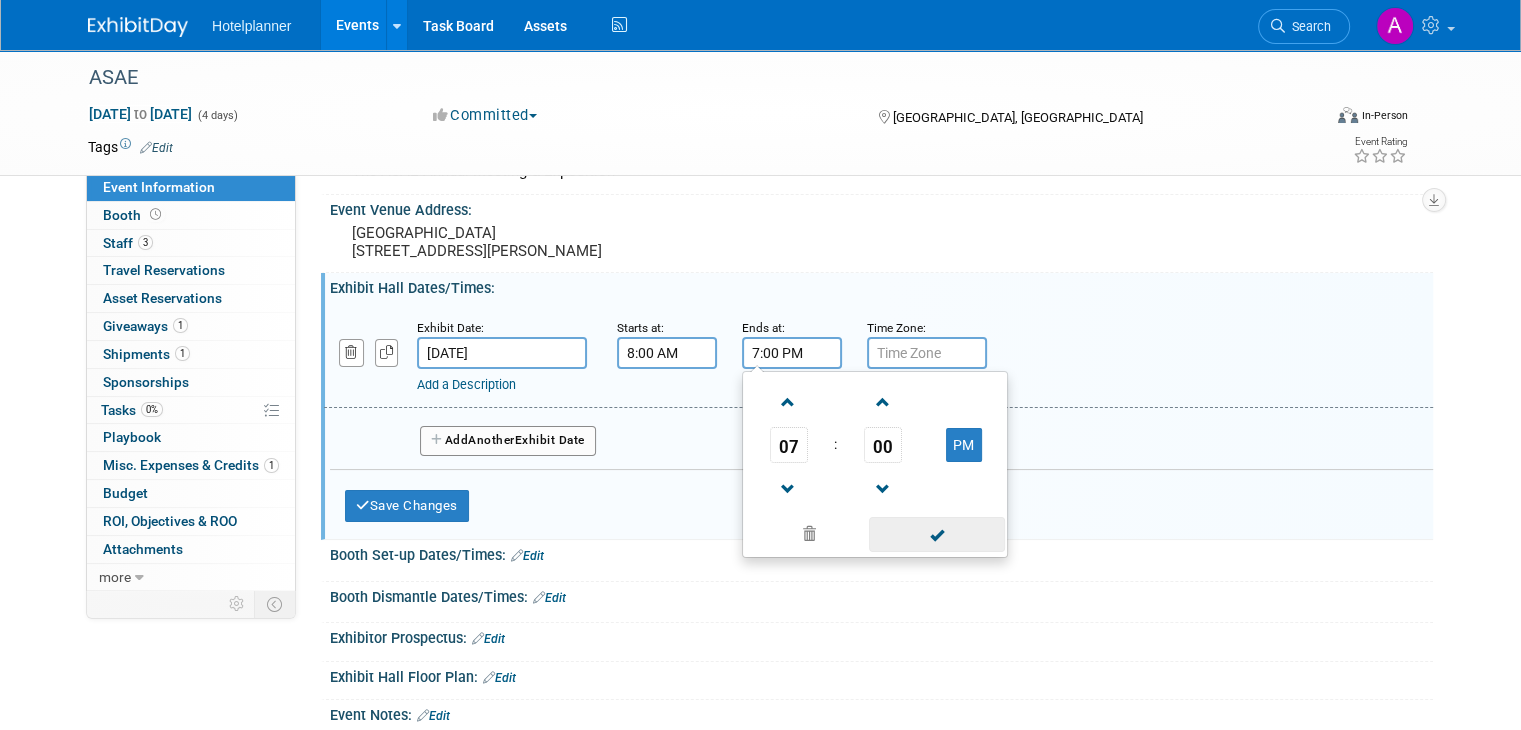 click at bounding box center [936, 534] 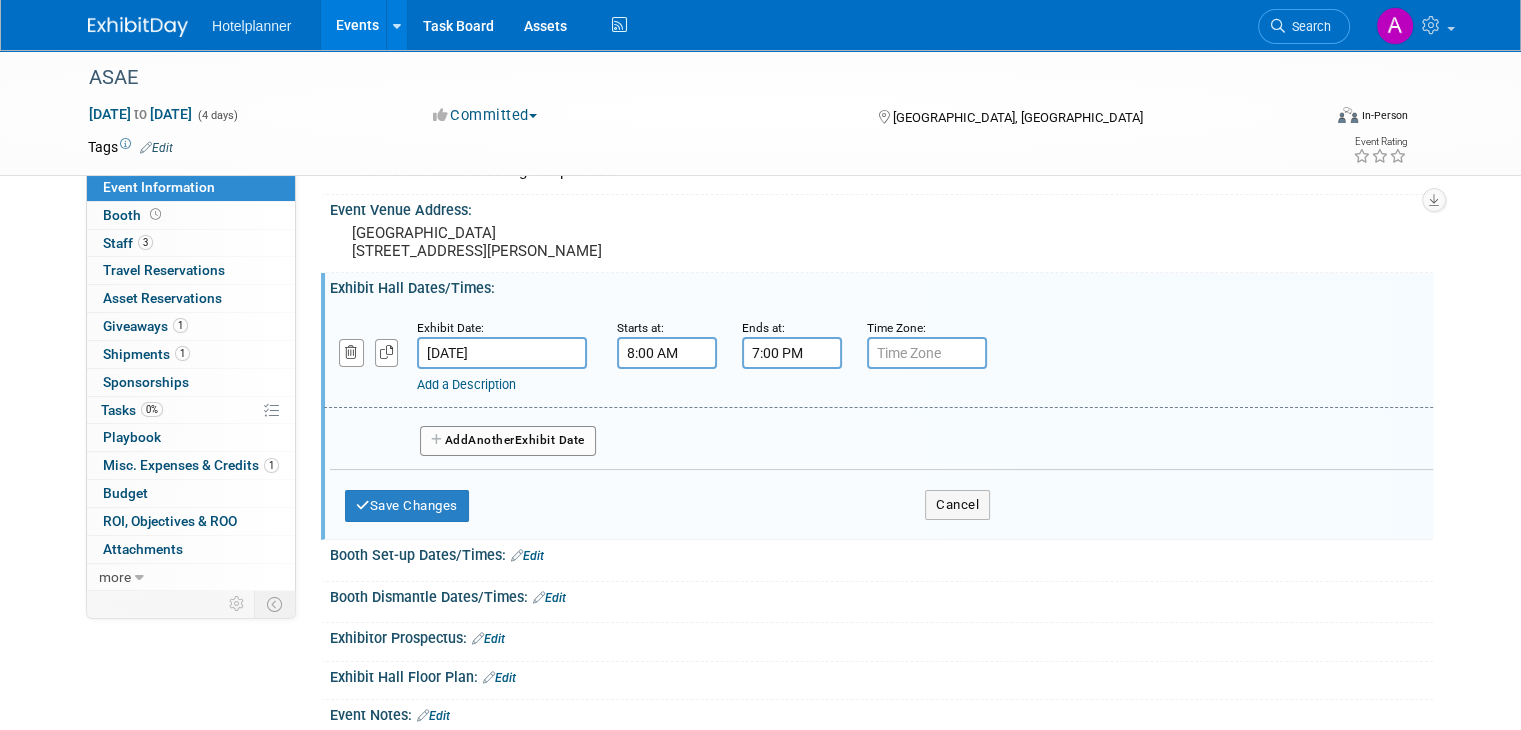 click on "Add a Description" at bounding box center [466, 384] 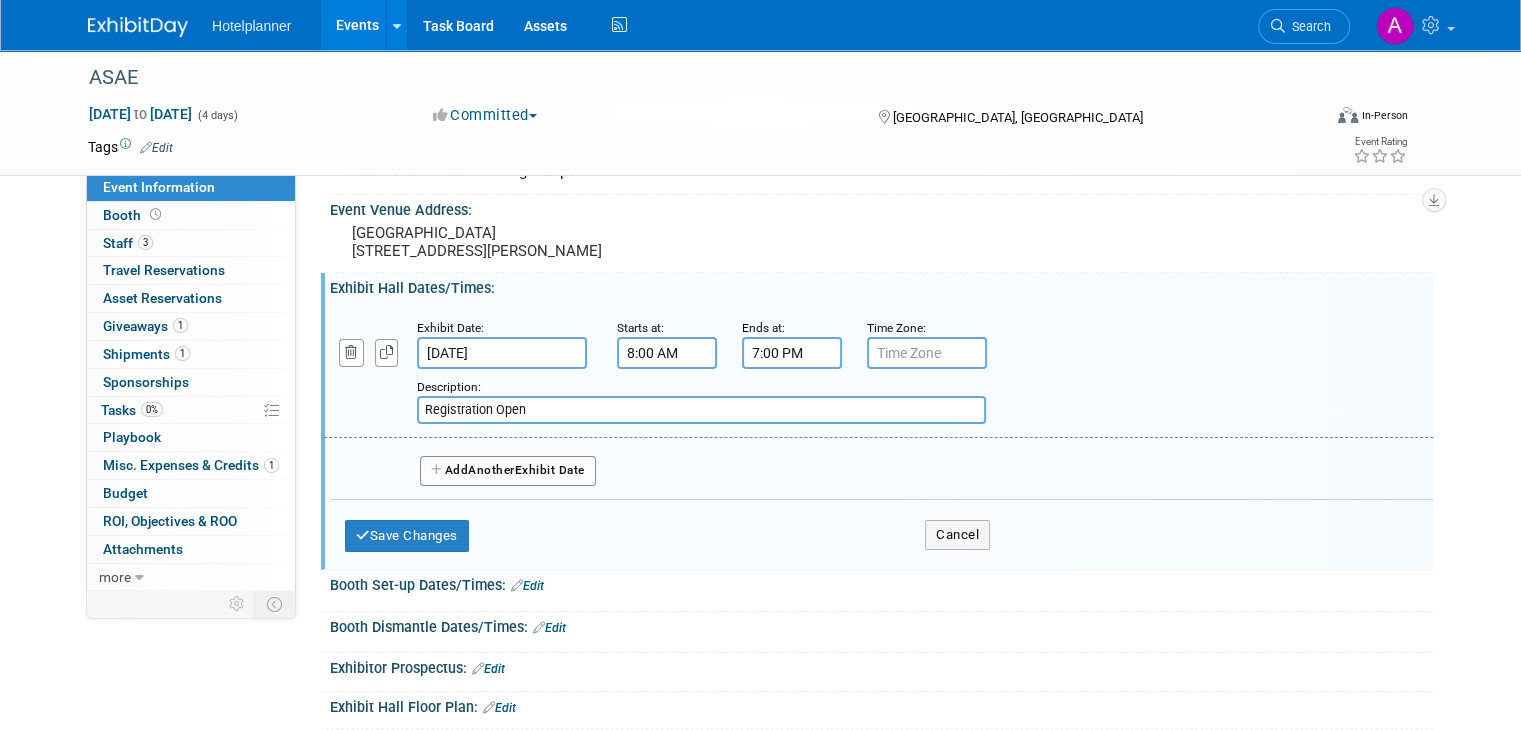 type on "Registration Open" 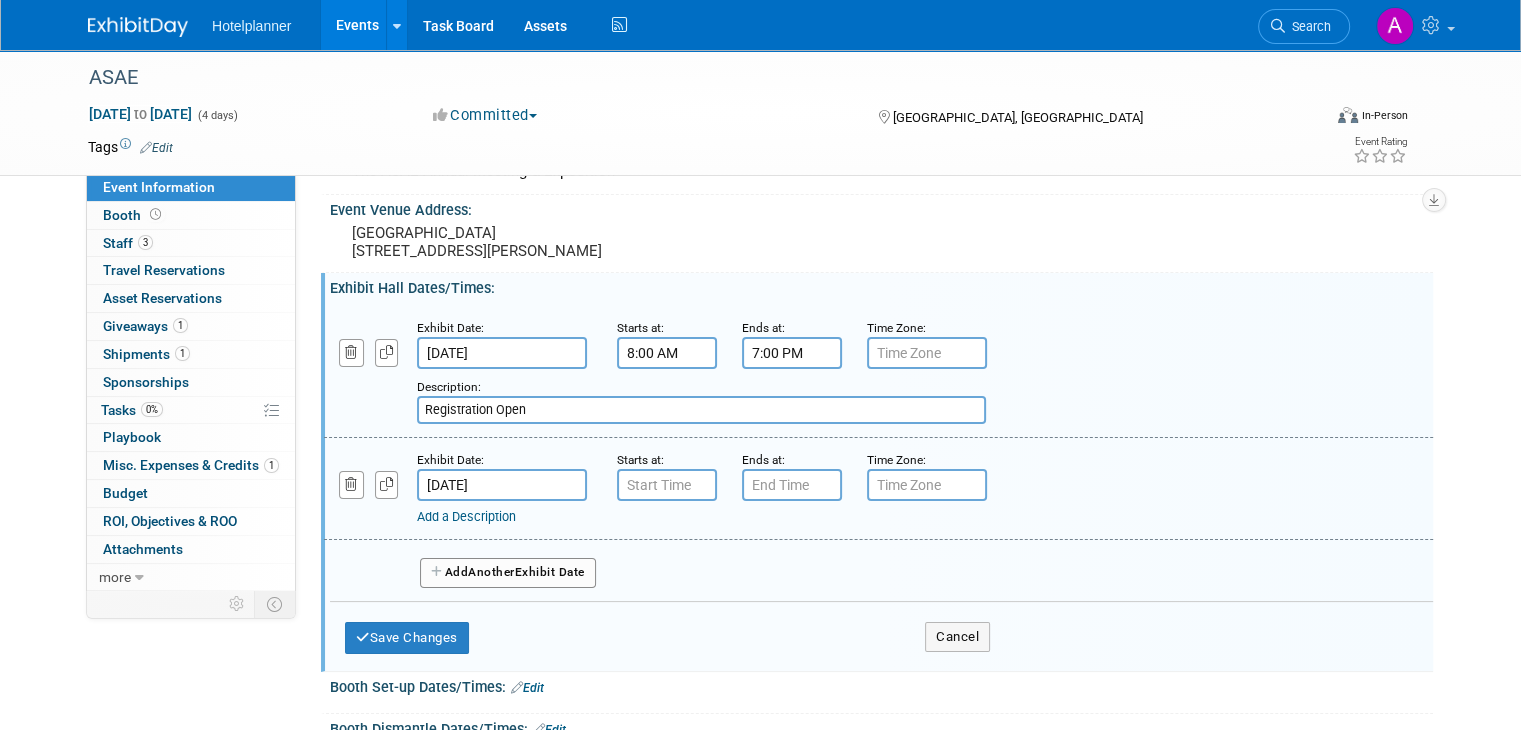click on "Aug 10, 2025" at bounding box center [502, 485] 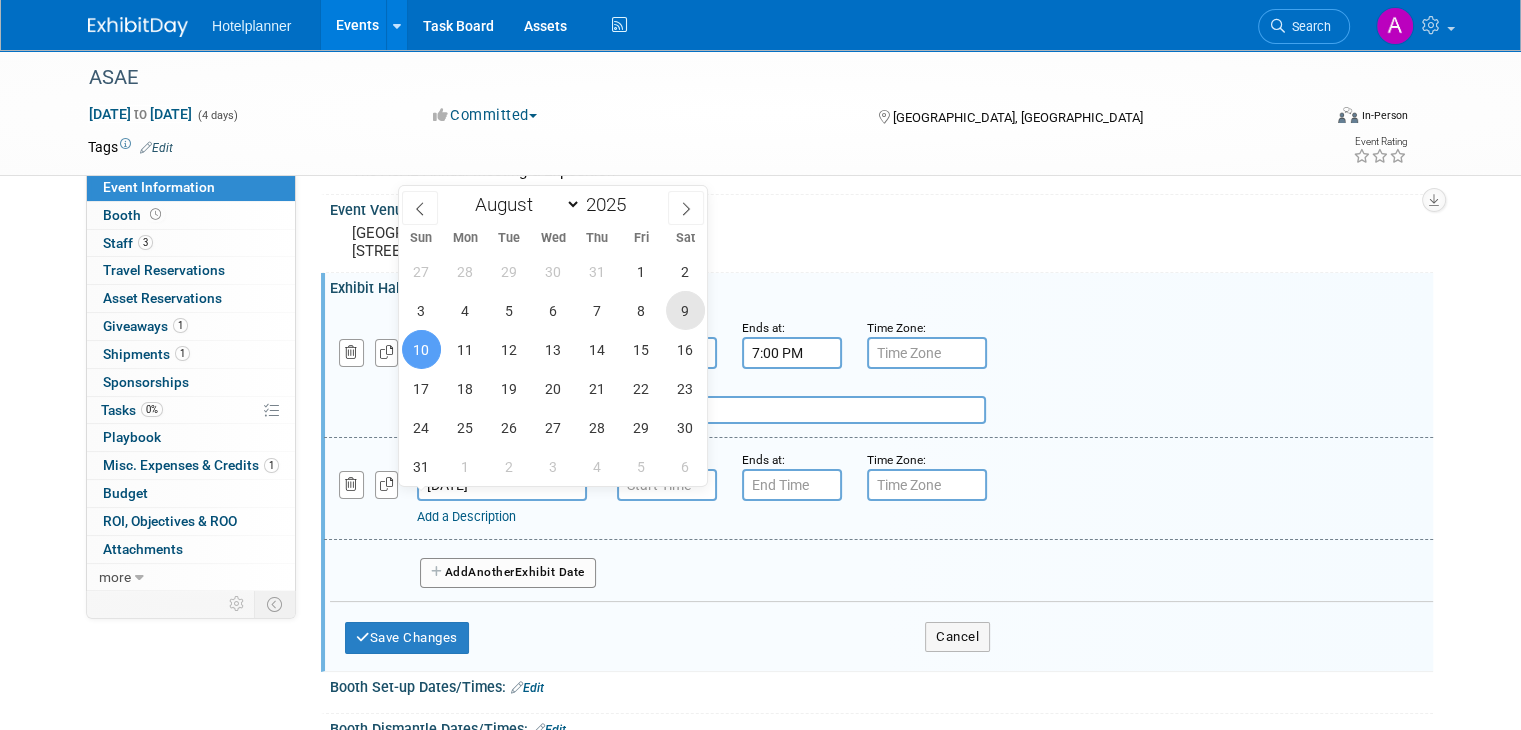 click on "9" at bounding box center [685, 310] 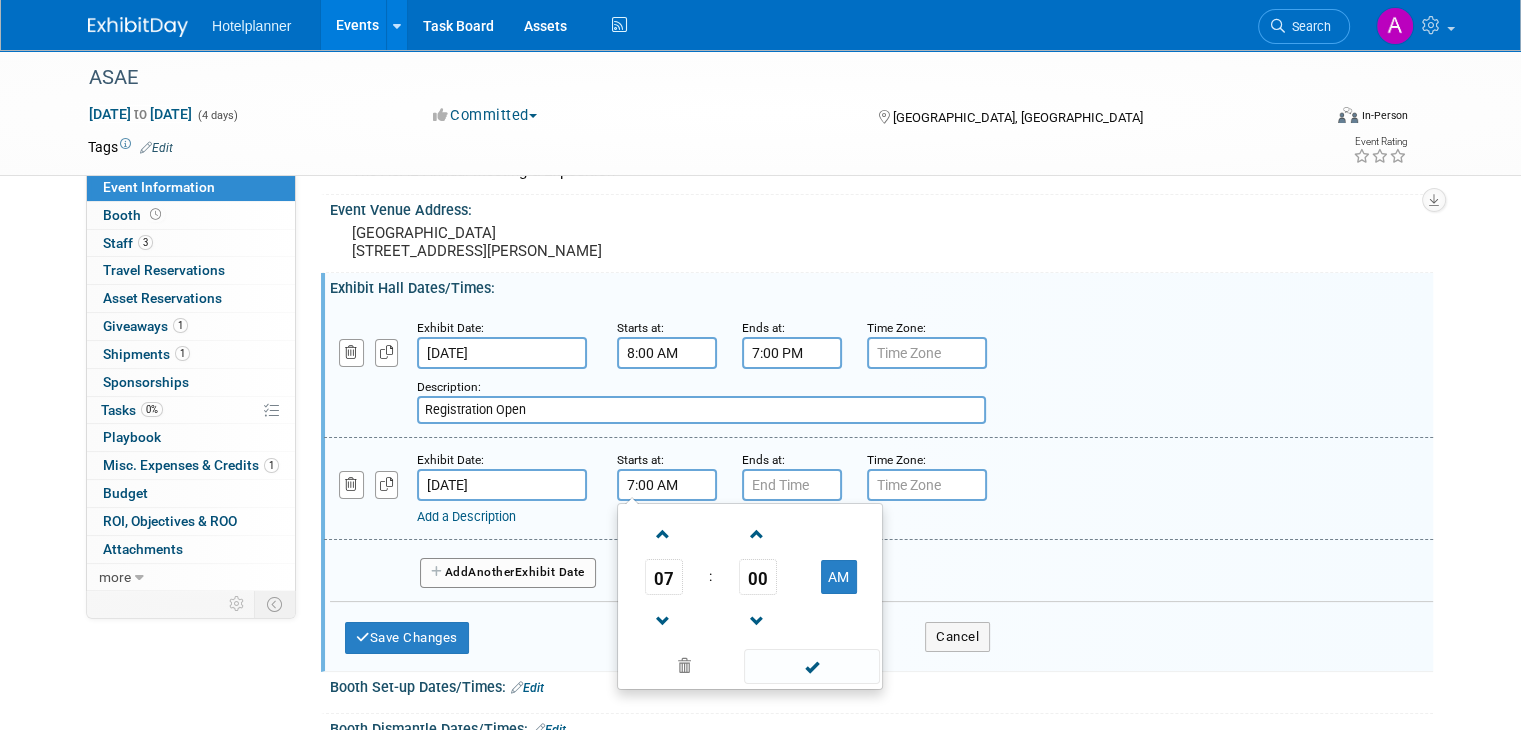 click on "7:00 AM" at bounding box center [667, 485] 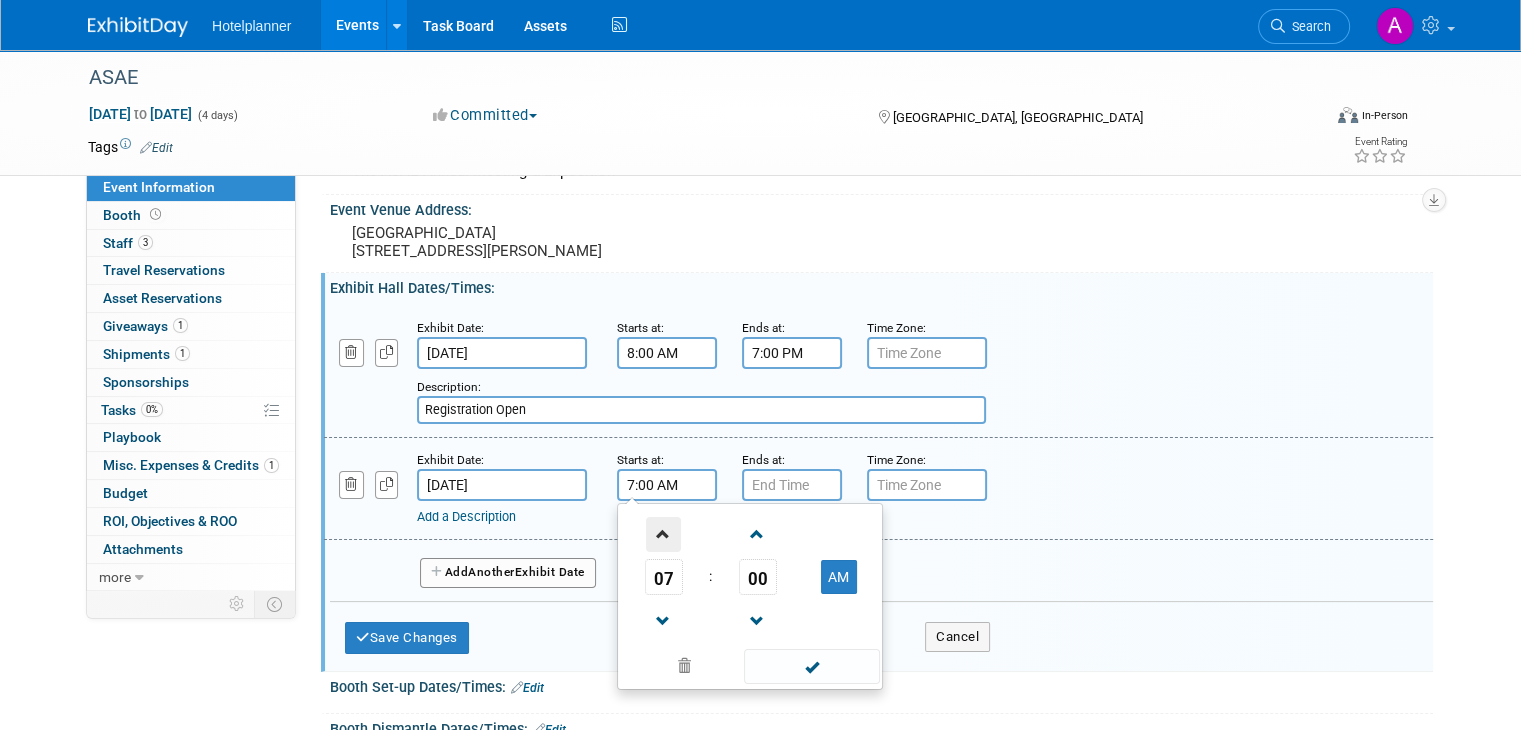 click at bounding box center [663, 534] 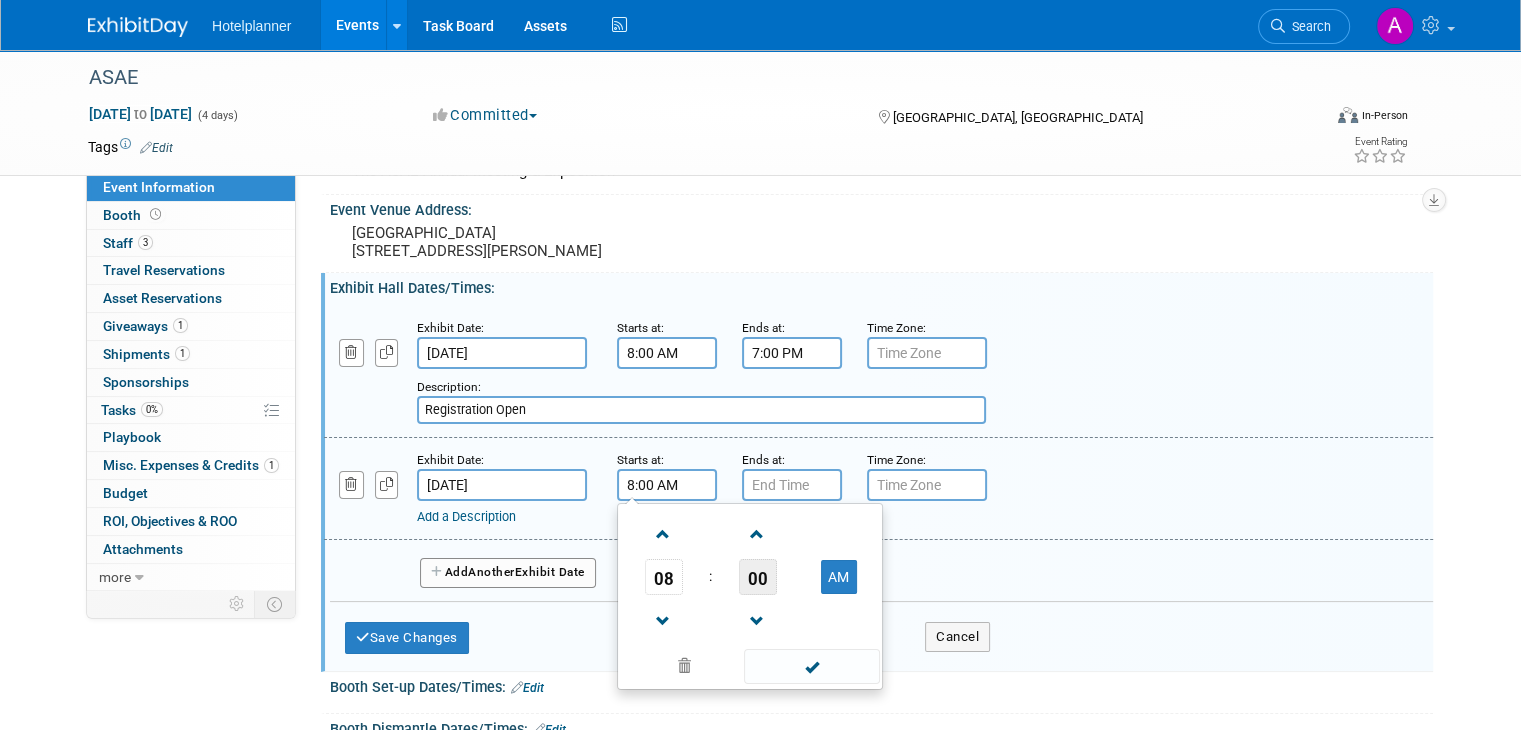 click on "00" at bounding box center [758, 577] 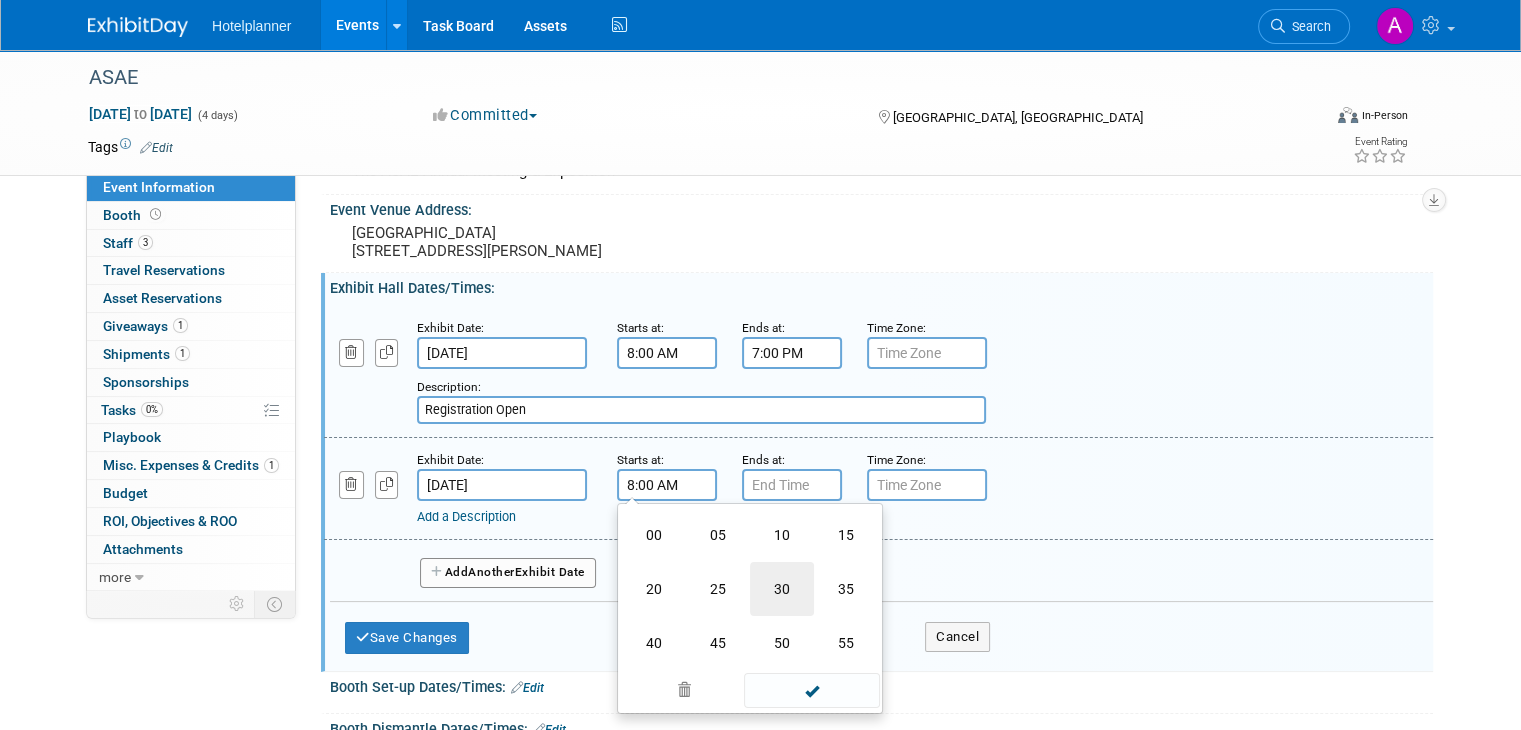 click on "30" at bounding box center (782, 589) 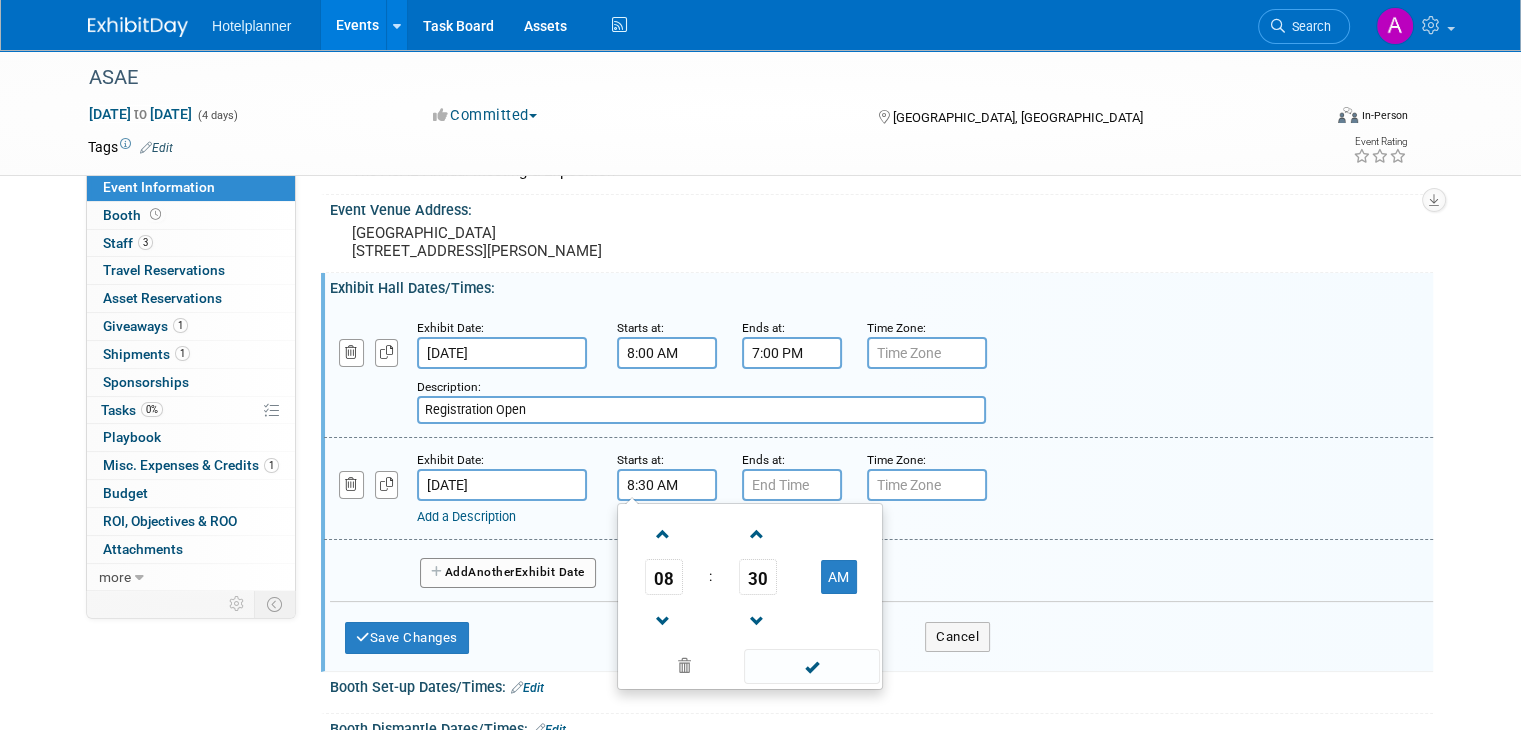 drag, startPoint x: 796, startPoint y: 673, endPoint x: 802, endPoint y: 629, distance: 44.407207 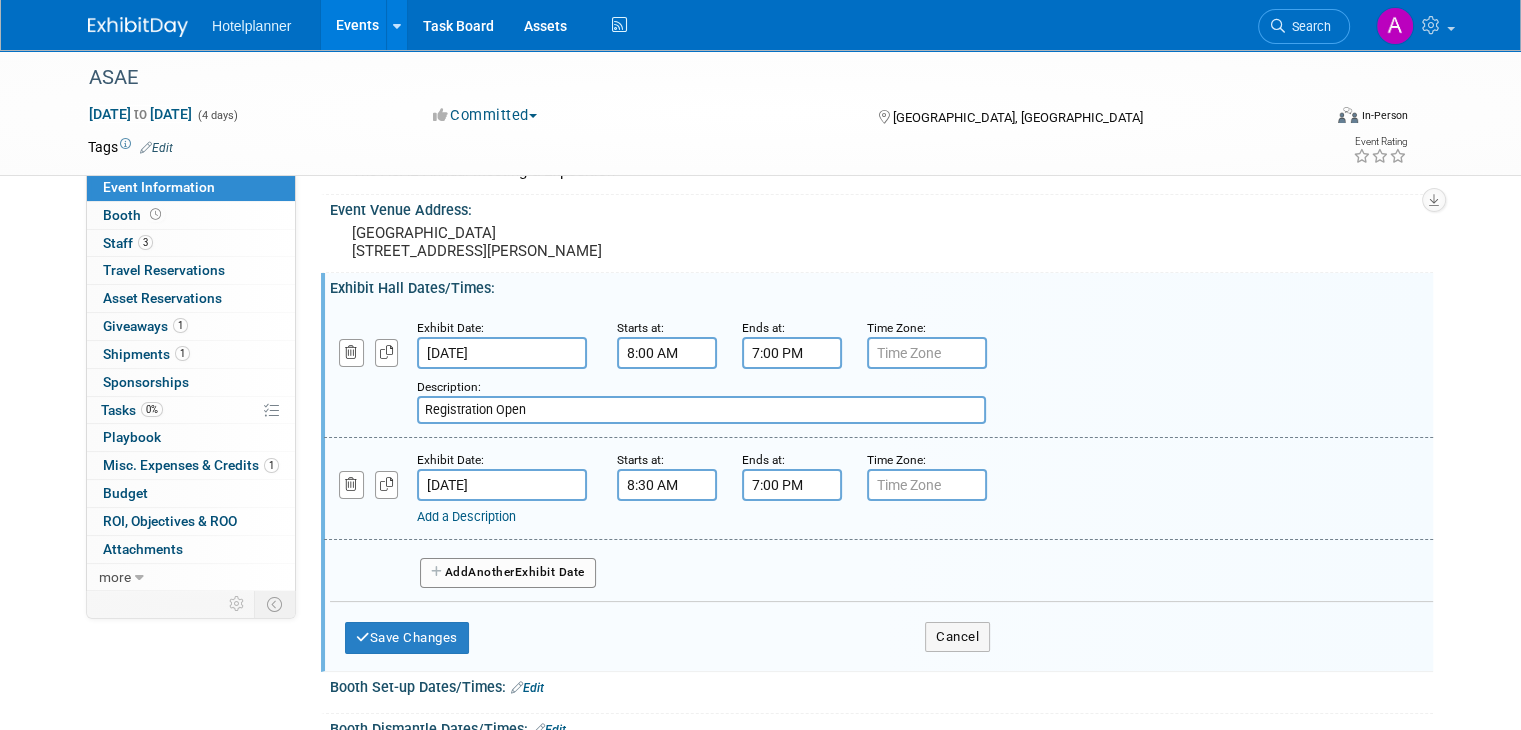 click on "7:00 PM" at bounding box center [792, 485] 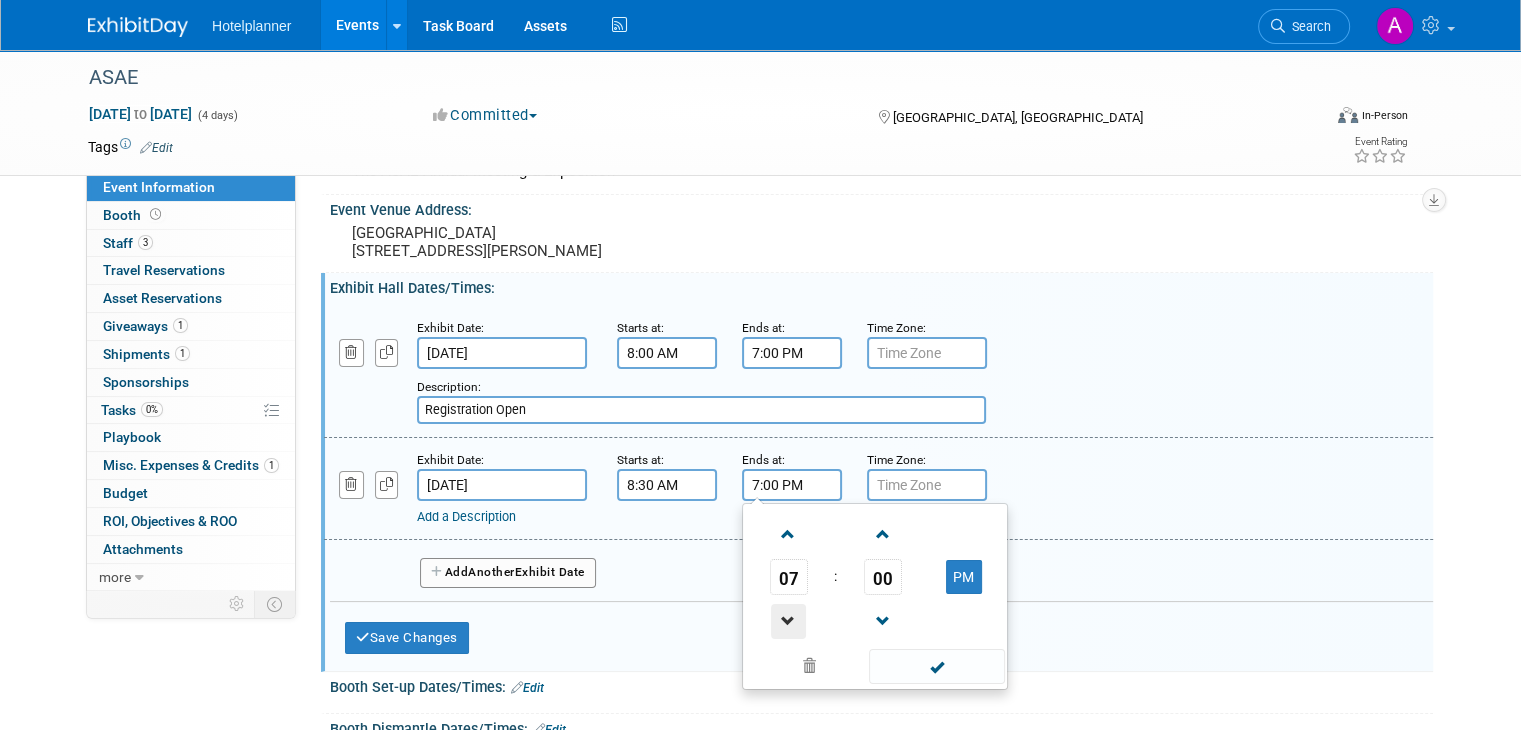 click at bounding box center (788, 621) 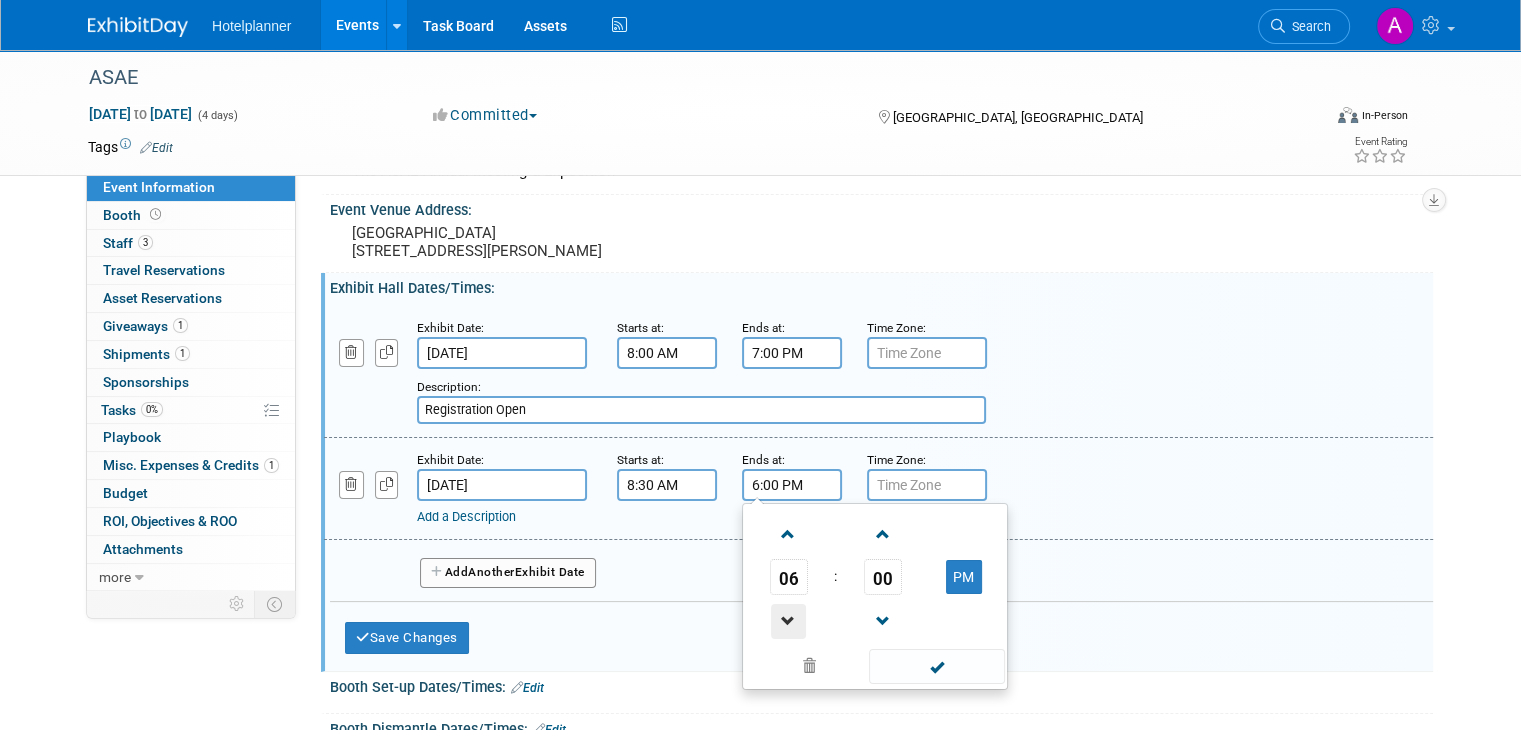 click at bounding box center (788, 621) 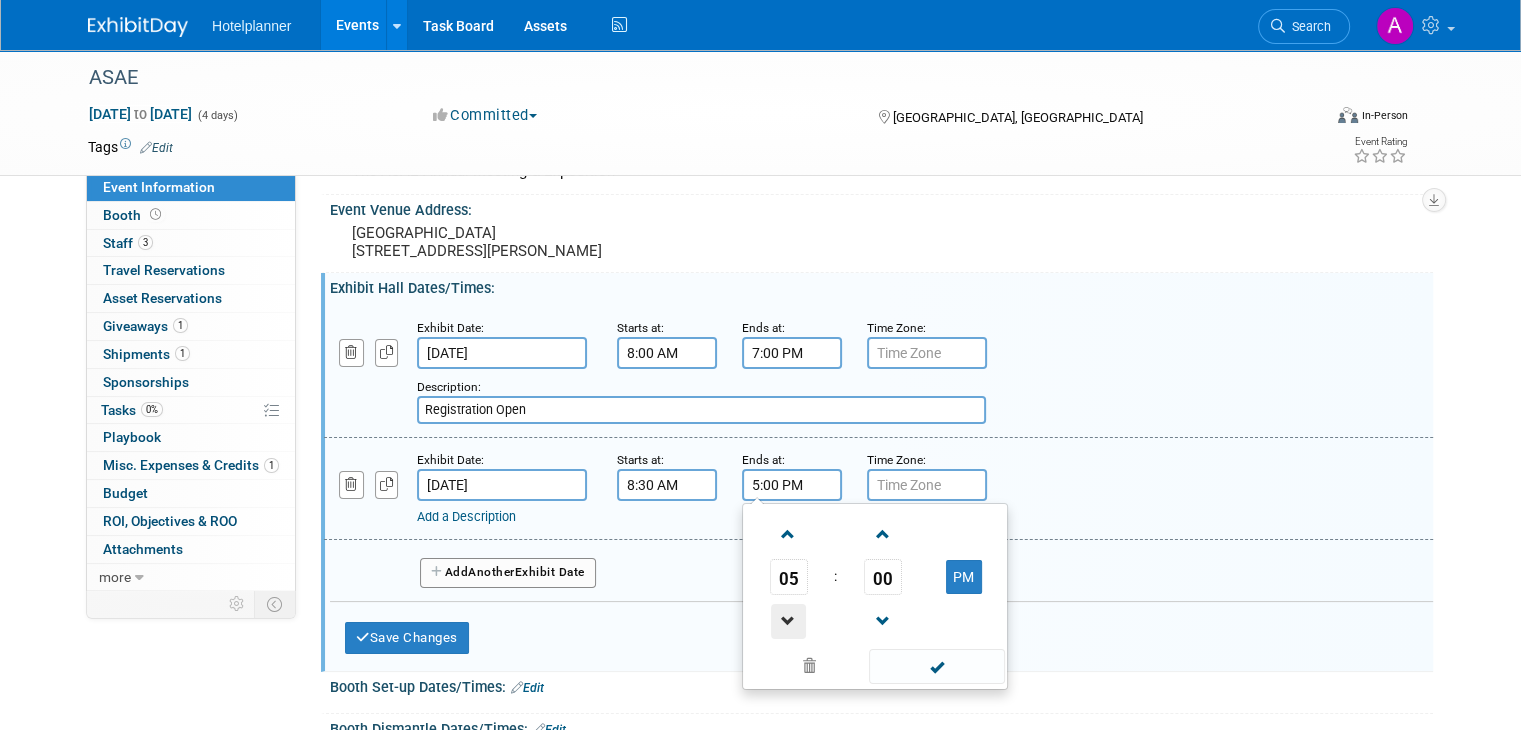 click at bounding box center (788, 621) 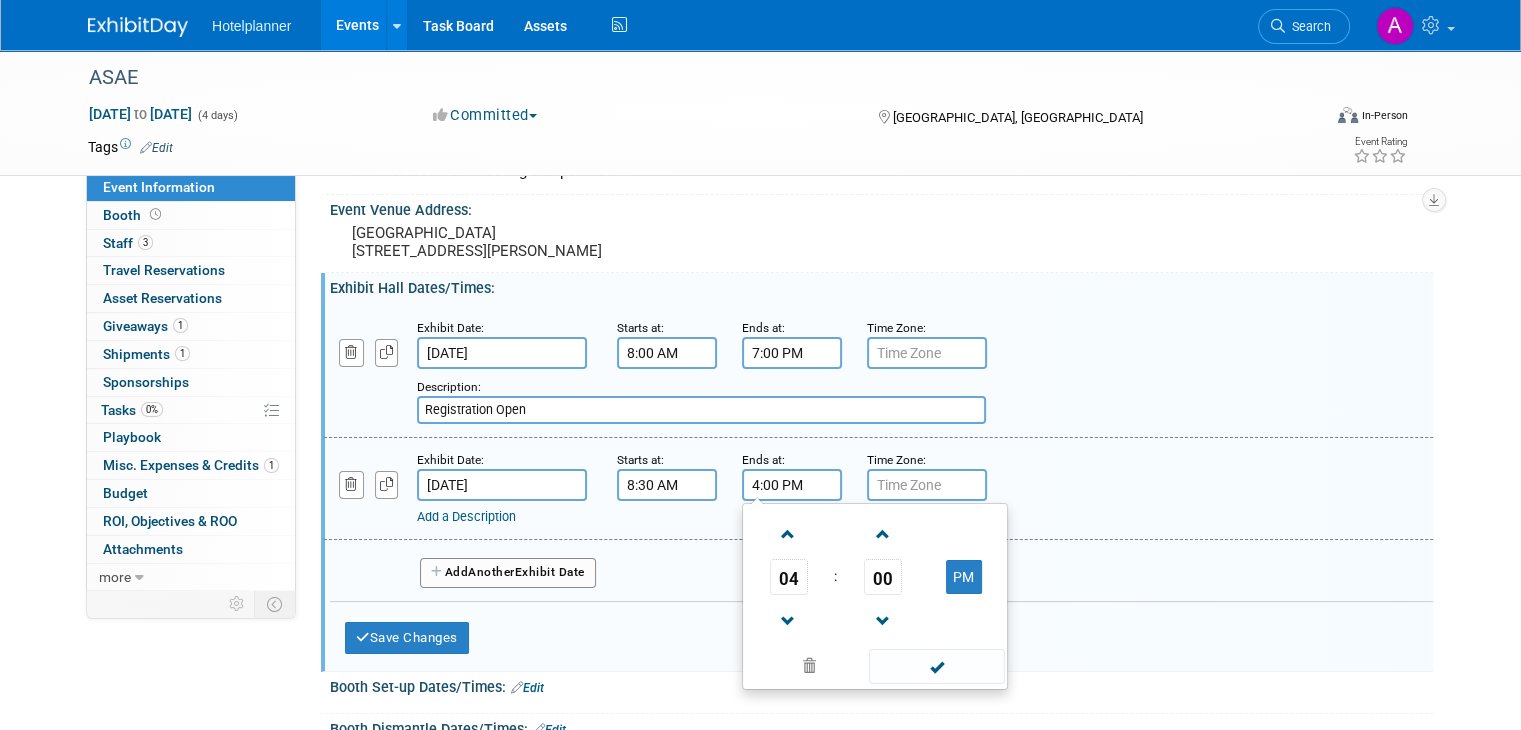 click on "Exhibit Date:
Aug 9, 2025
Starts at:
8:30 AM
Ends at:
4:00 PM 04 : 00 PM 12 01 02 03 04 05 06 07 08 09 10 11 00 05 10 15 20 25 30 35 40 45 50 55
Time Zone:  Apply to all
Add a Description
Description:" at bounding box center (878, 489) 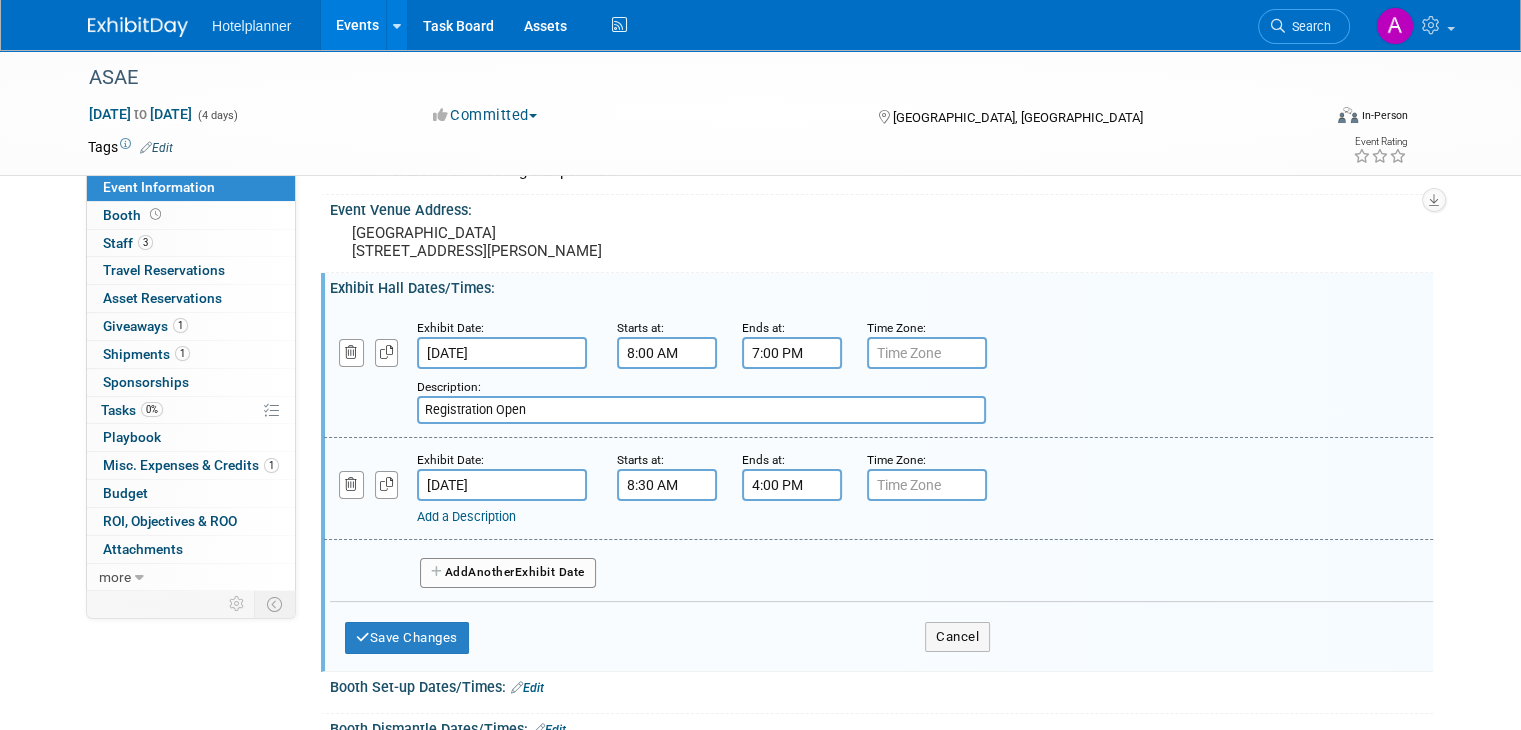 click on "Add a Description" at bounding box center (466, 516) 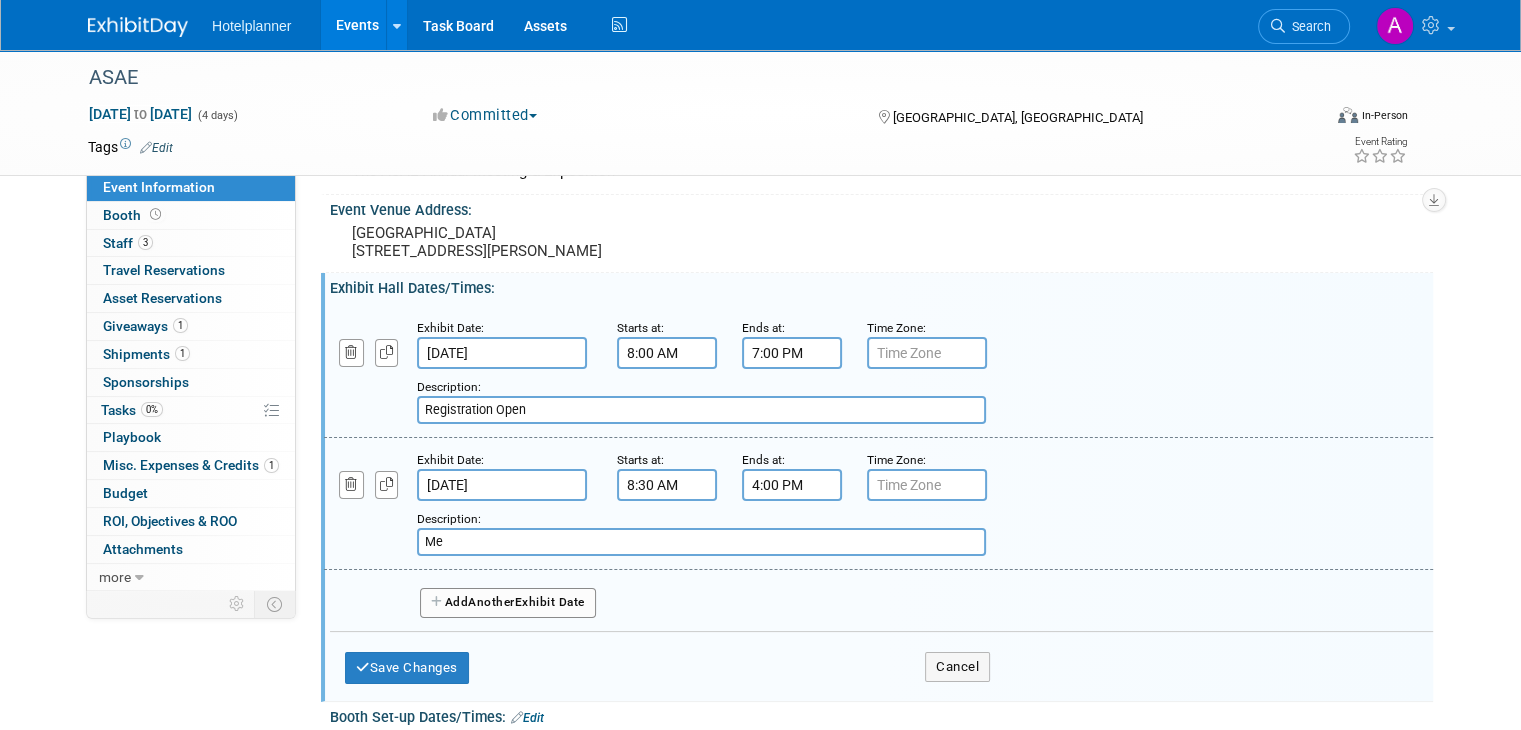 type on "M" 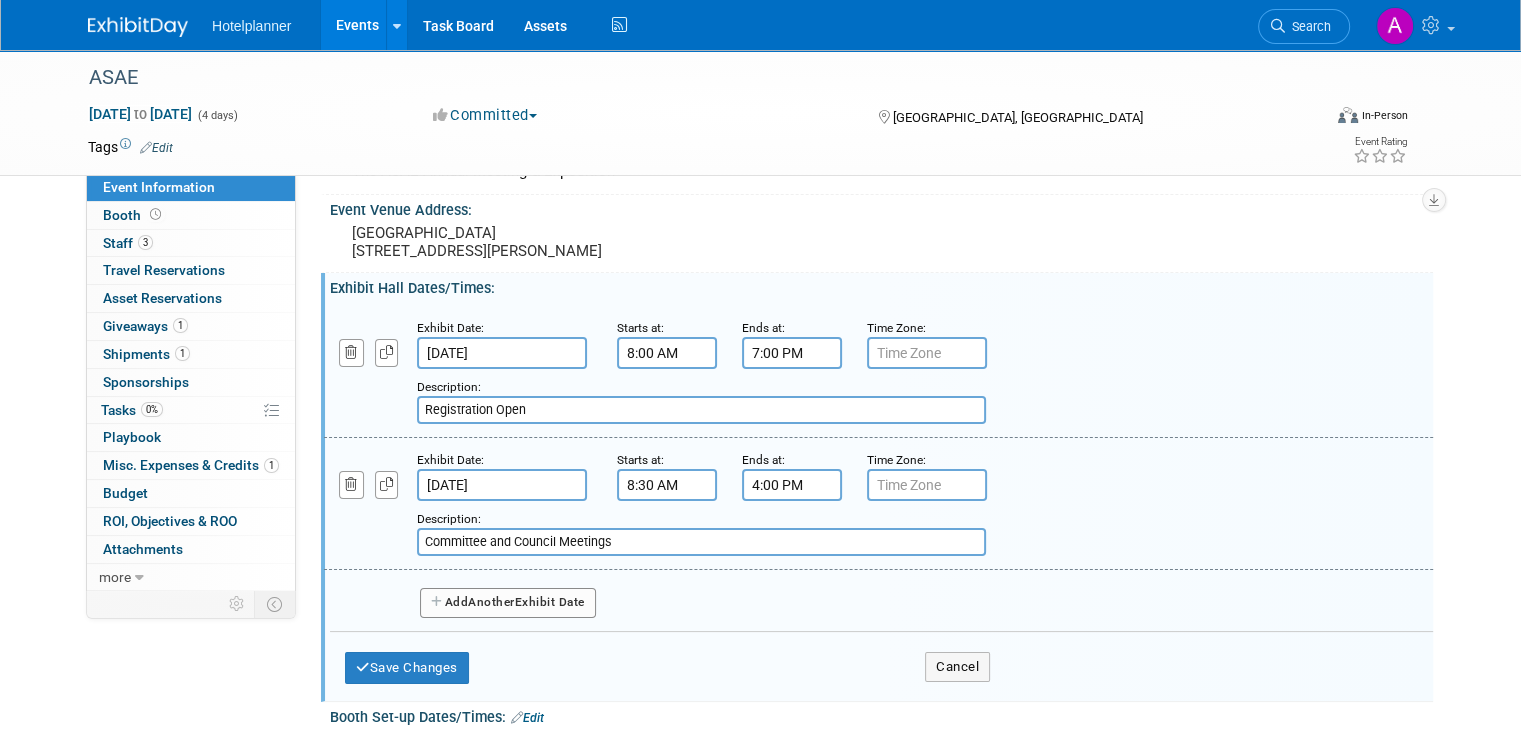 type on "Committee and Council Meetings" 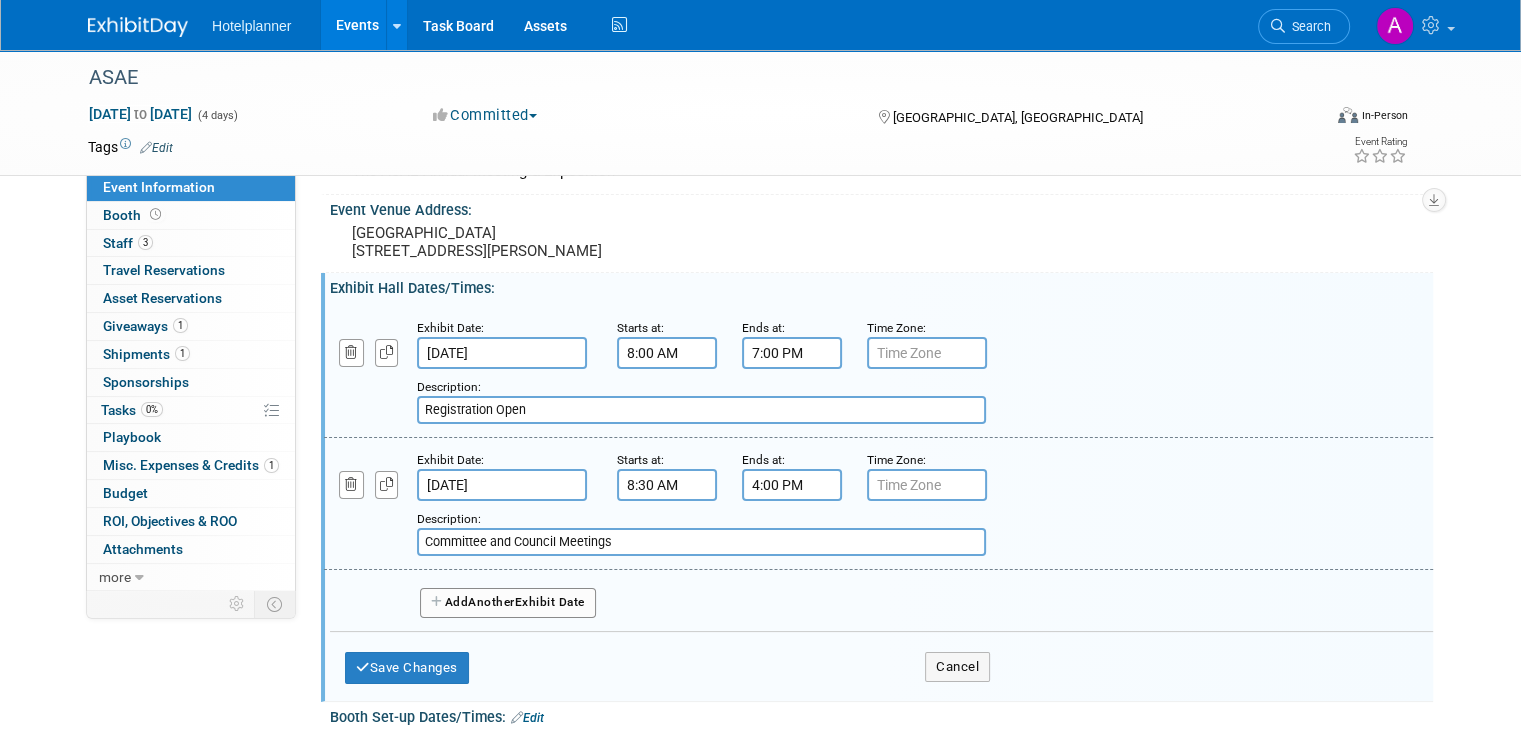 click on "Add  Another  Exhibit Date" at bounding box center [508, 603] 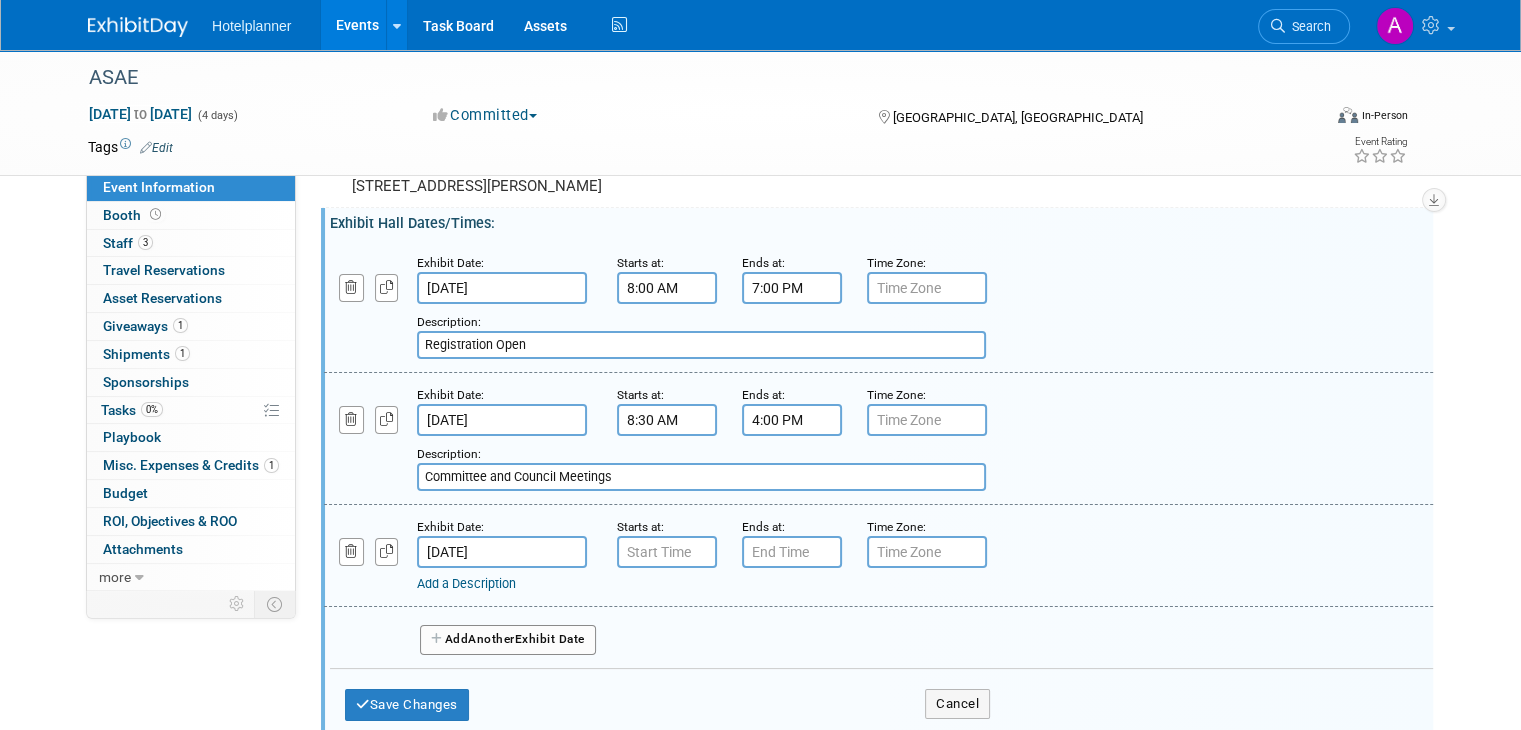 scroll, scrollTop: 200, scrollLeft: 0, axis: vertical 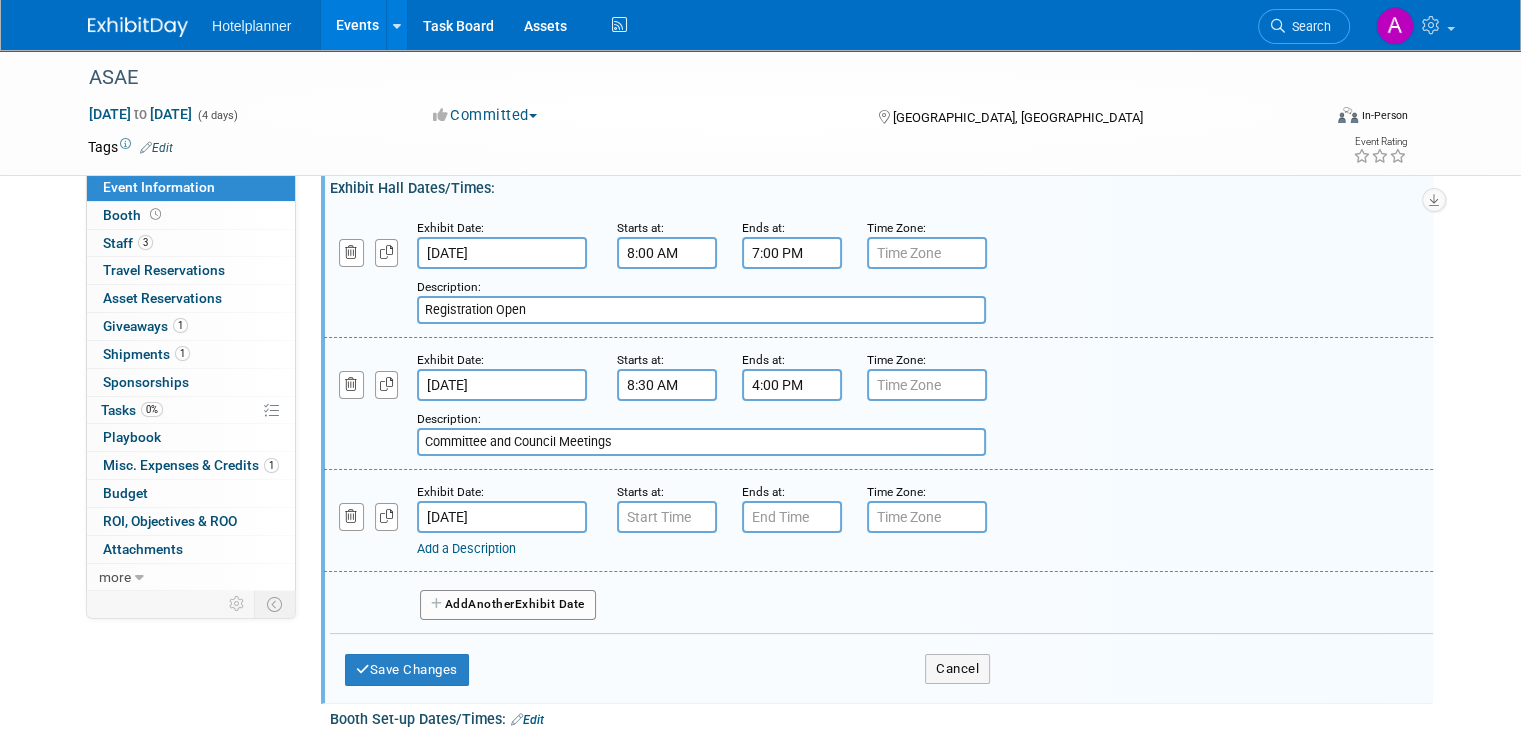 click on "Aug 10, 2025" at bounding box center [502, 517] 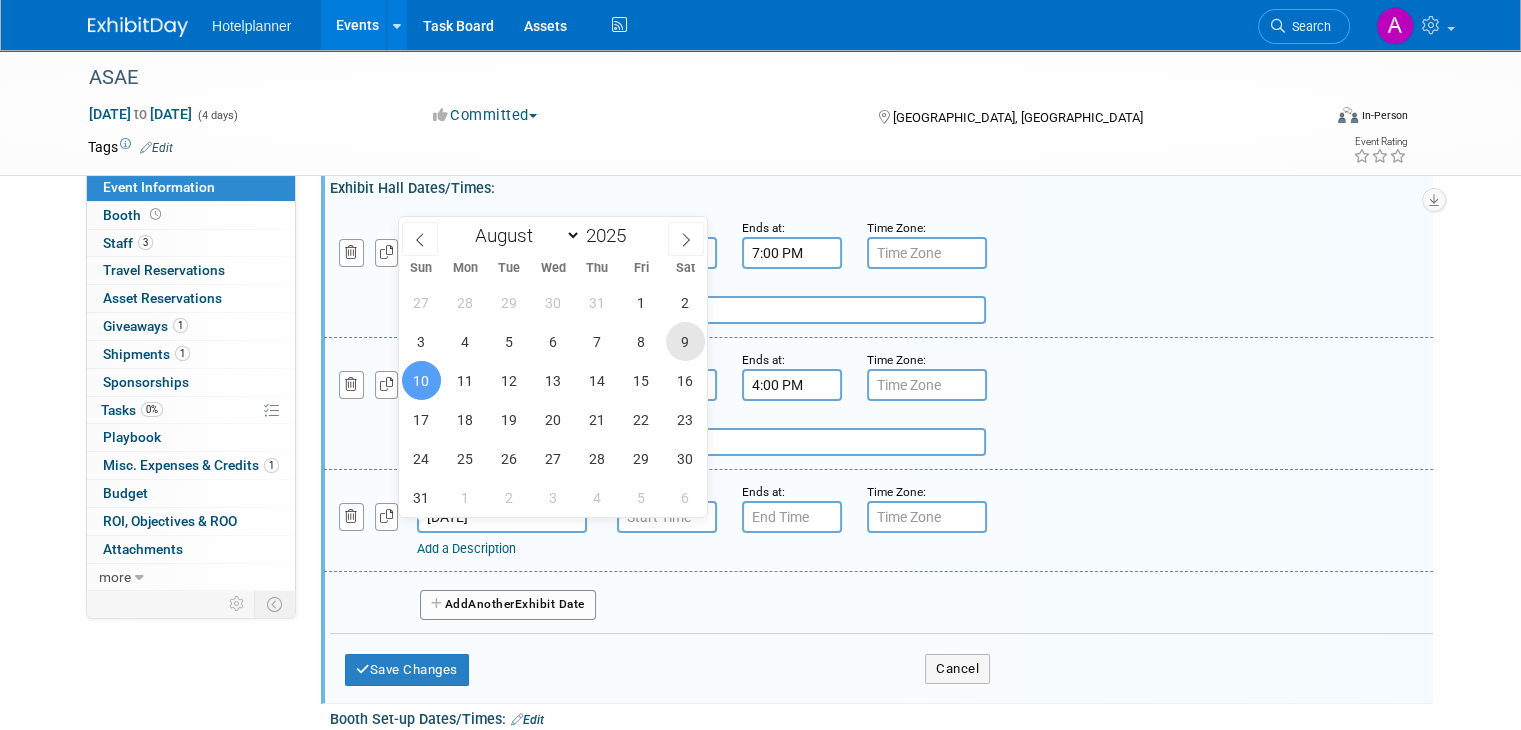 click on "9" at bounding box center (685, 341) 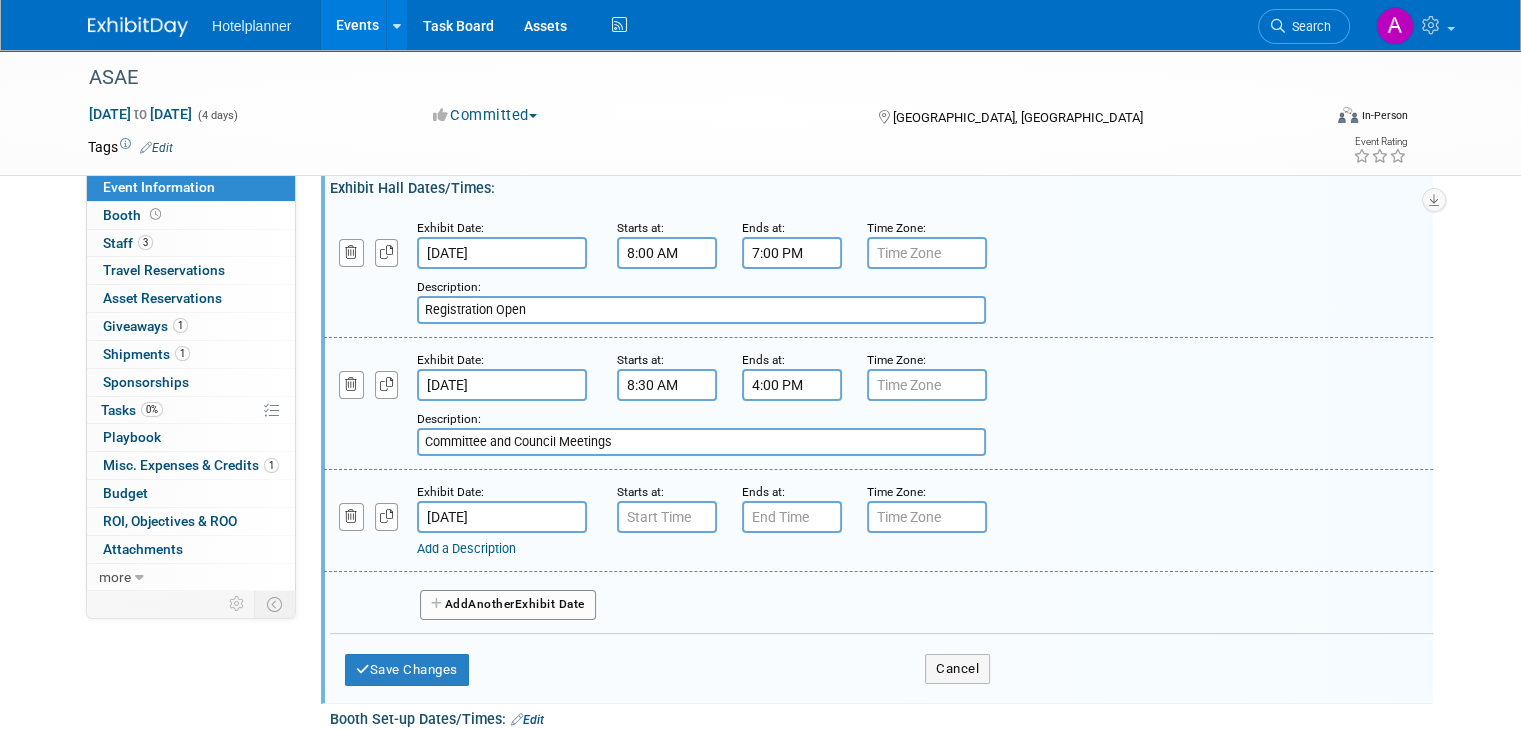 click on "Aug 9, 2025" at bounding box center (502, 517) 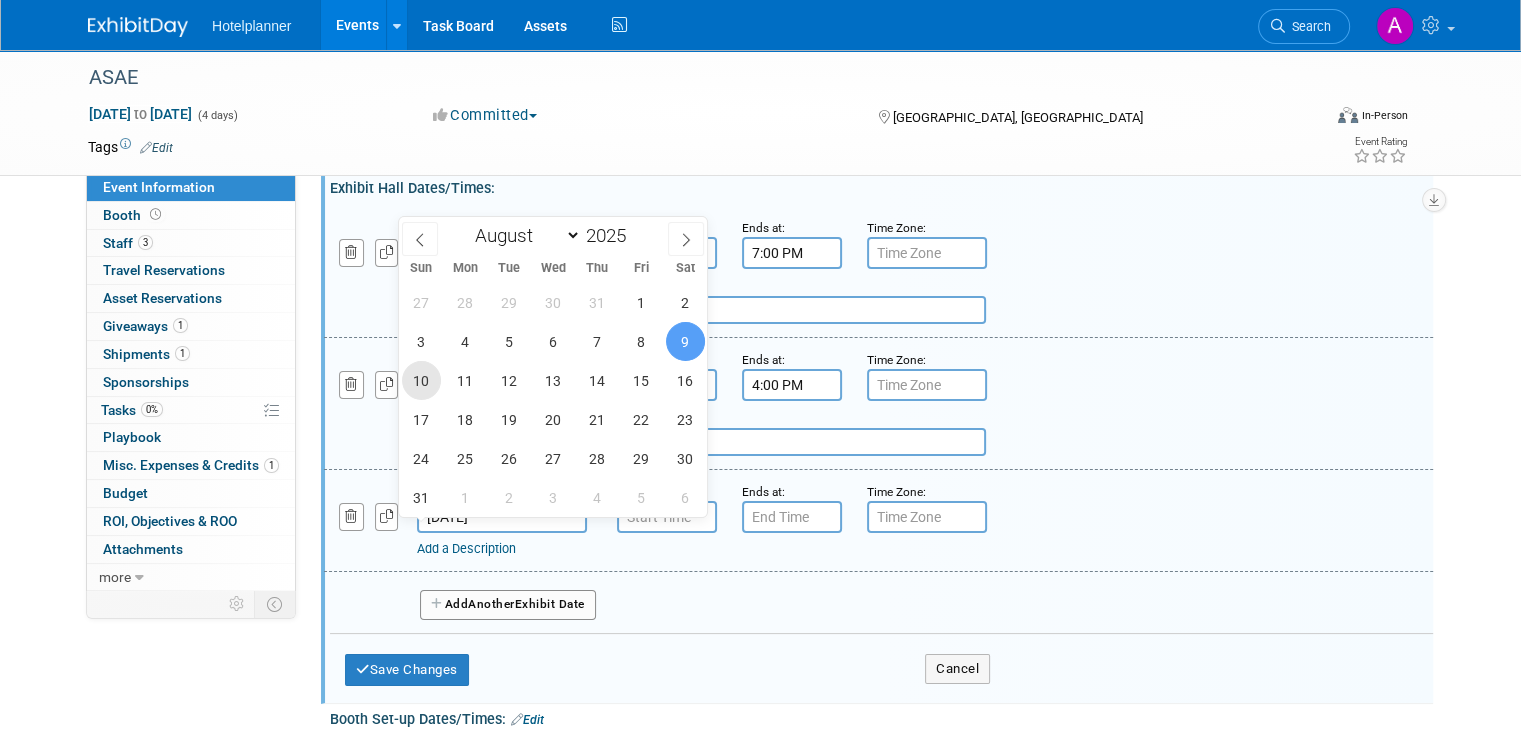 click on "10" at bounding box center (421, 380) 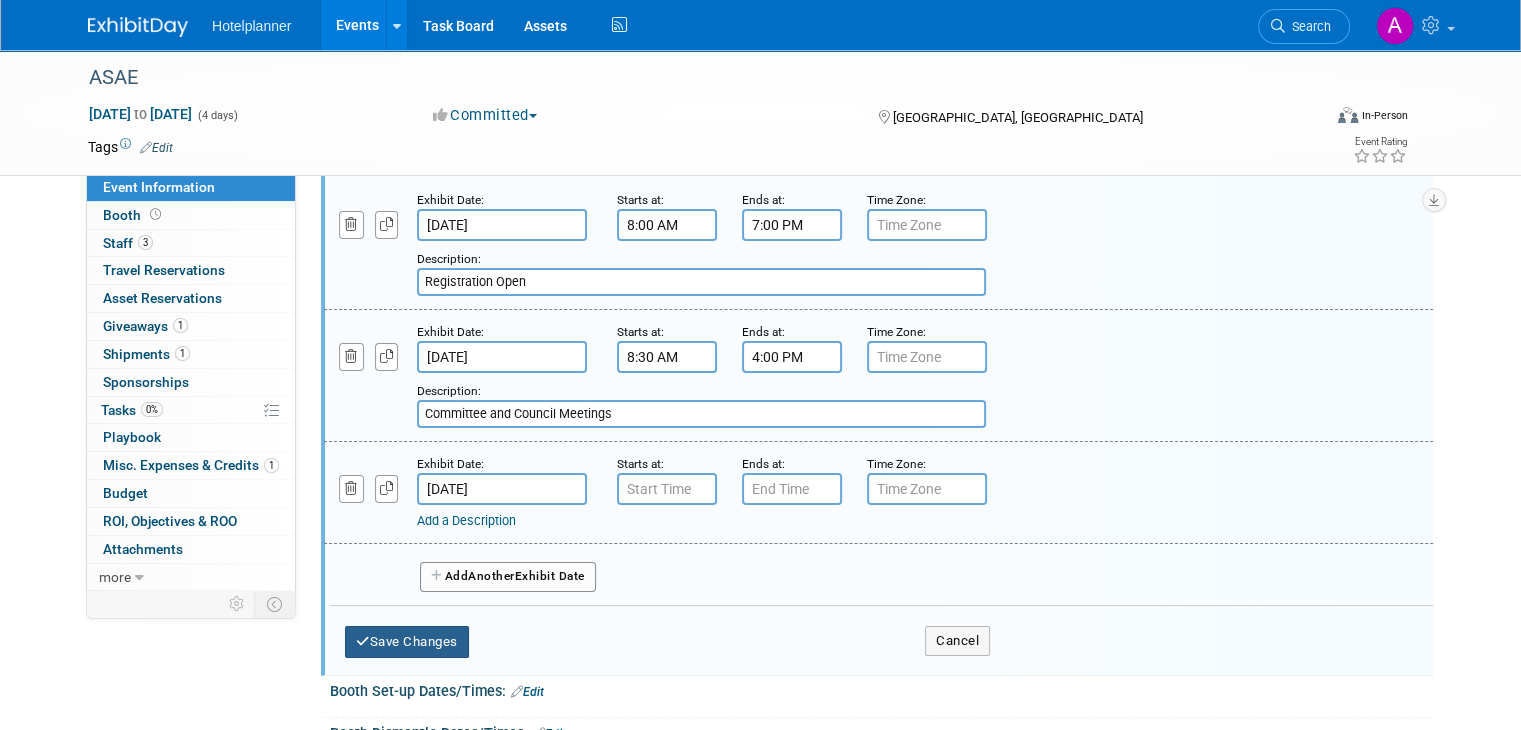 scroll, scrollTop: 500, scrollLeft: 0, axis: vertical 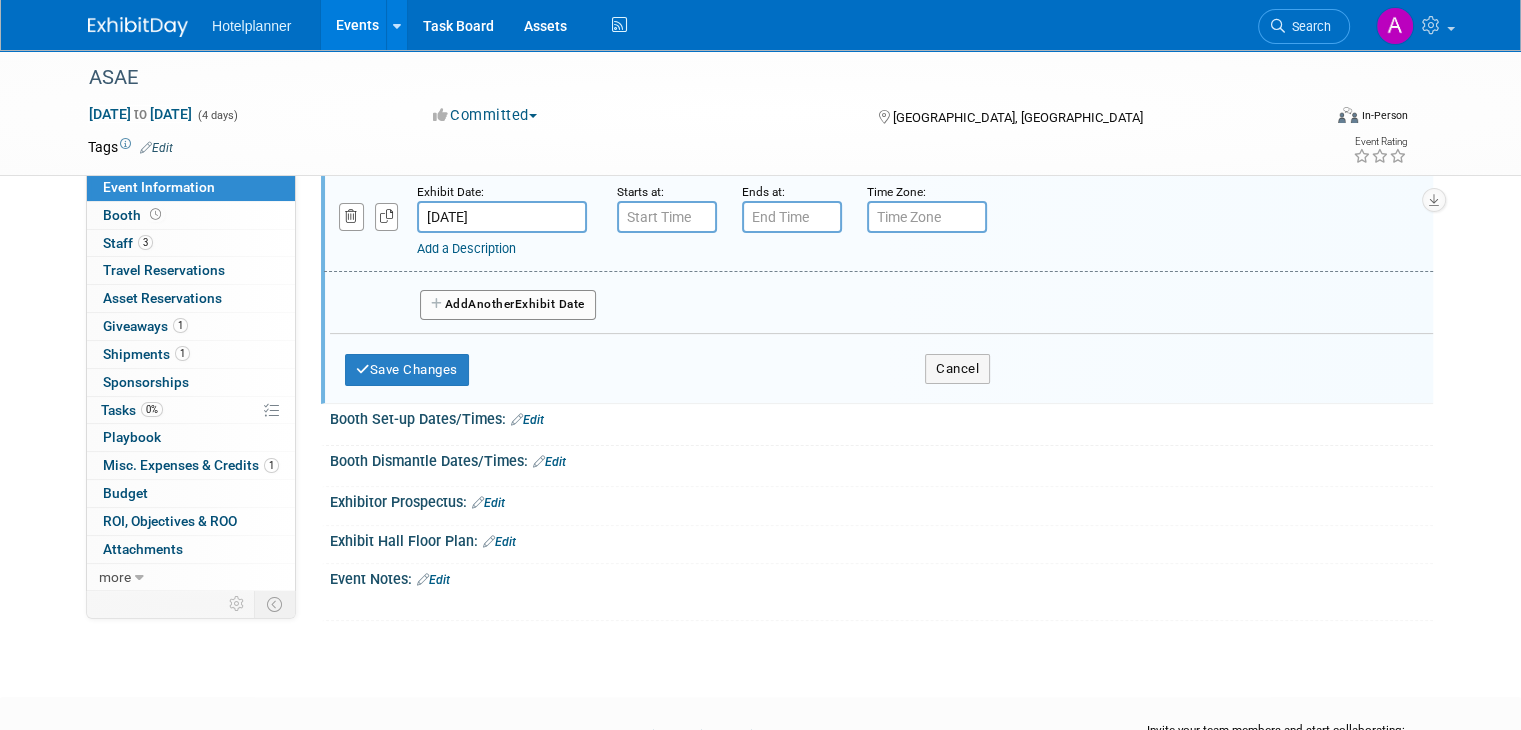 click on "Edit" at bounding box center [527, 420] 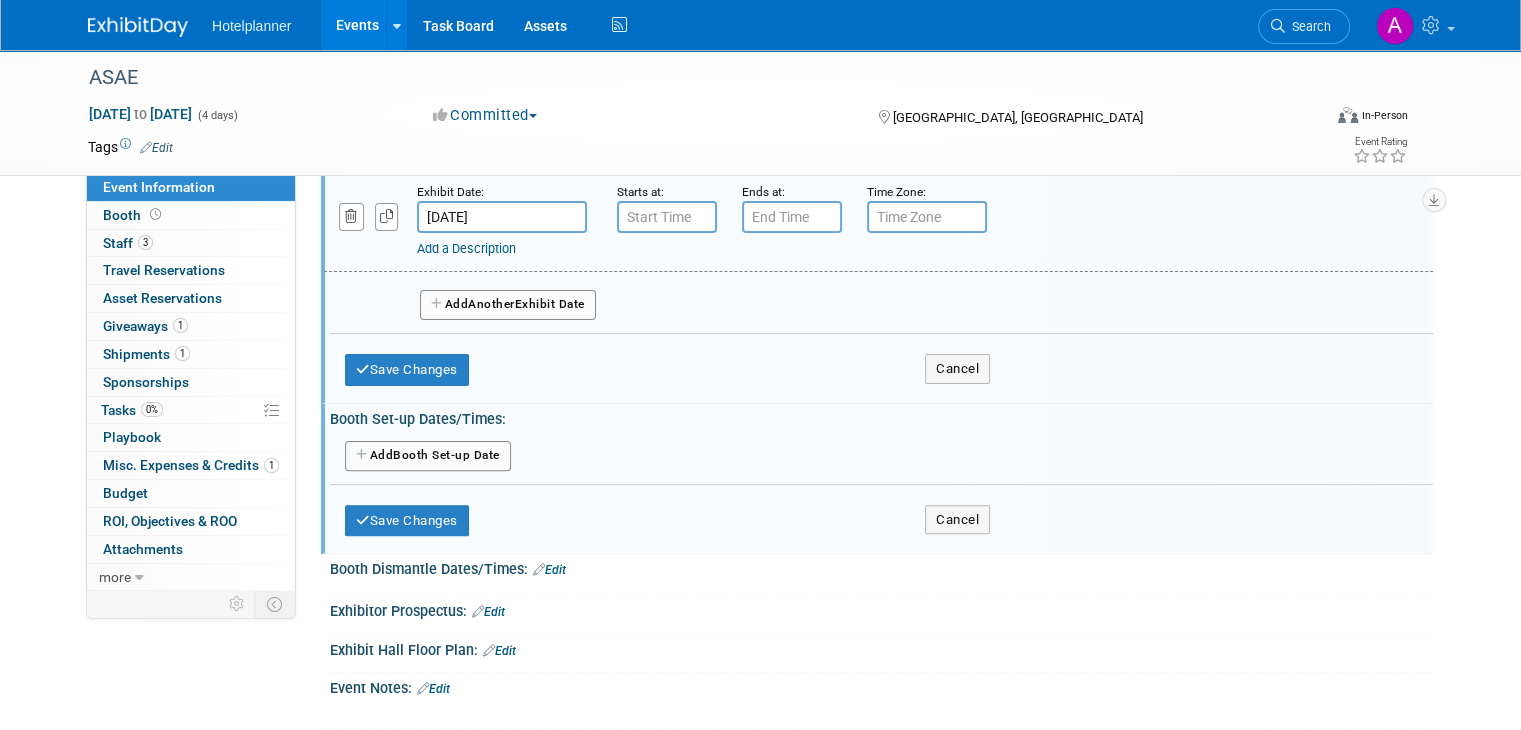 click on "Add  Another  Booth Set-up Date" at bounding box center [428, 456] 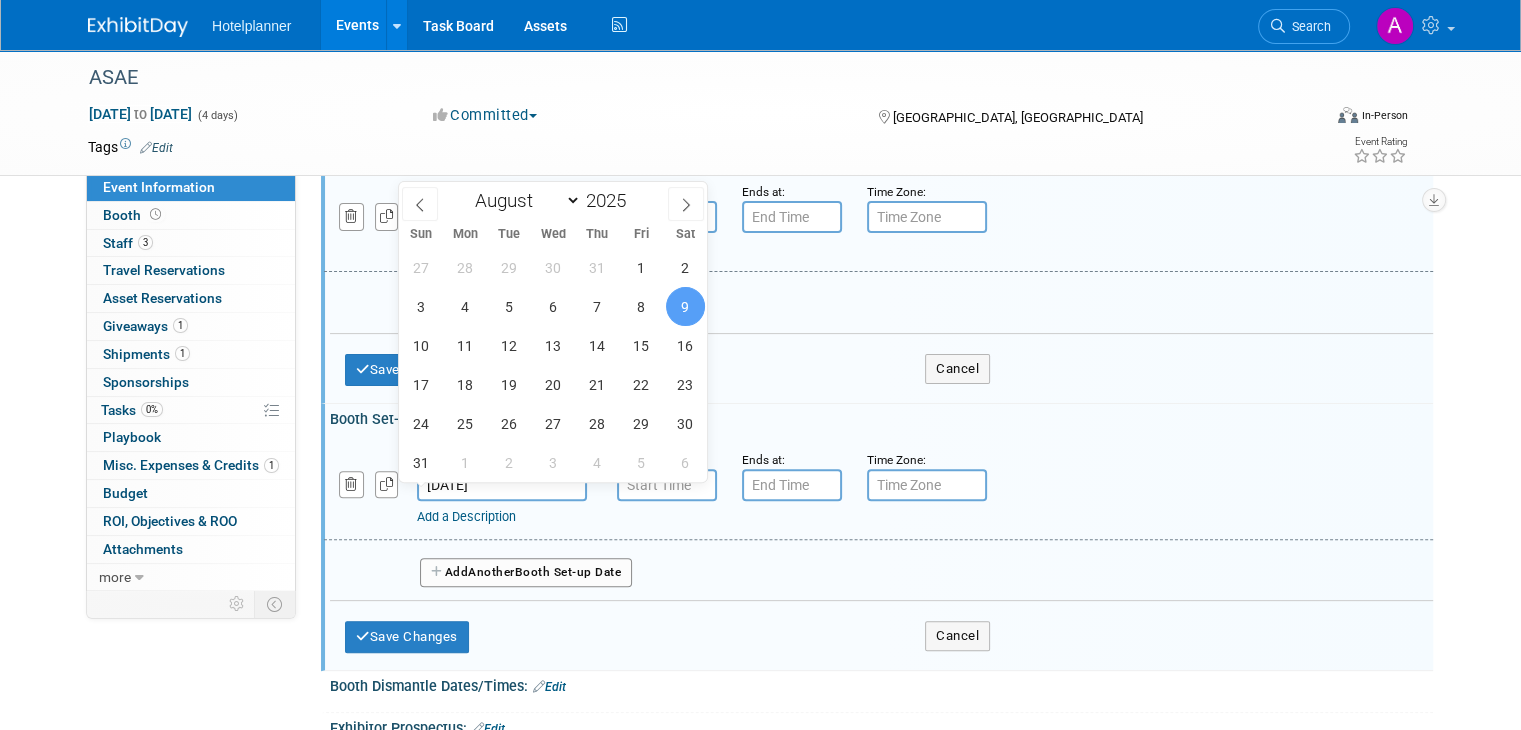 click on "Aug 9, 2025" at bounding box center (502, 485) 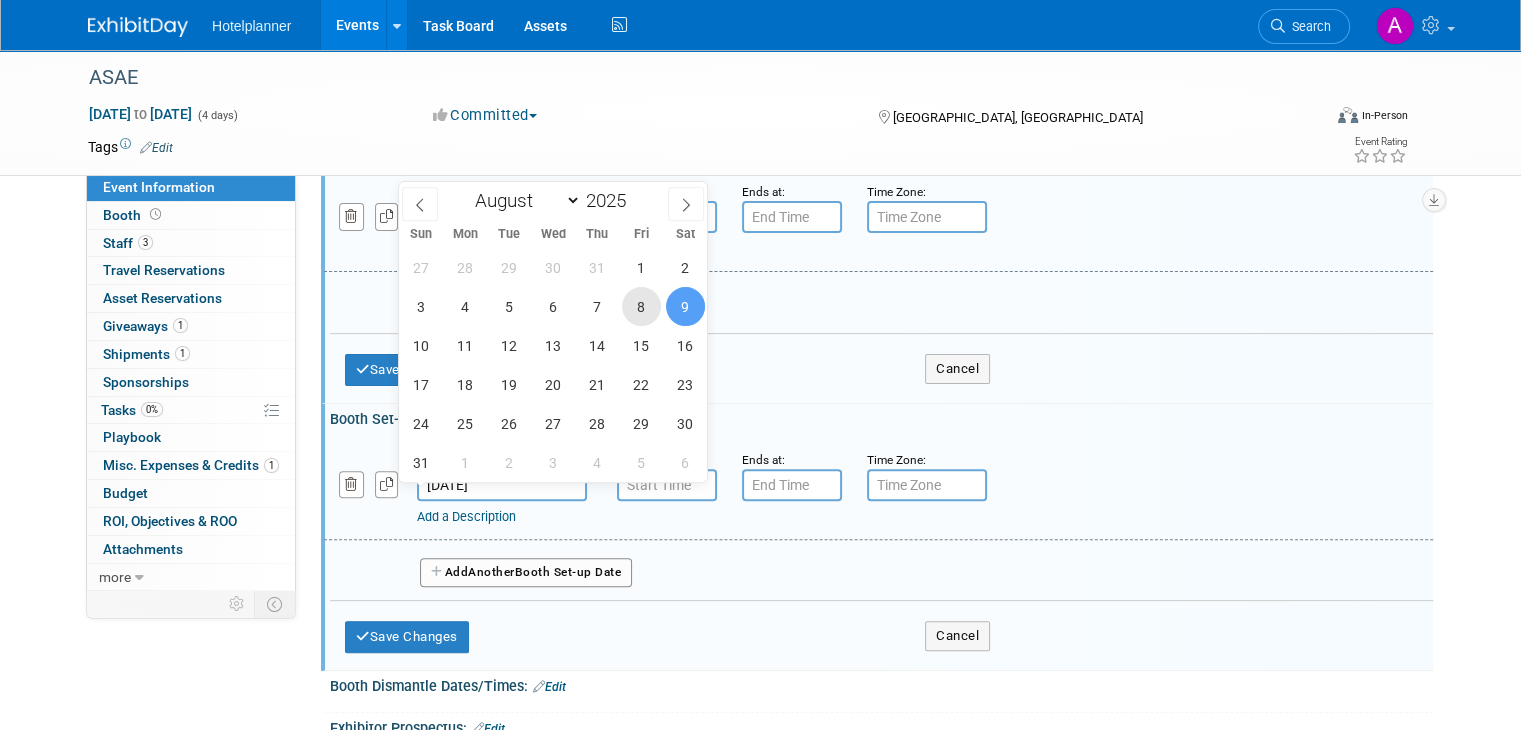 click on "8" at bounding box center (641, 306) 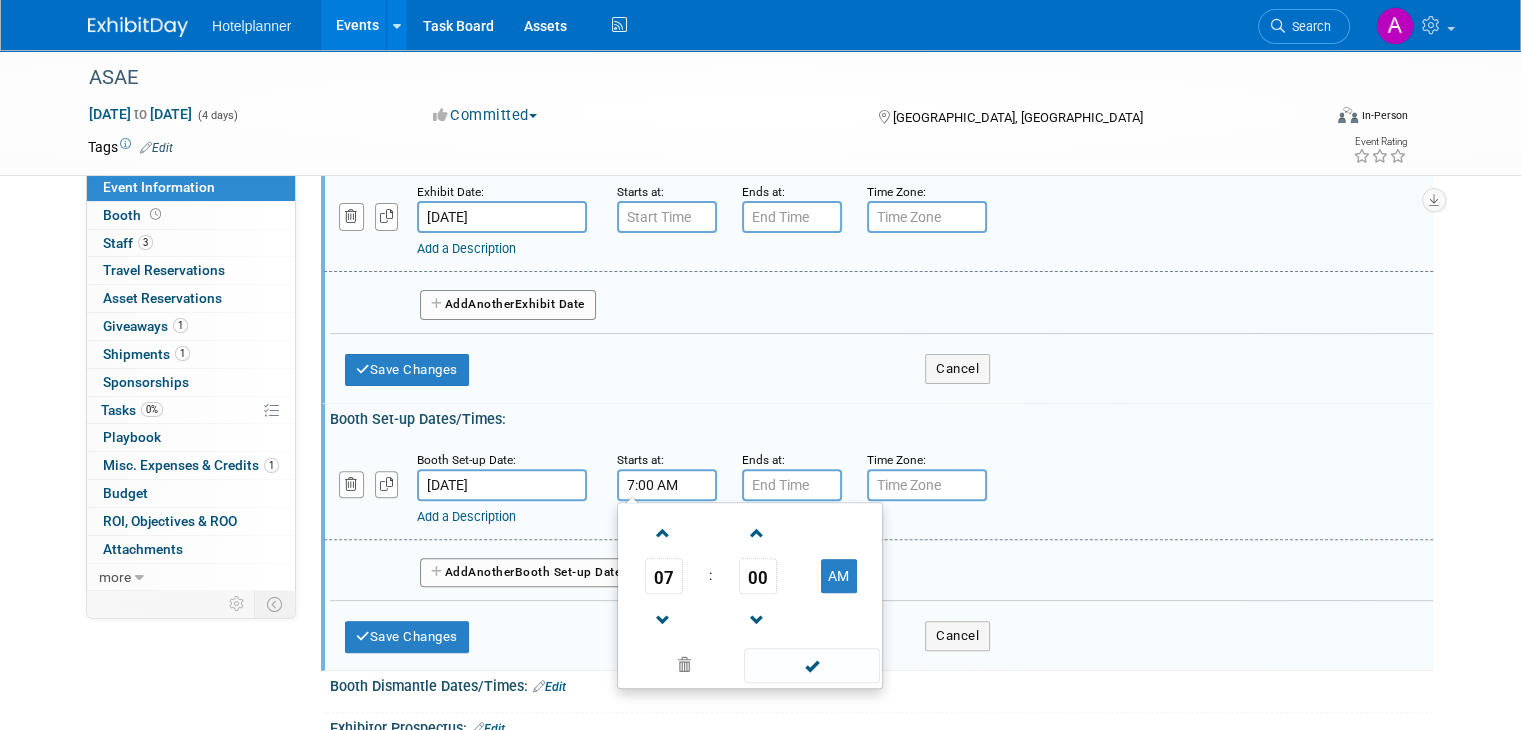 click on "7:00 AM" at bounding box center [667, 485] 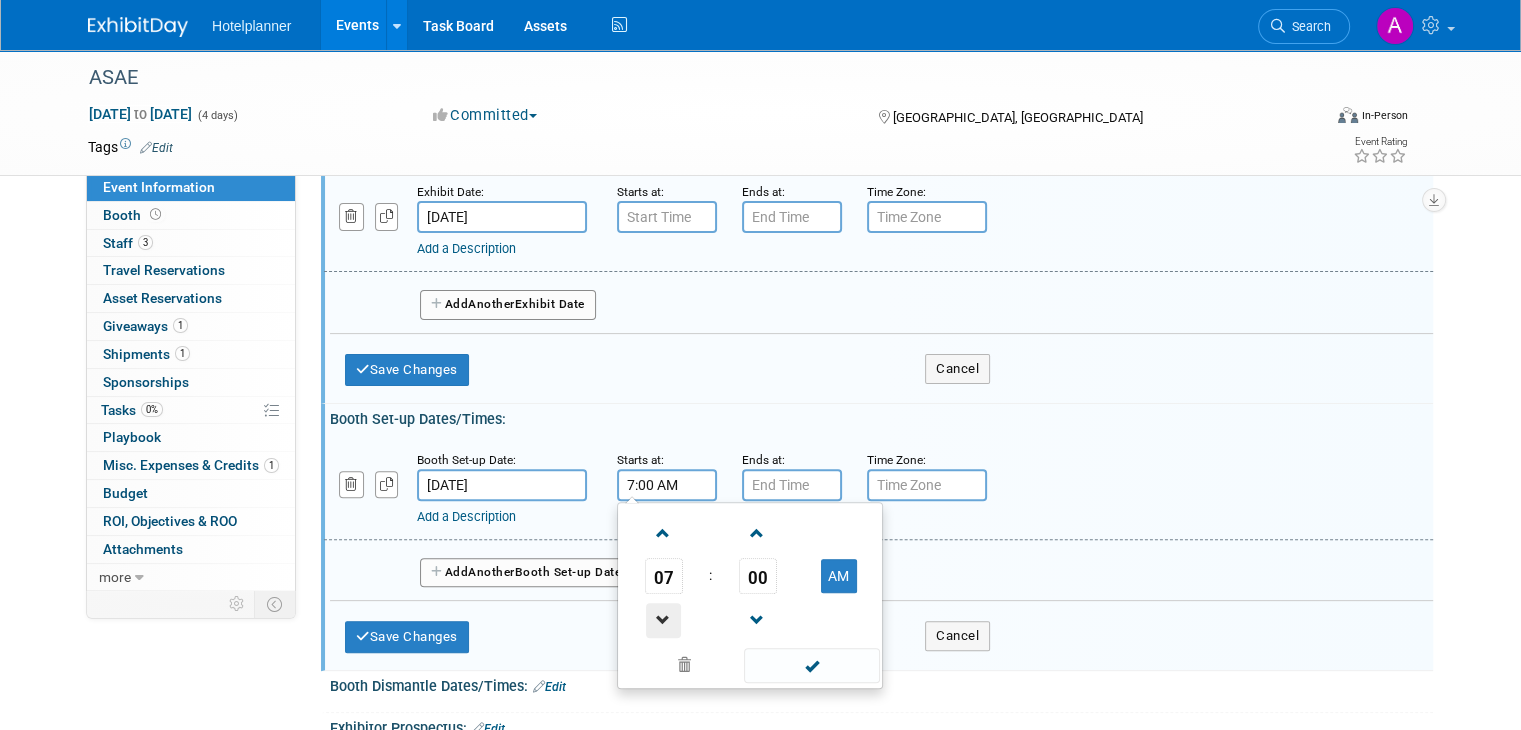 click at bounding box center [663, 620] 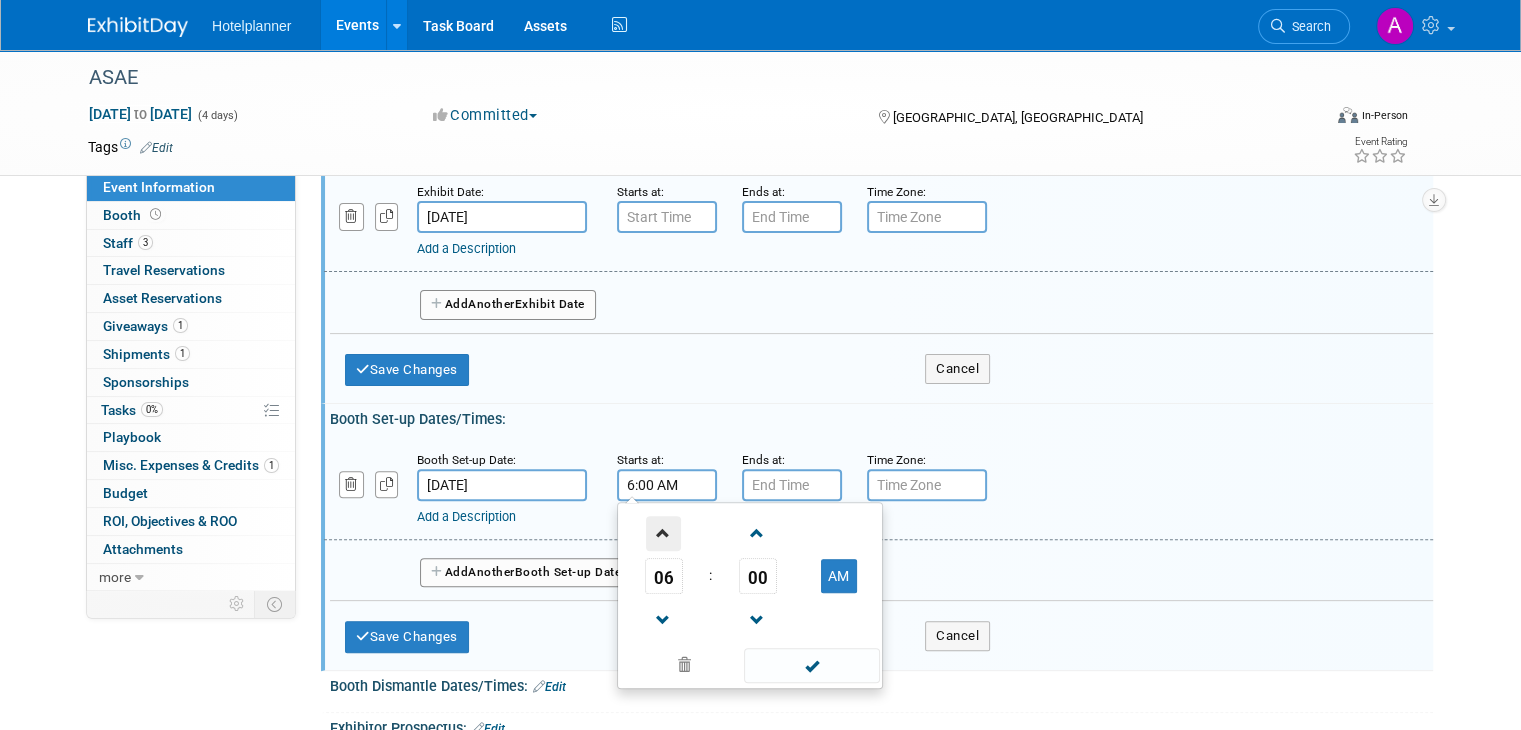 click at bounding box center (663, 533) 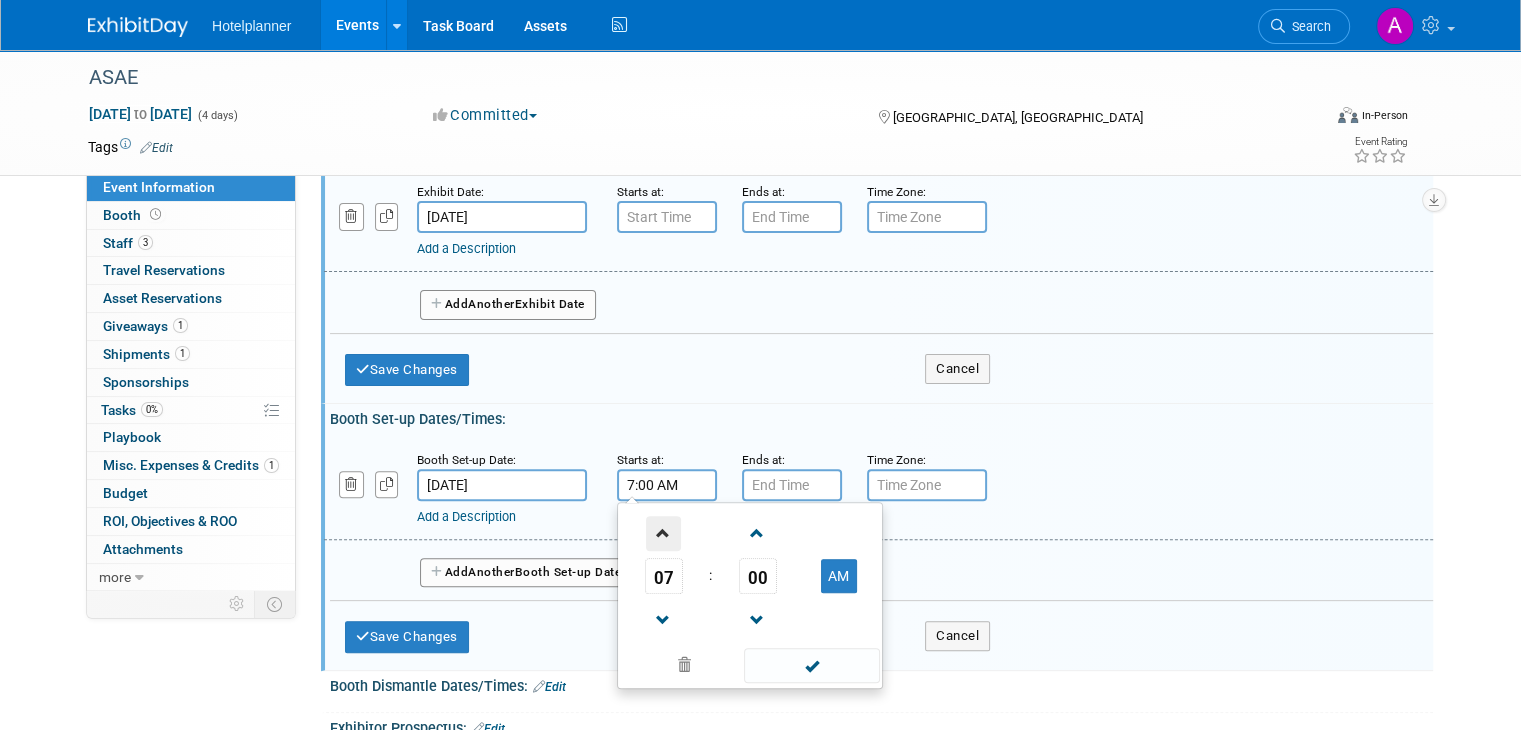 click at bounding box center [663, 533] 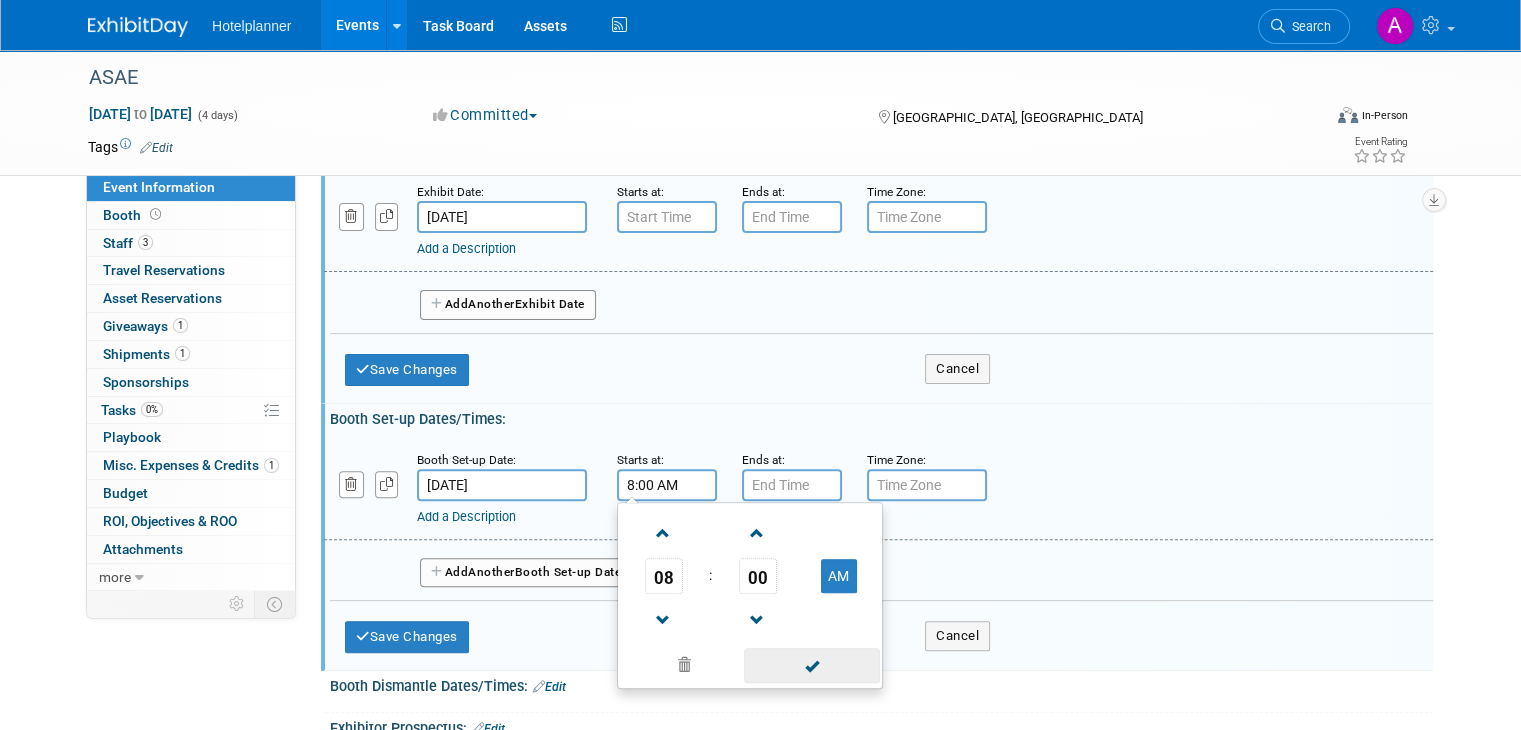 click at bounding box center (811, 665) 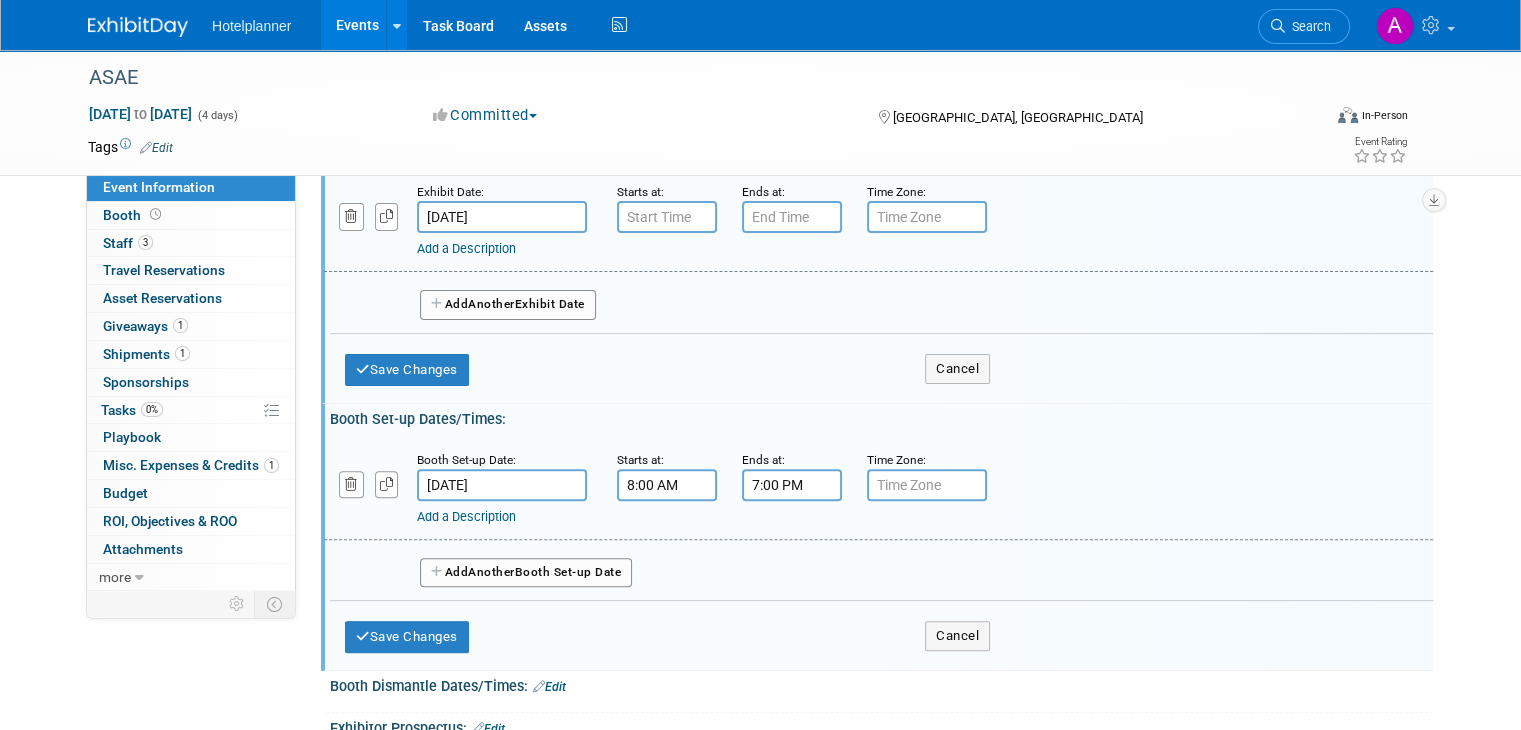 click on "7:00 PM" at bounding box center [792, 485] 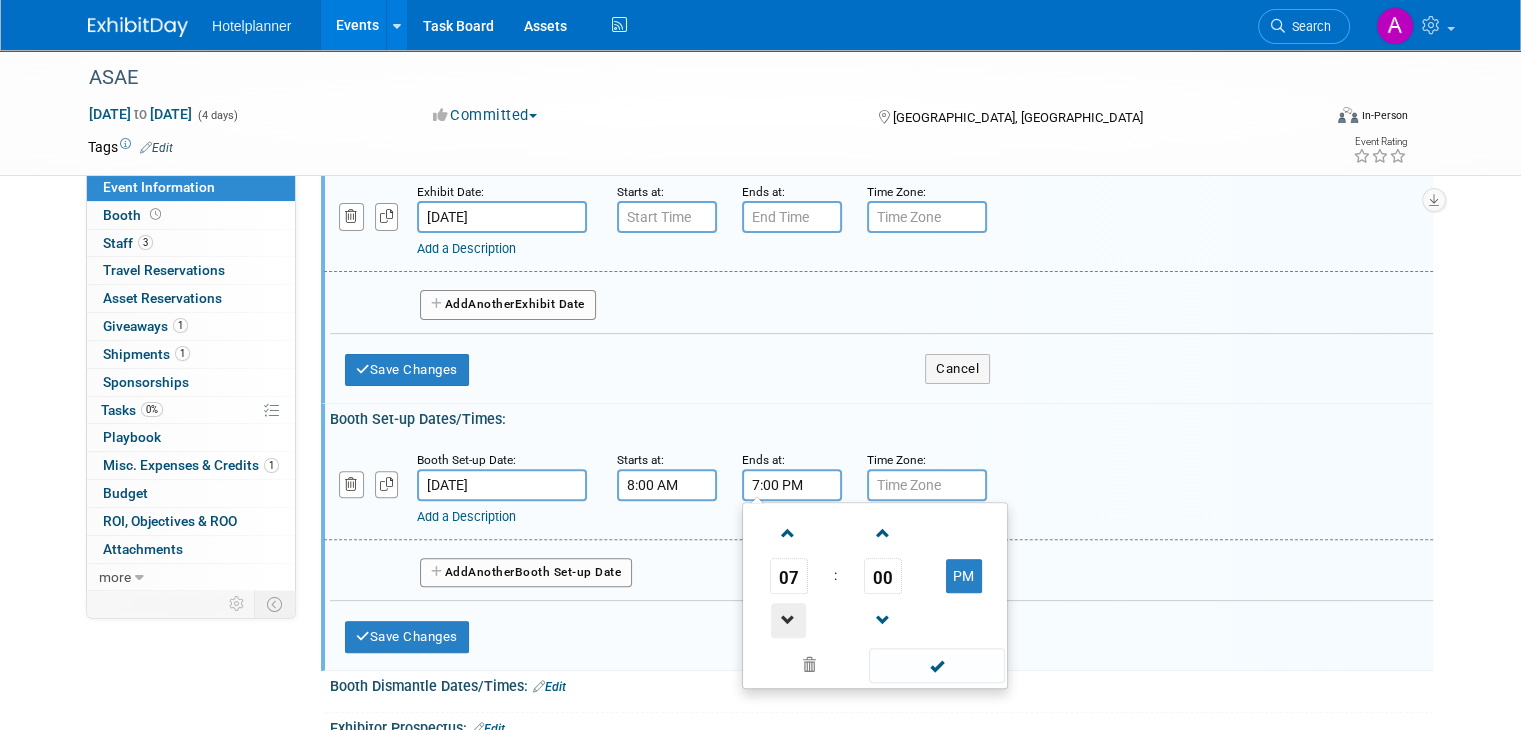 click at bounding box center [788, 620] 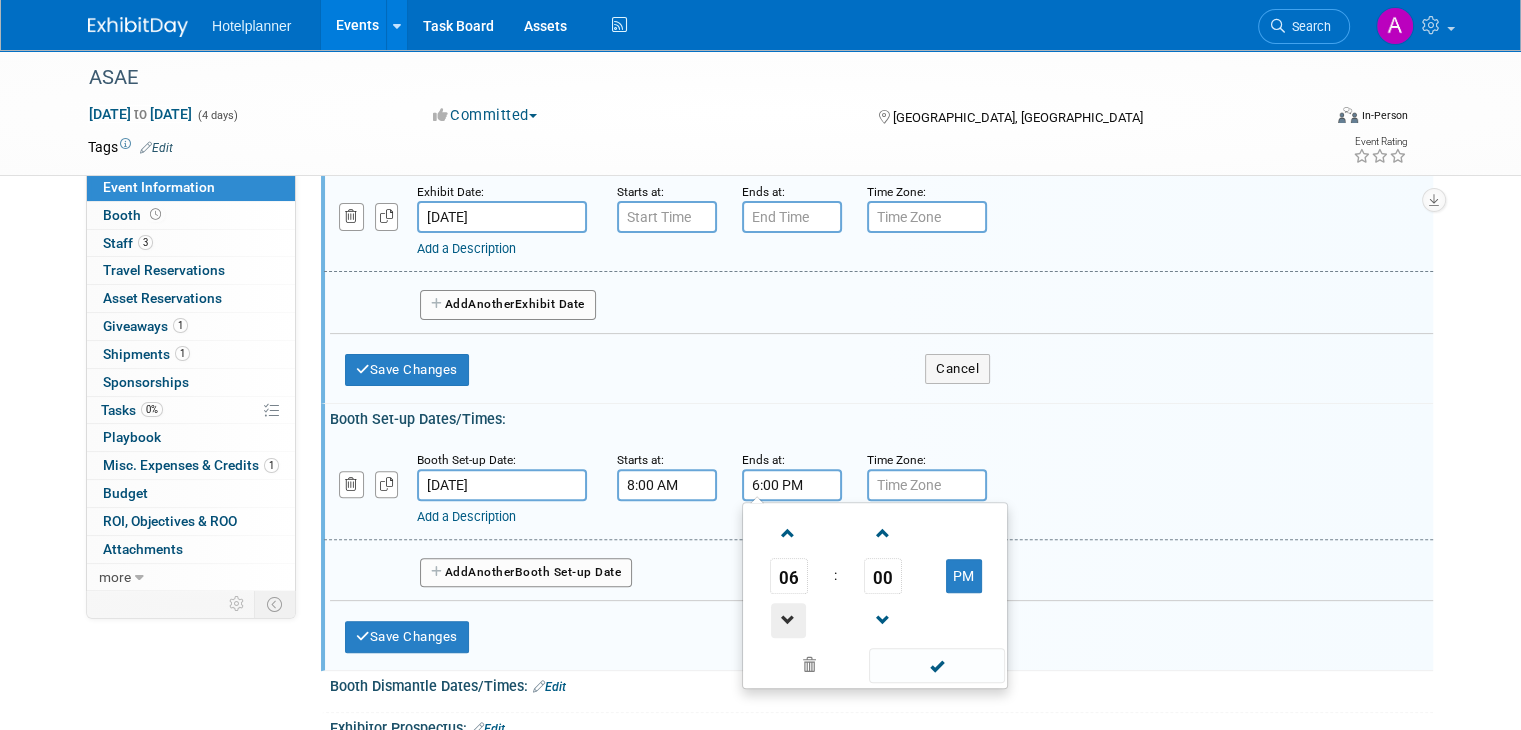 click at bounding box center [788, 620] 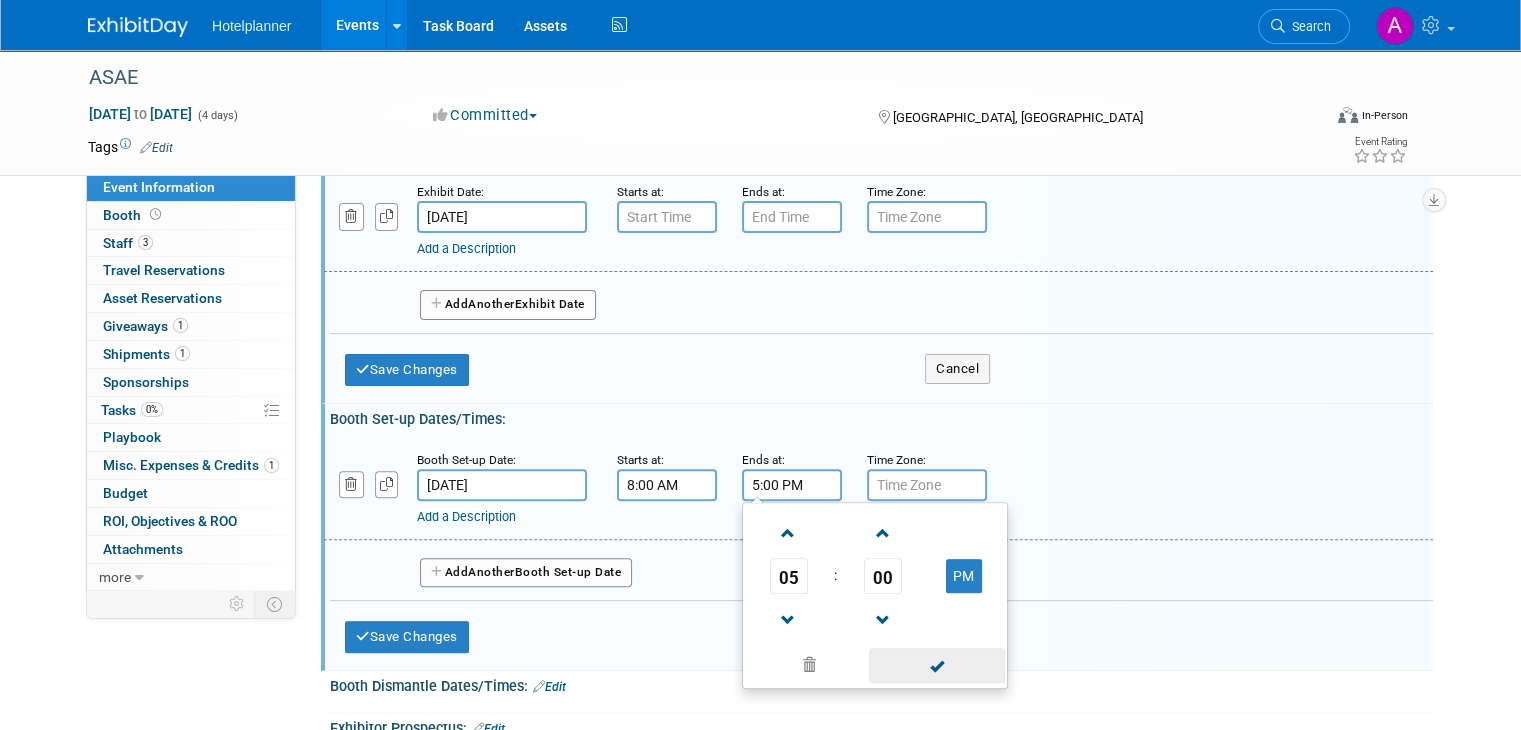click at bounding box center [936, 665] 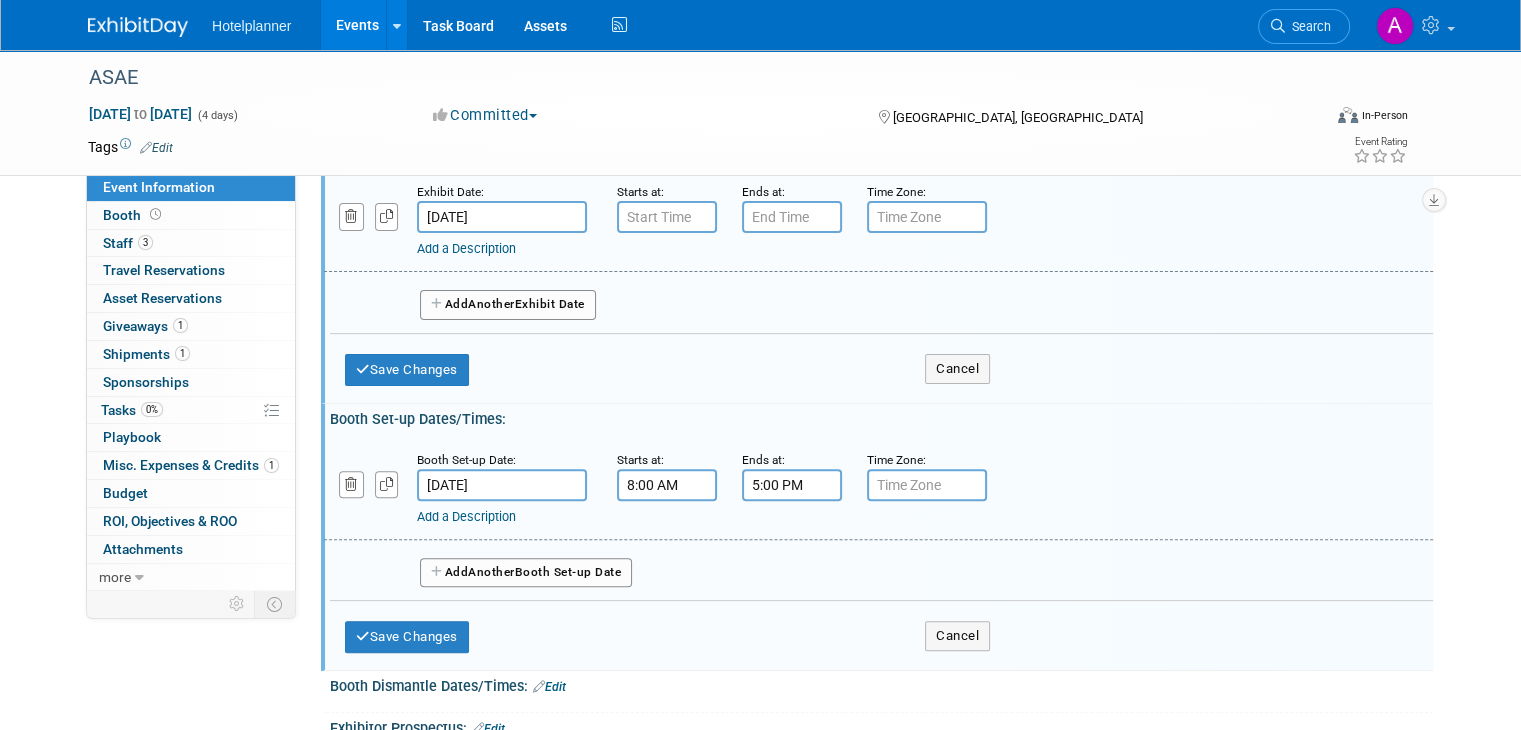 click on "Add a Description" at bounding box center [466, 516] 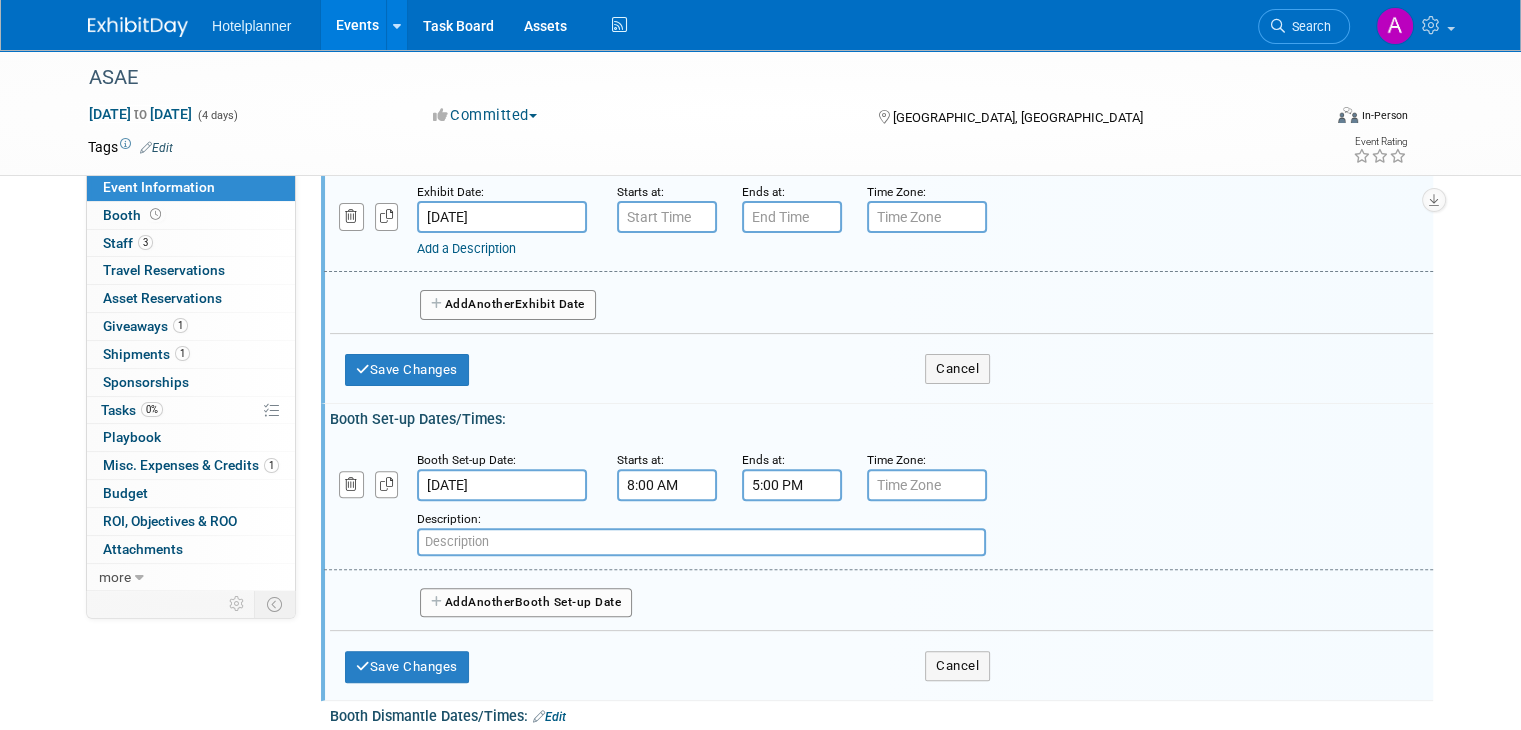 click at bounding box center (701, 542) 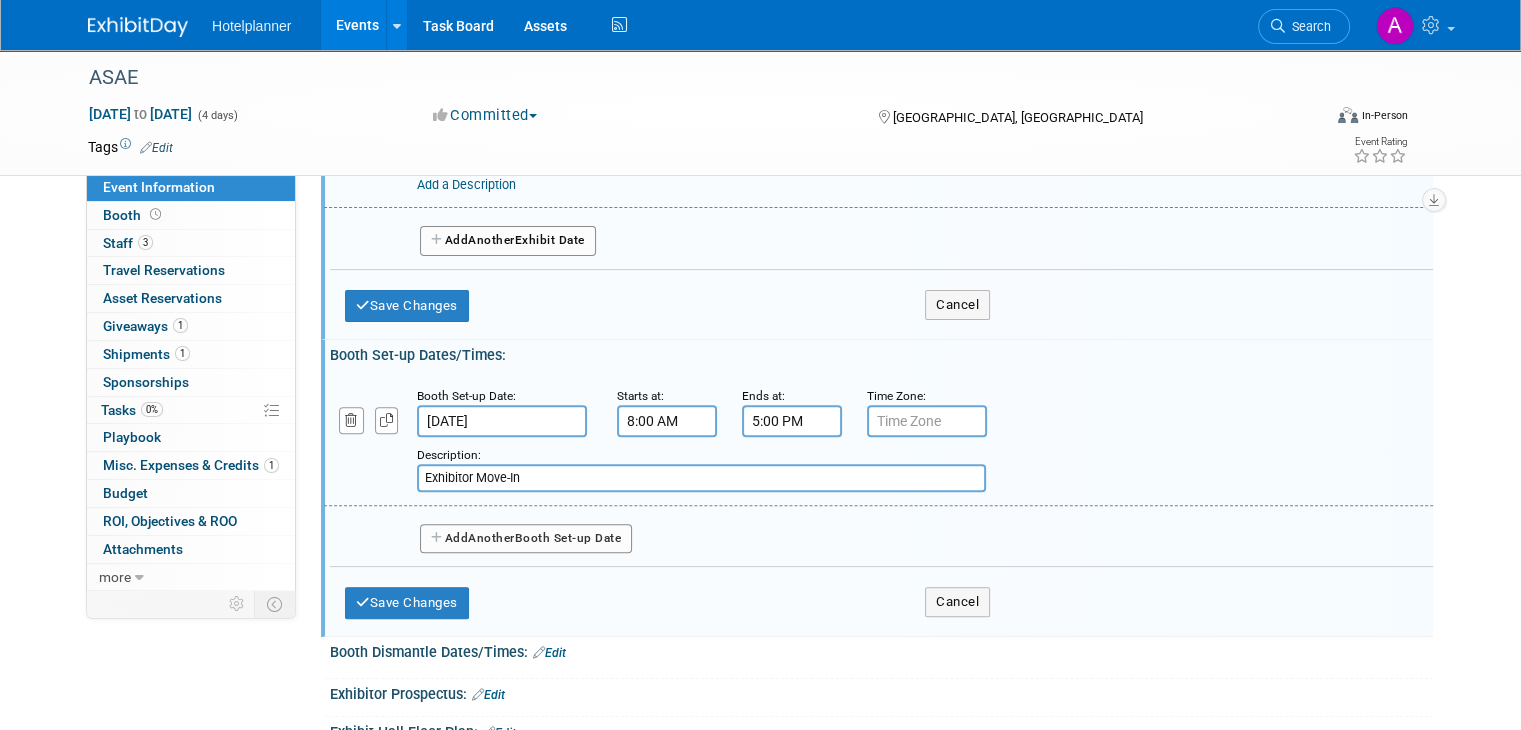 scroll, scrollTop: 600, scrollLeft: 0, axis: vertical 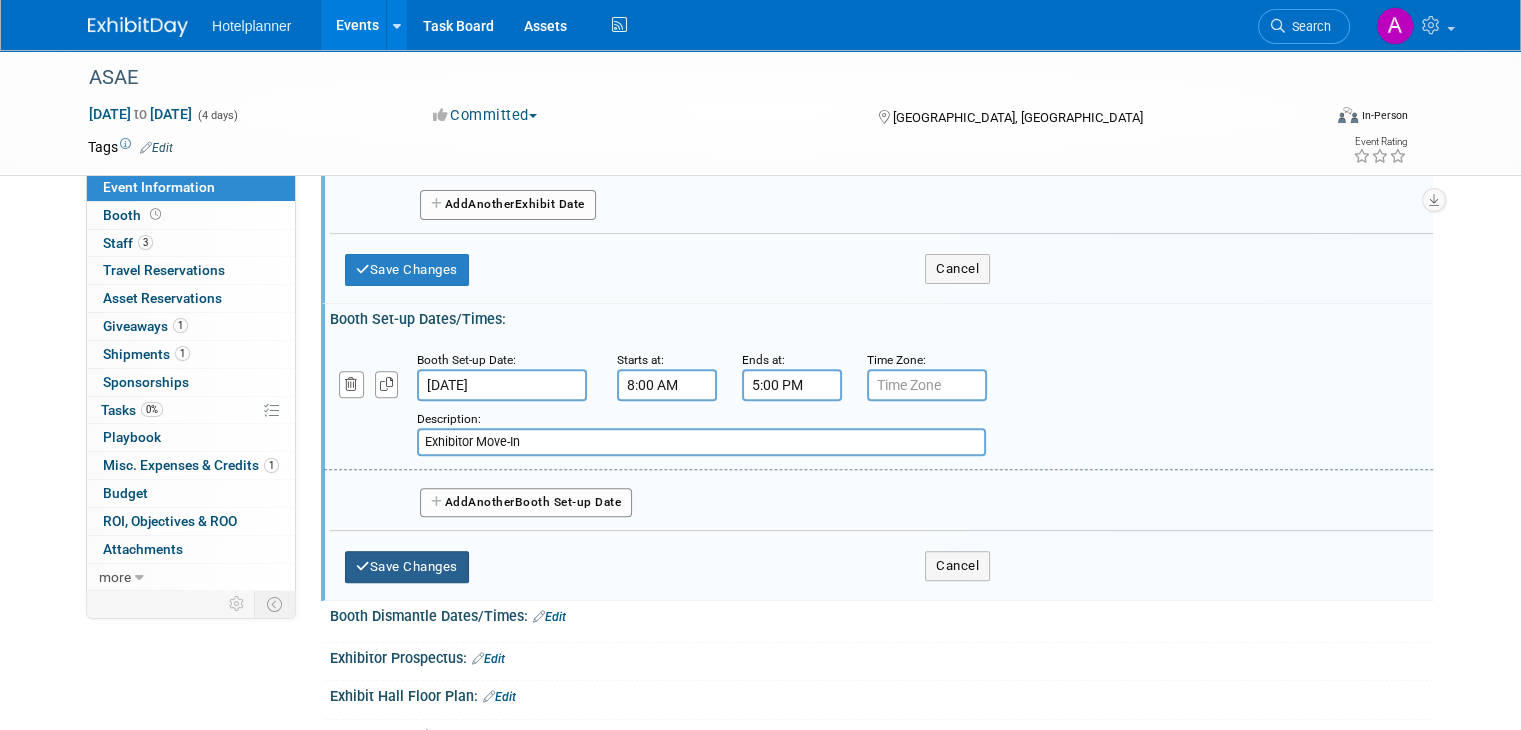 type on "Exhibitor Move-In" 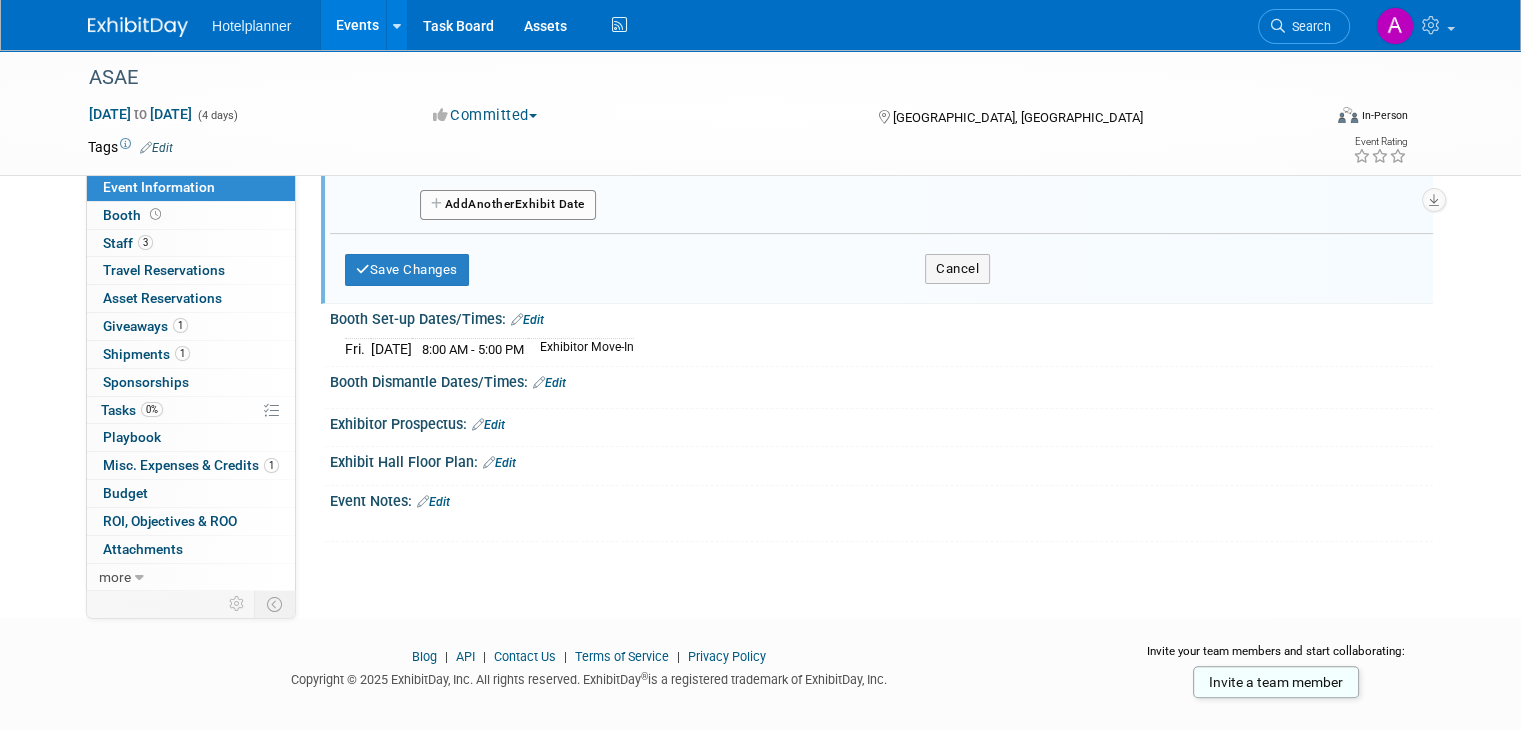 click on "Edit" at bounding box center (549, 383) 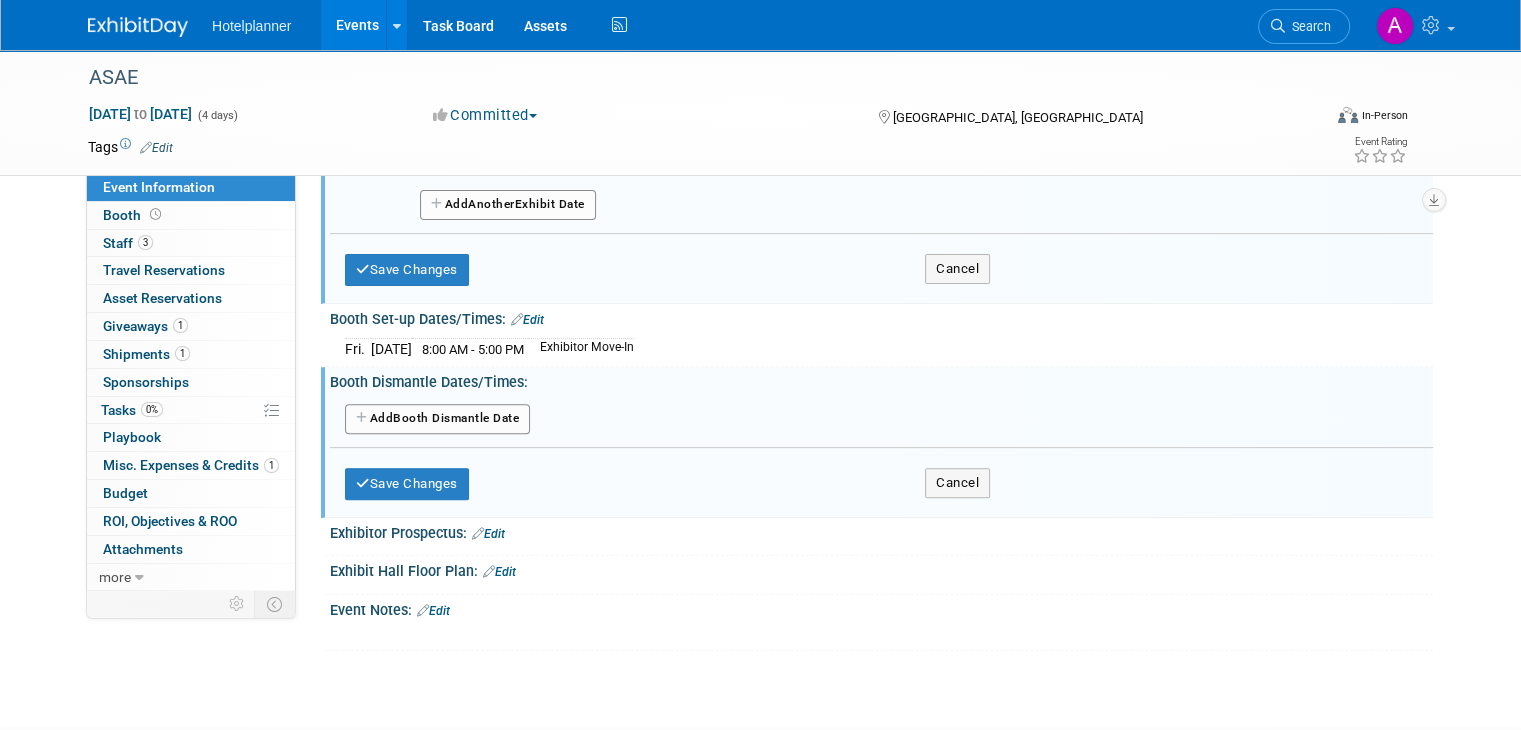 click on "Add  Another  Booth Dismantle Date" at bounding box center [437, 419] 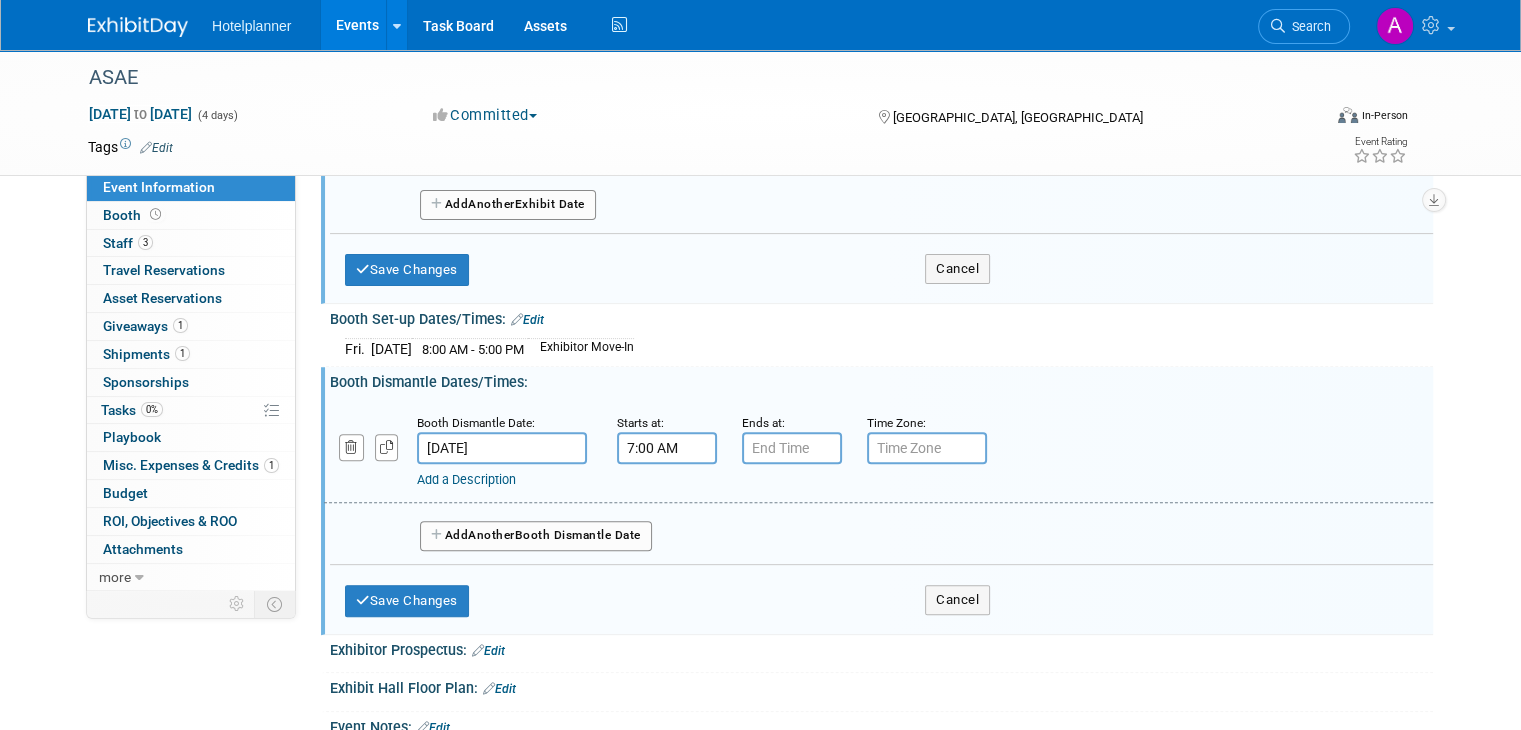 click on "7:00 AM" at bounding box center [667, 448] 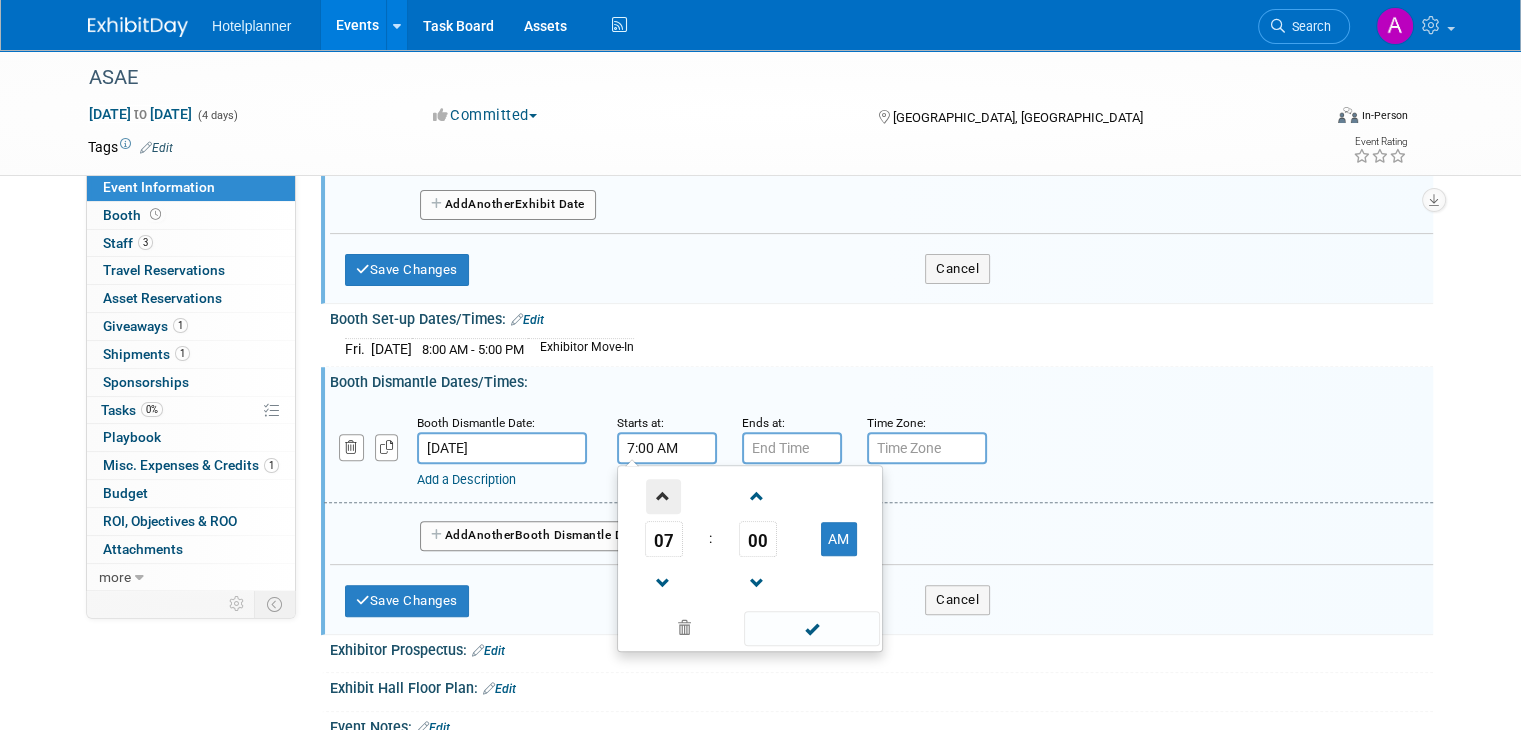 click at bounding box center (663, 496) 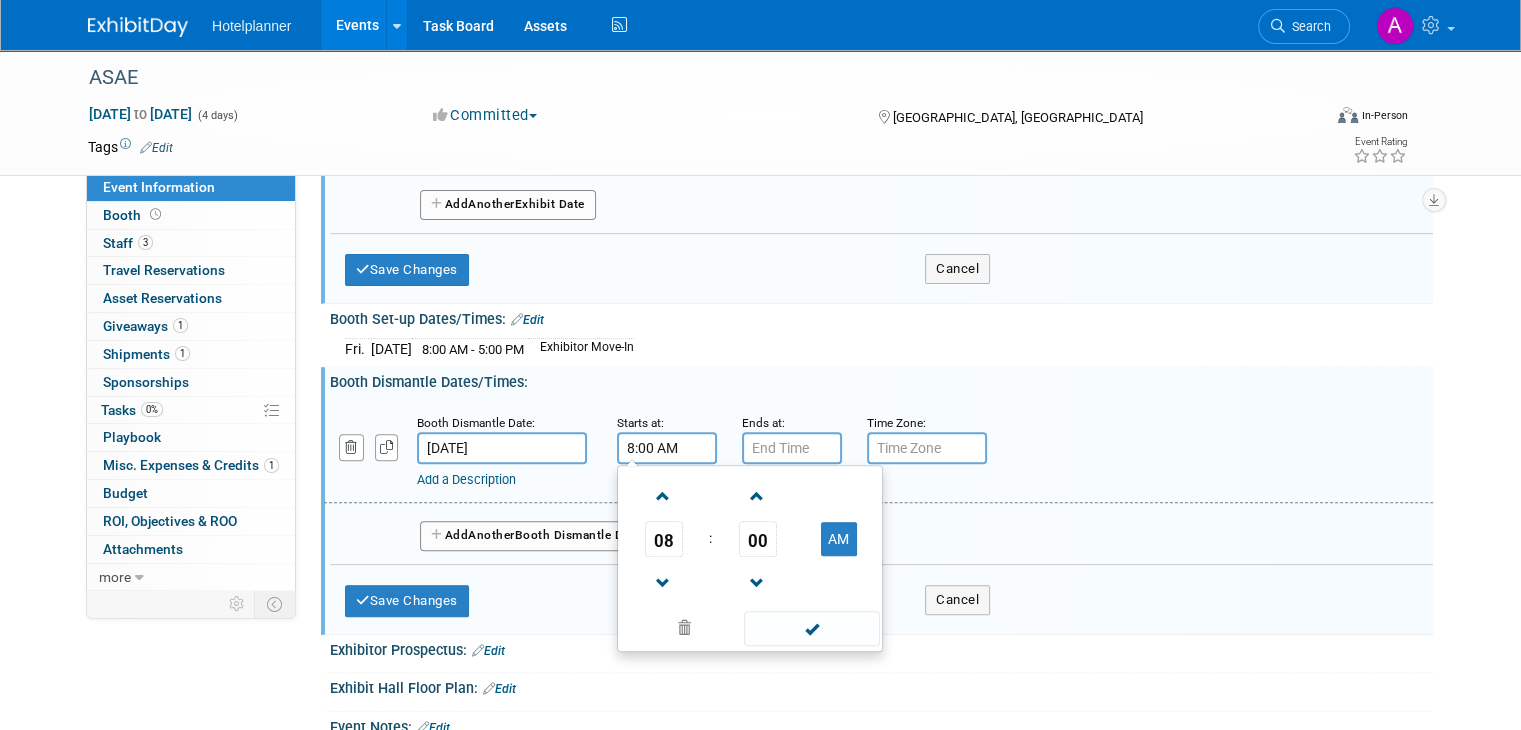 click at bounding box center (811, 628) 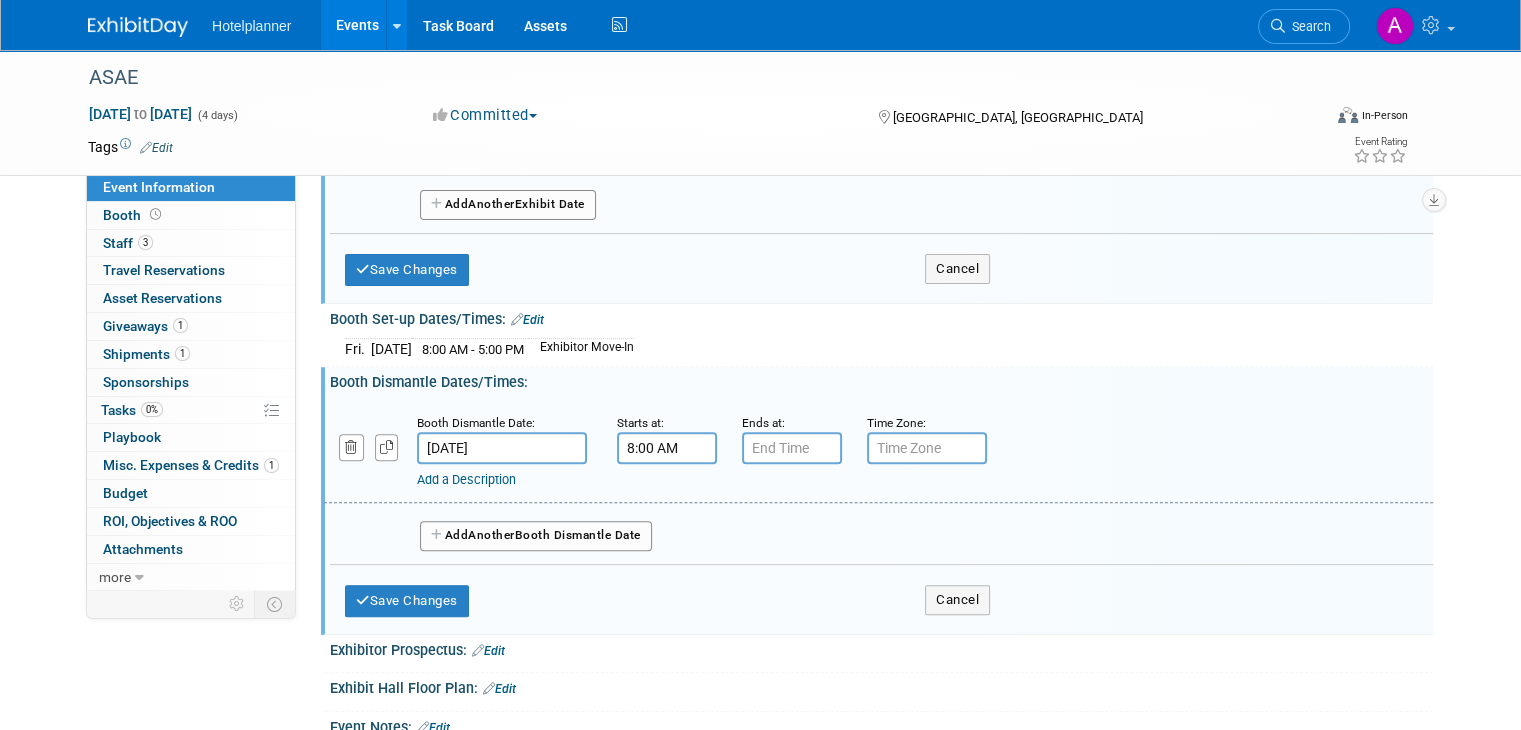 click on "Add a Description" at bounding box center [830, 480] 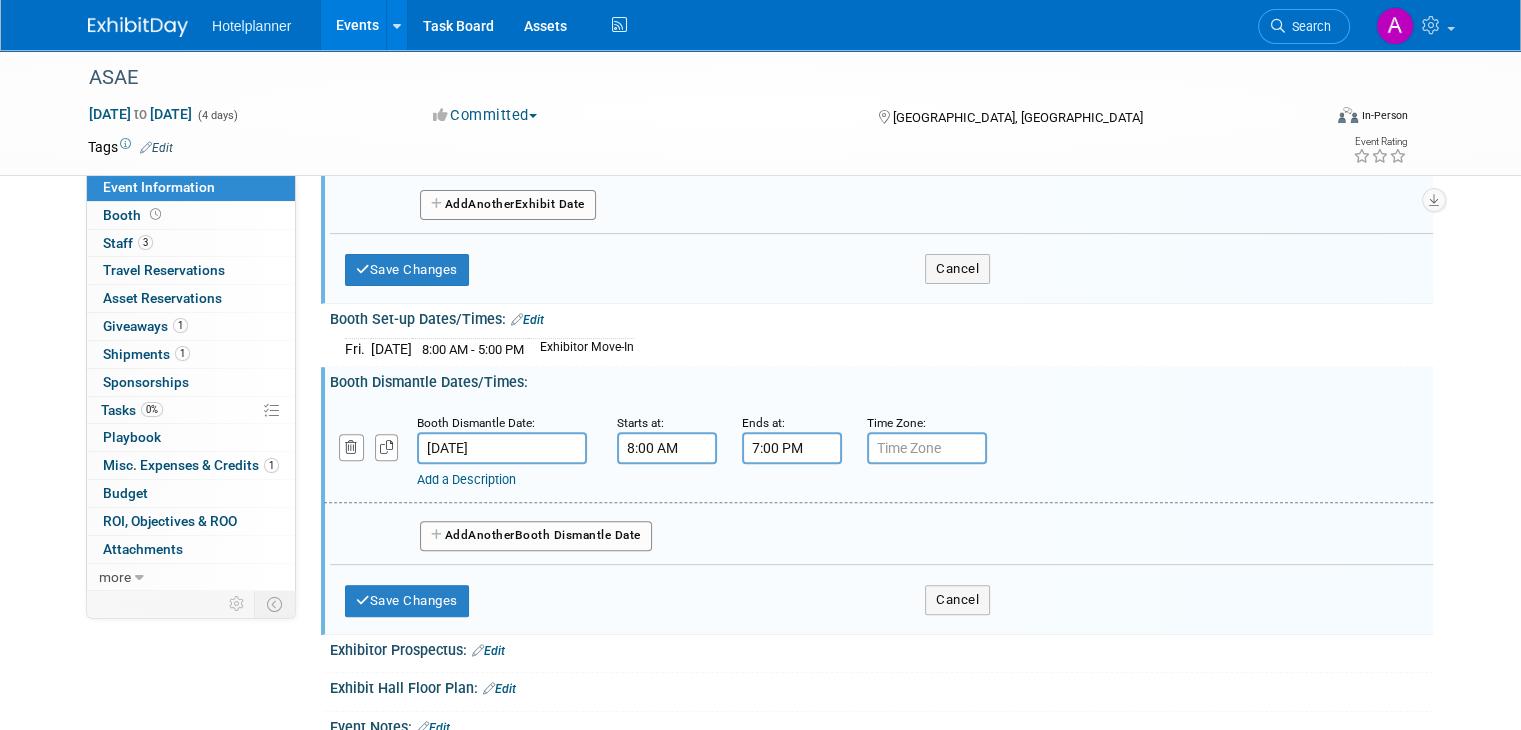 click on "7:00 PM" at bounding box center [792, 448] 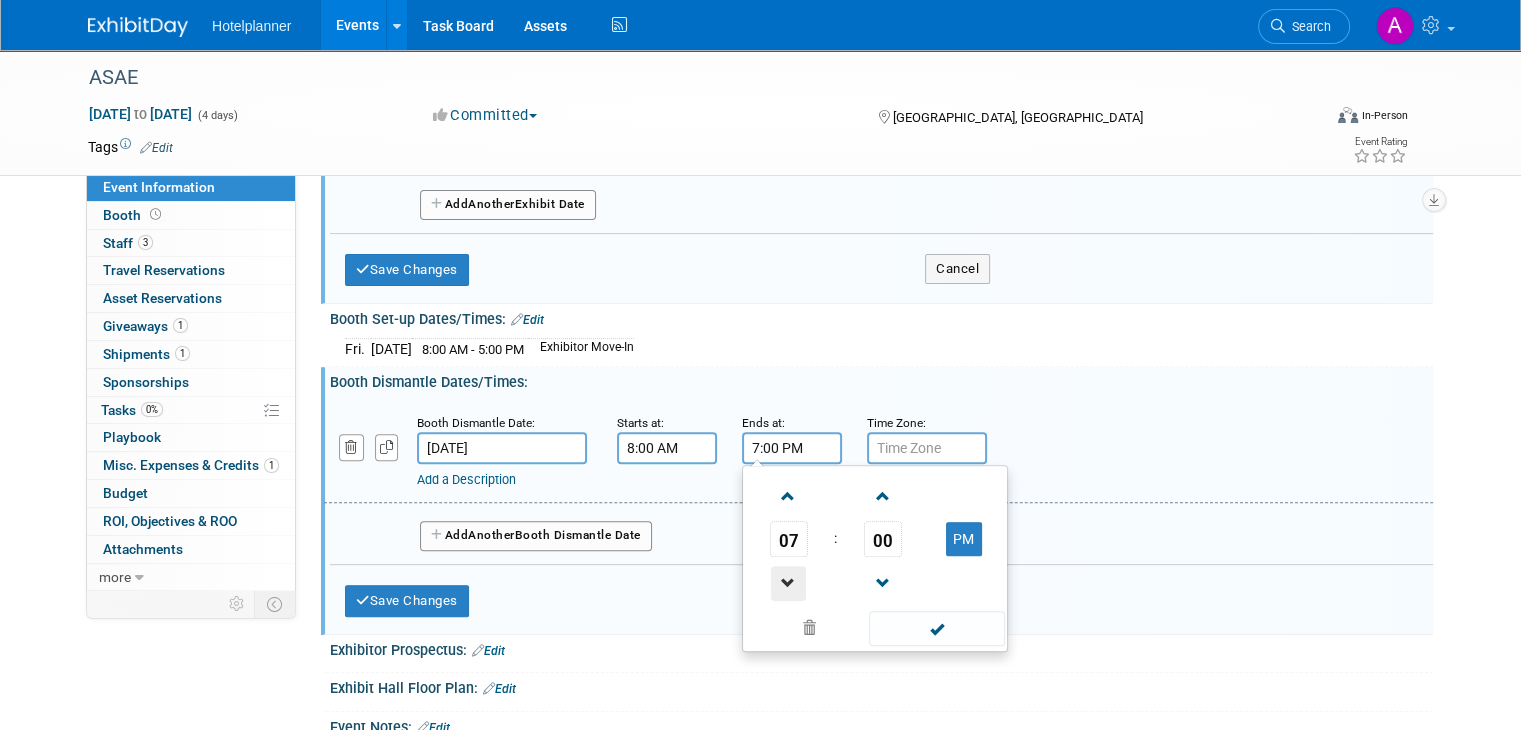 click at bounding box center [788, 583] 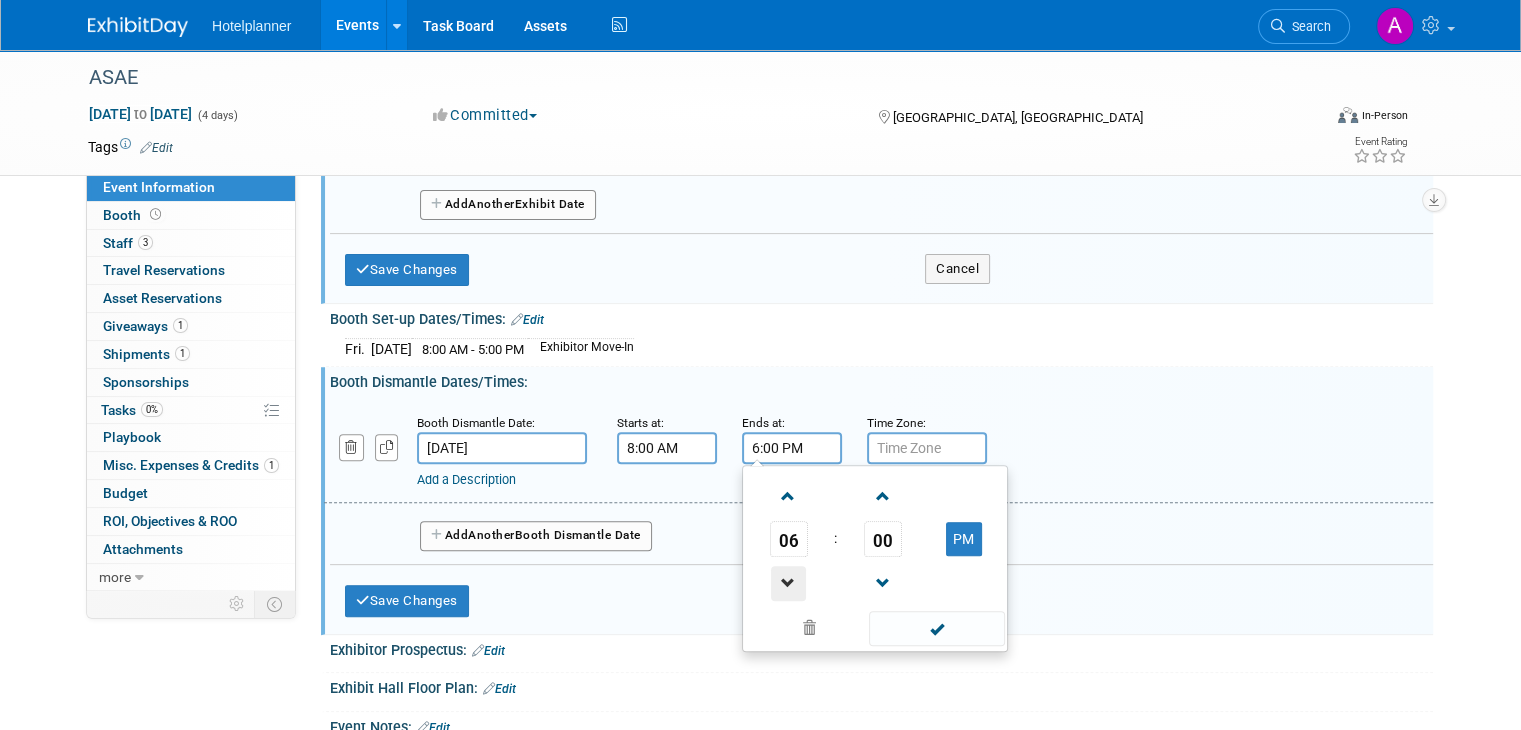 click at bounding box center (788, 583) 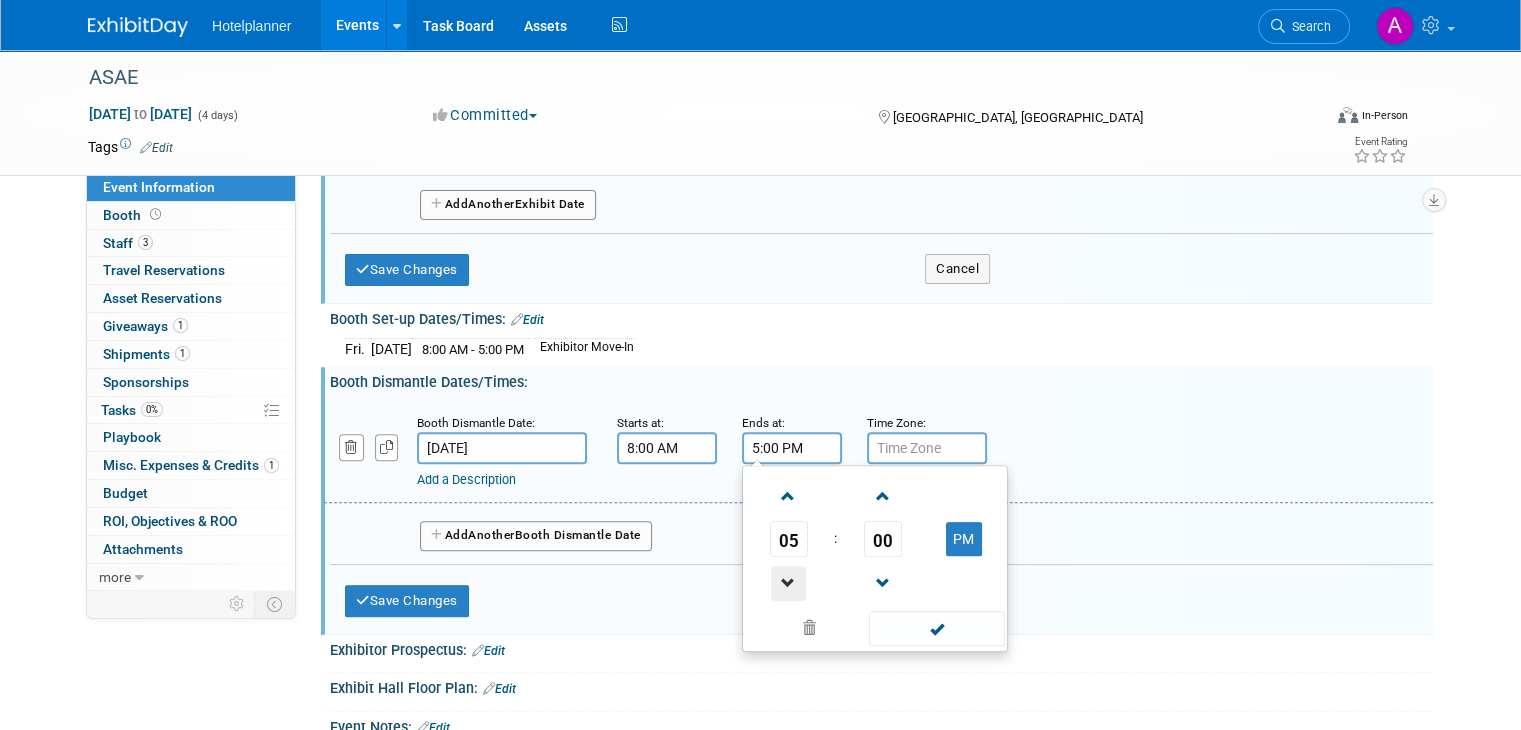 click at bounding box center (788, 583) 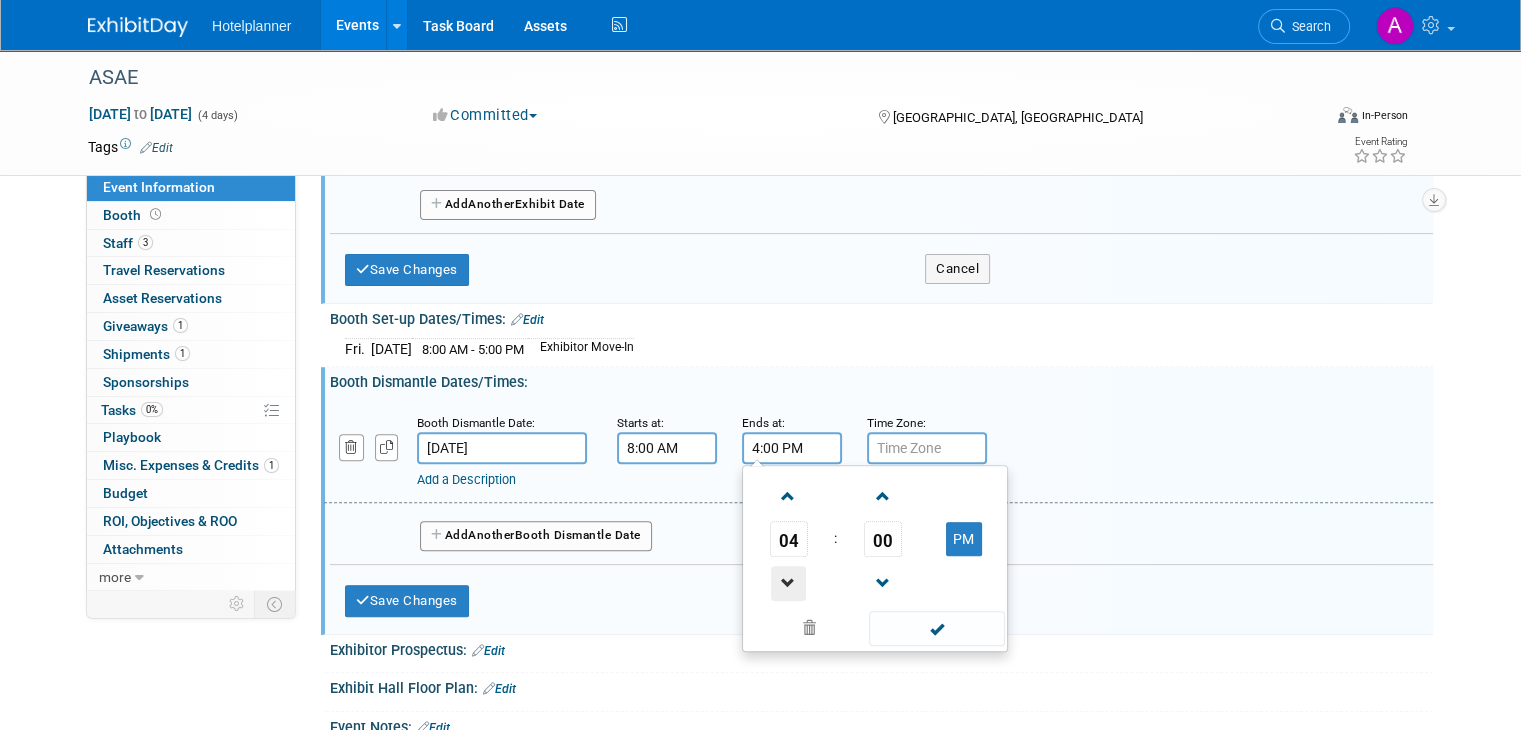 click at bounding box center (788, 583) 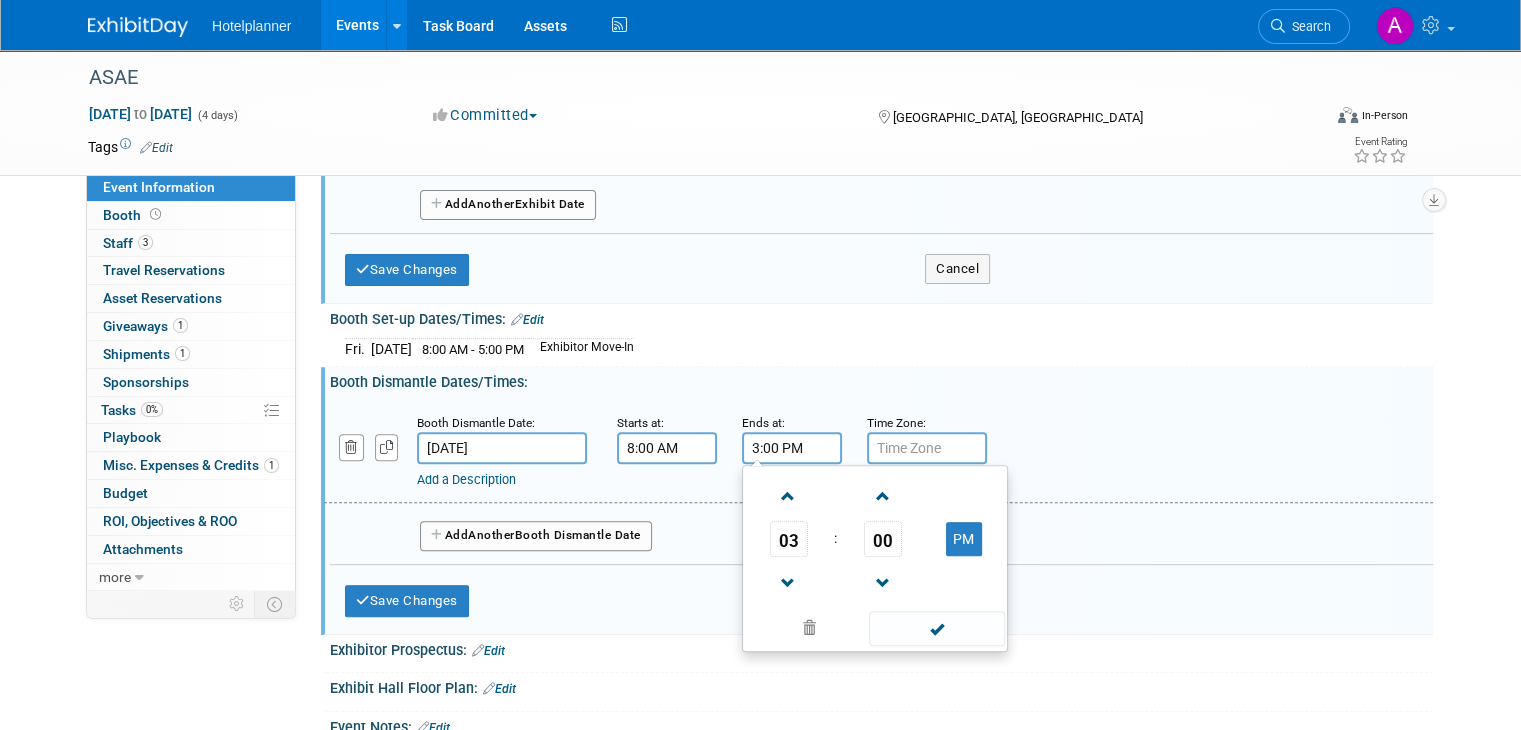 click at bounding box center [936, 628] 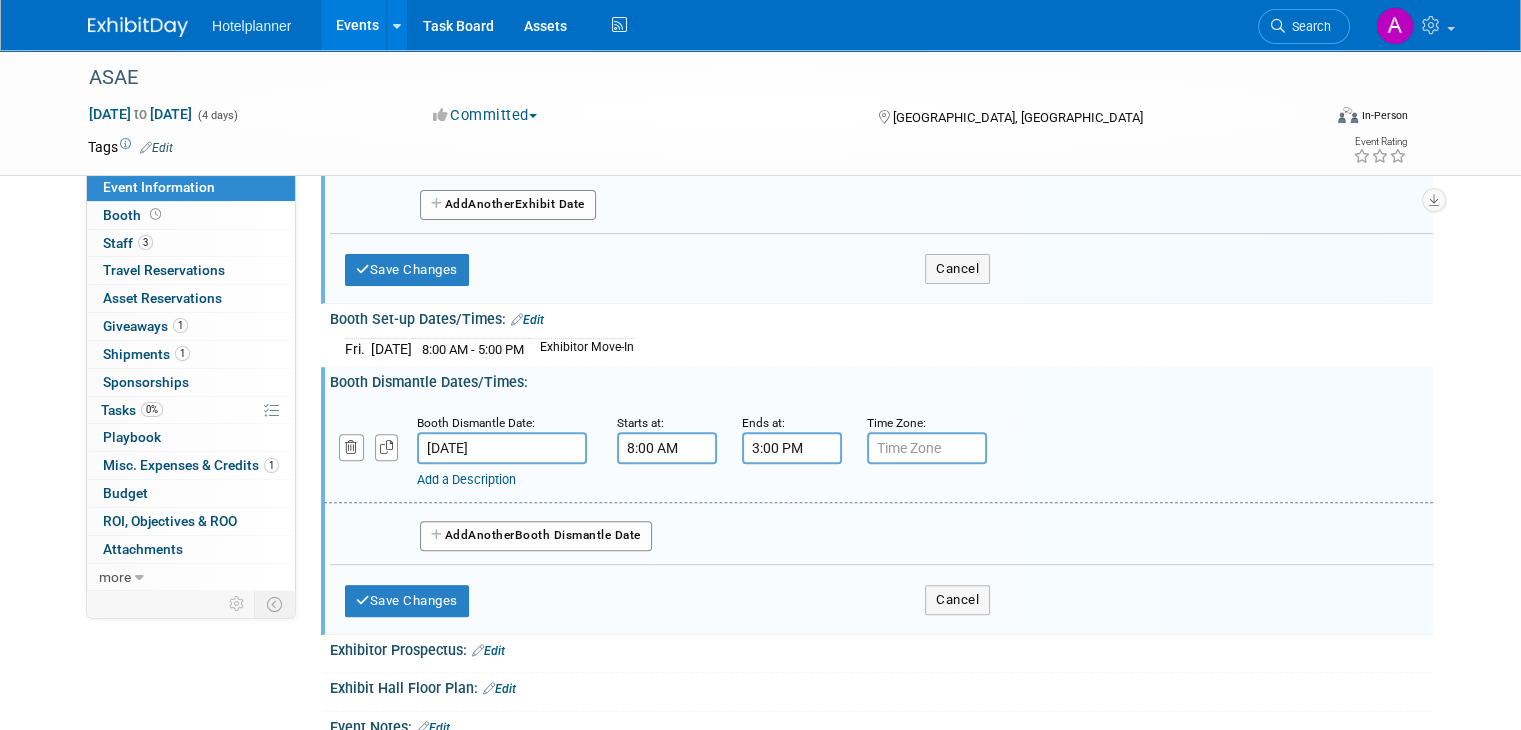 click on "Add a Description" at bounding box center [466, 479] 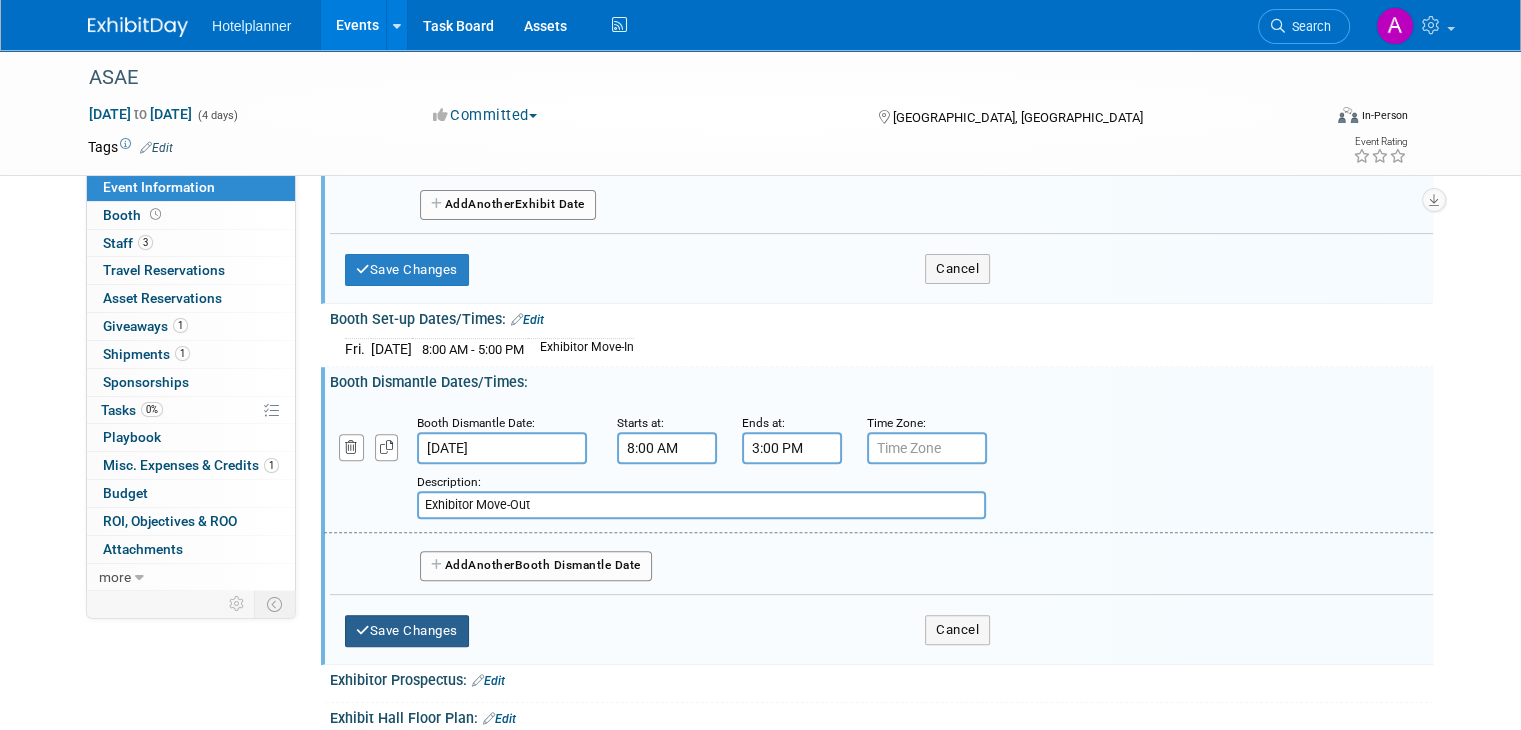 type on "Exhibitor Move-Out" 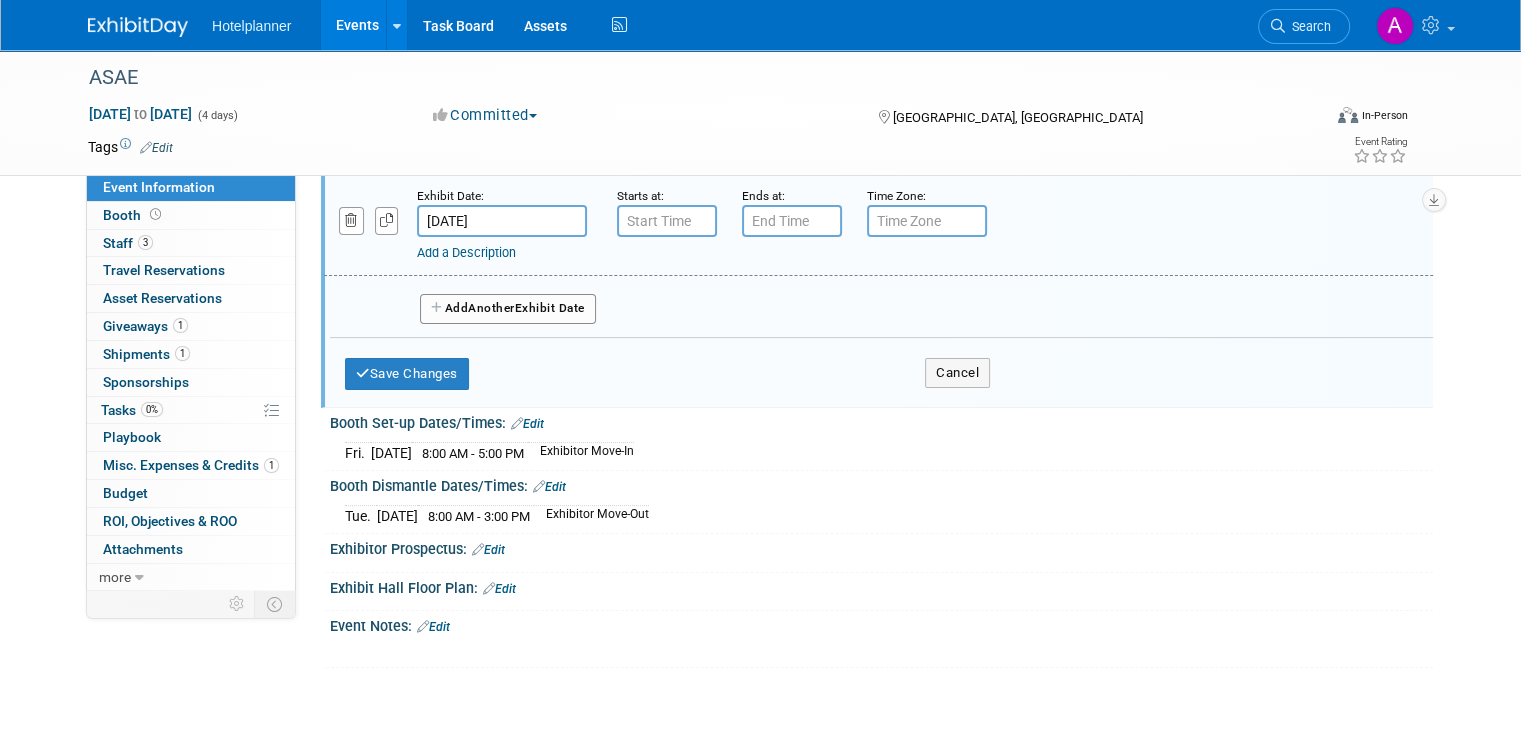 scroll, scrollTop: 500, scrollLeft: 0, axis: vertical 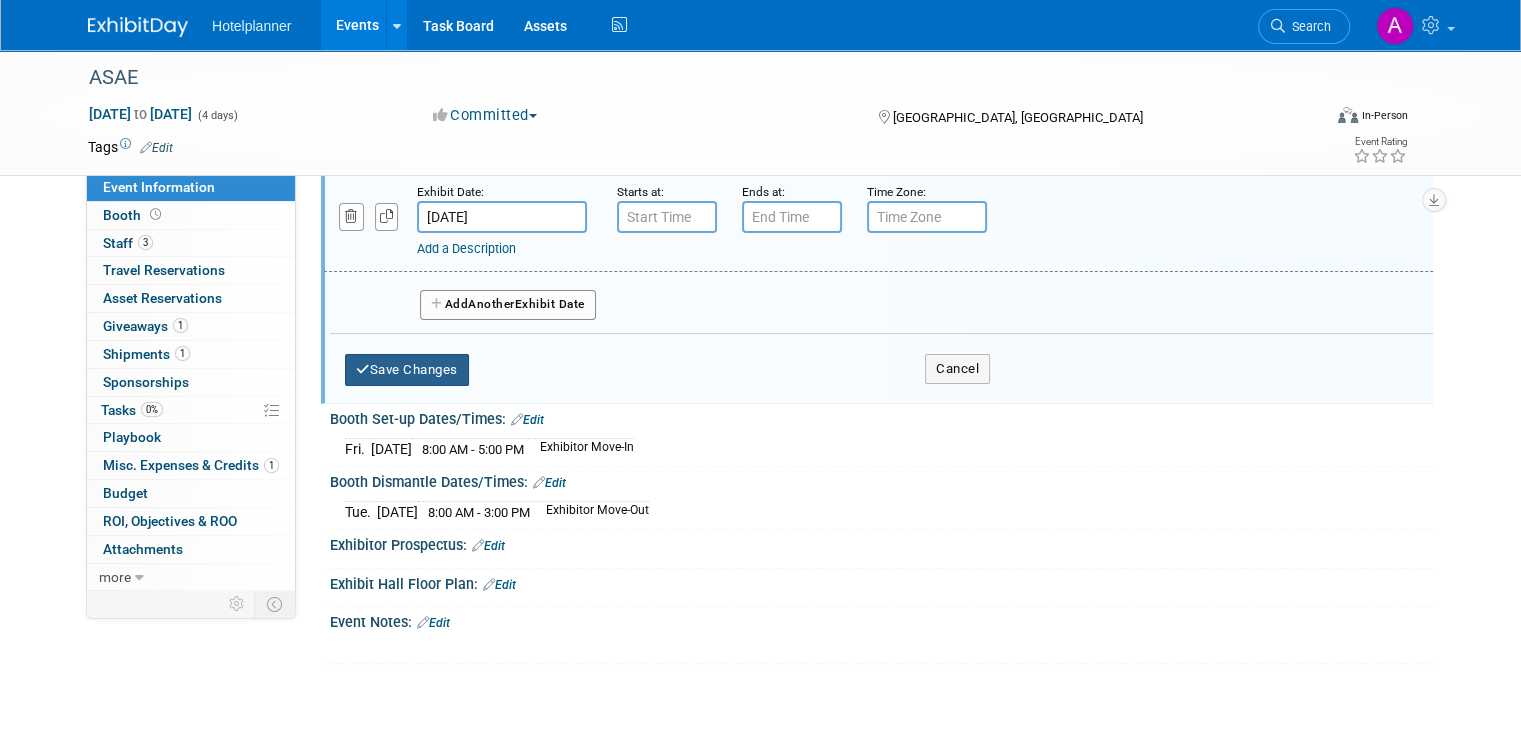 click on "Save Changes" at bounding box center (407, 370) 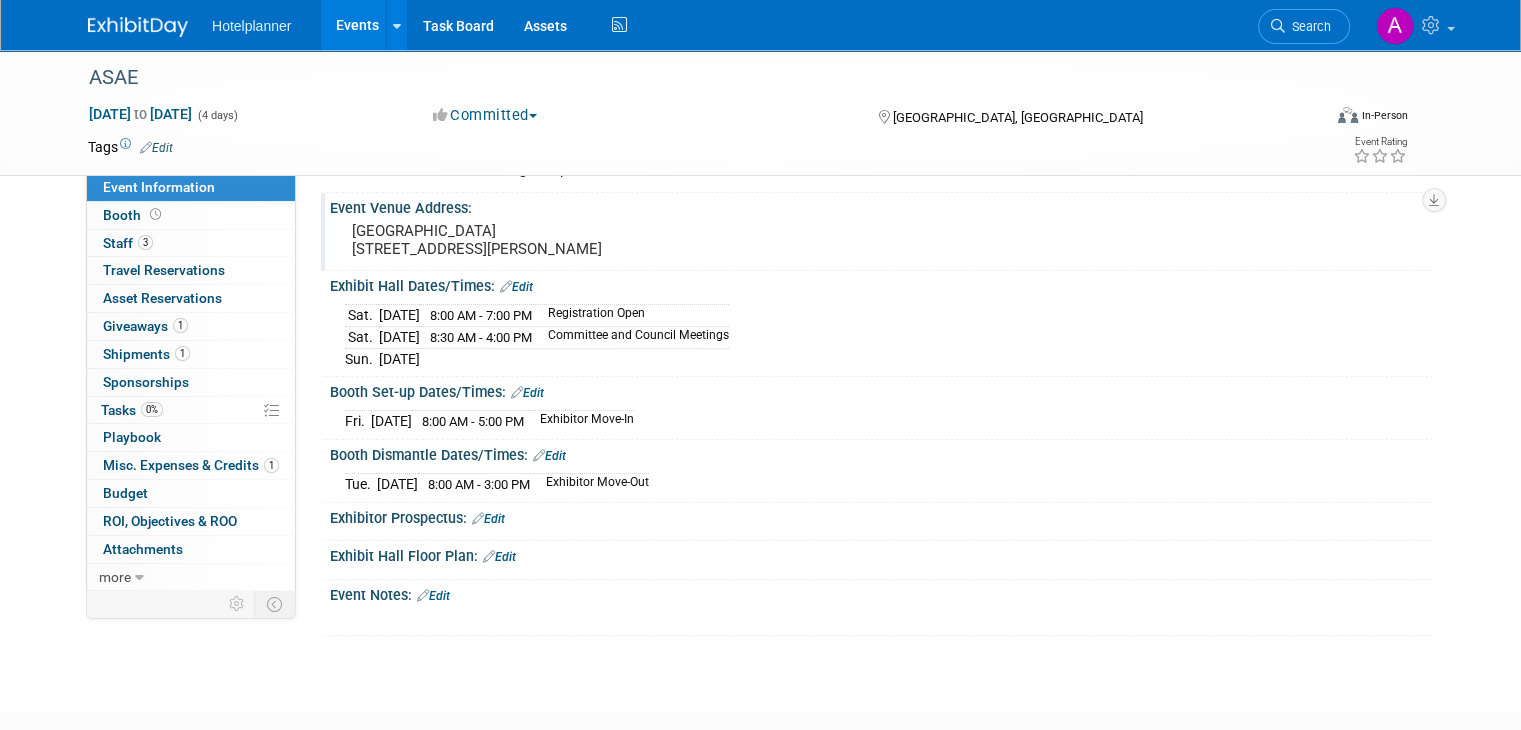 scroll, scrollTop: 68, scrollLeft: 0, axis: vertical 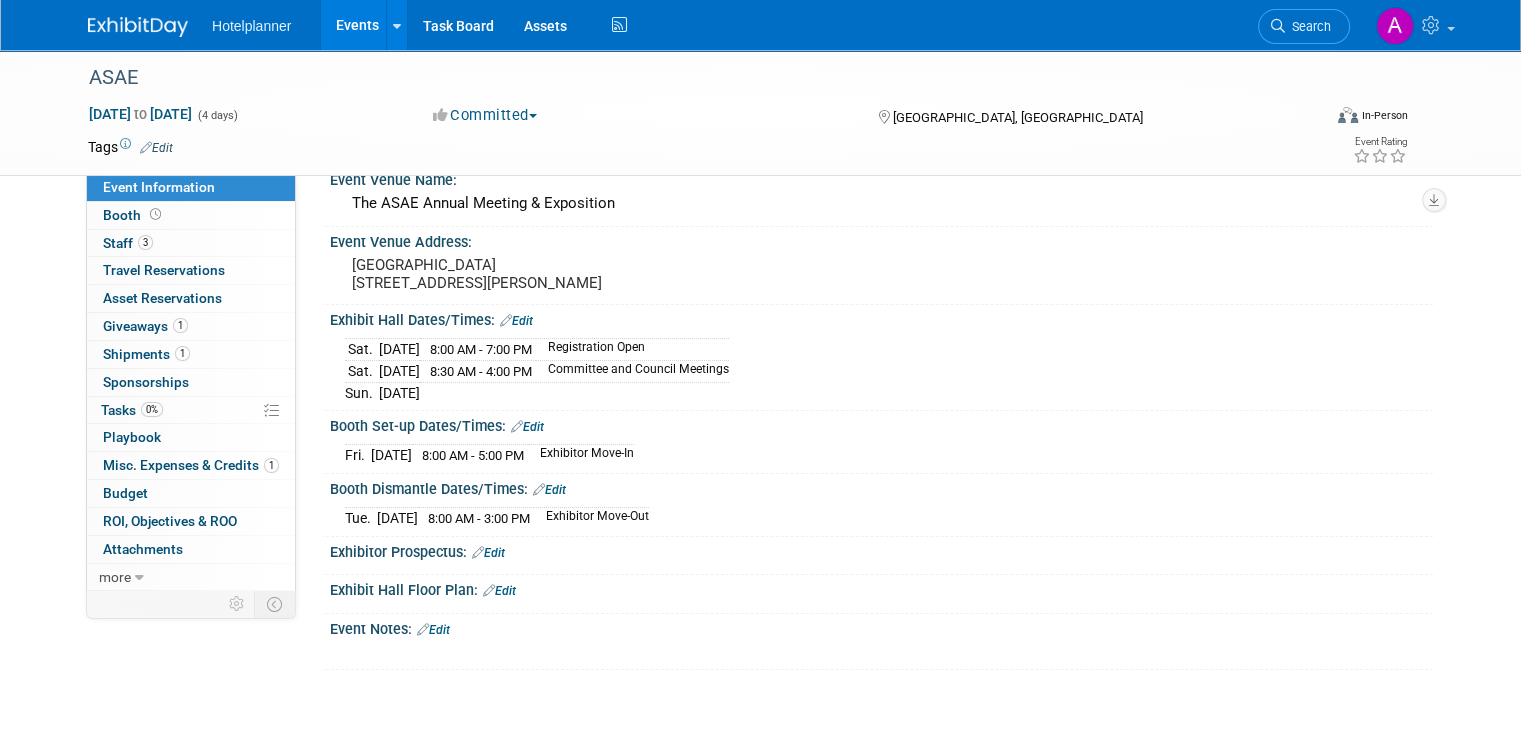 click on "Edit" at bounding box center (516, 321) 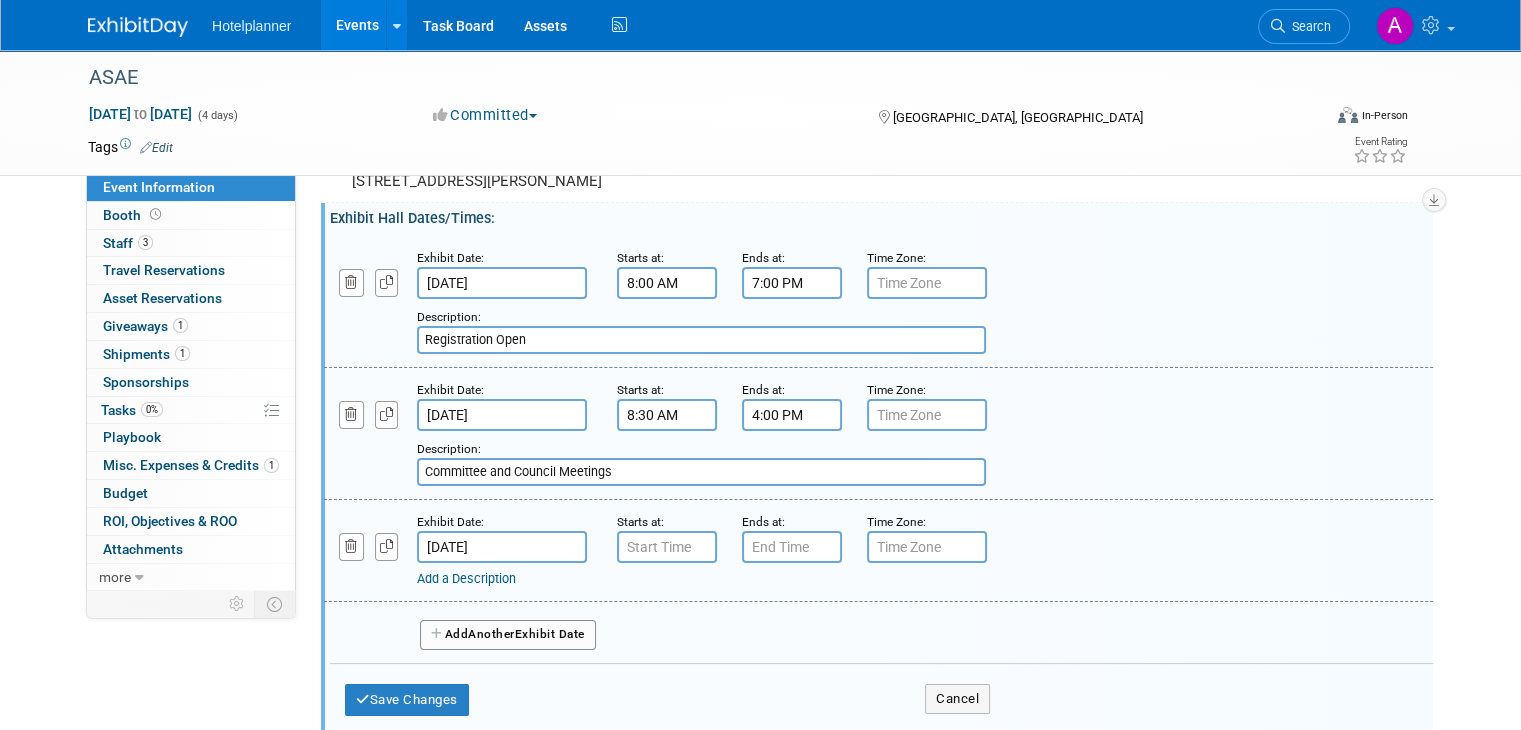 scroll, scrollTop: 268, scrollLeft: 0, axis: vertical 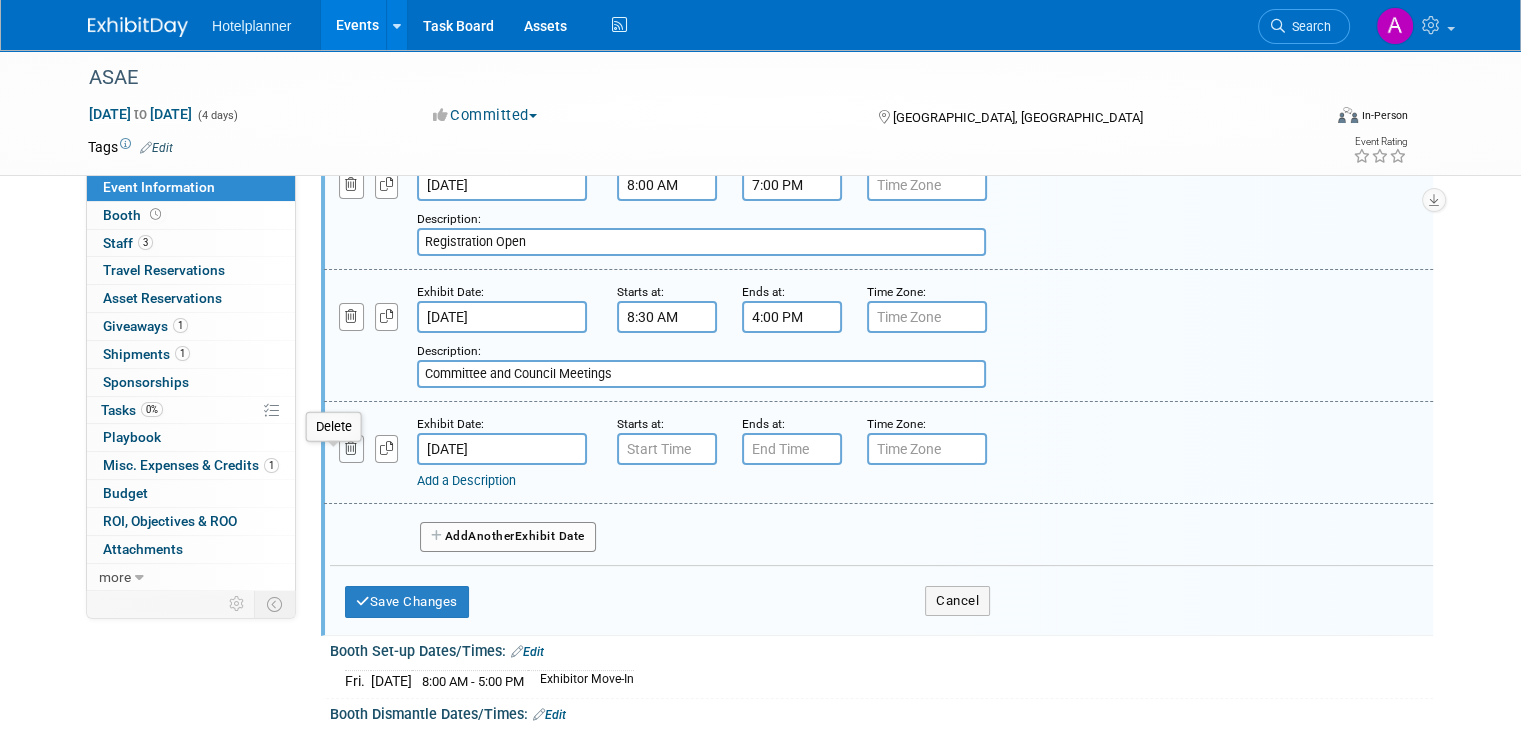 click at bounding box center (351, 448) 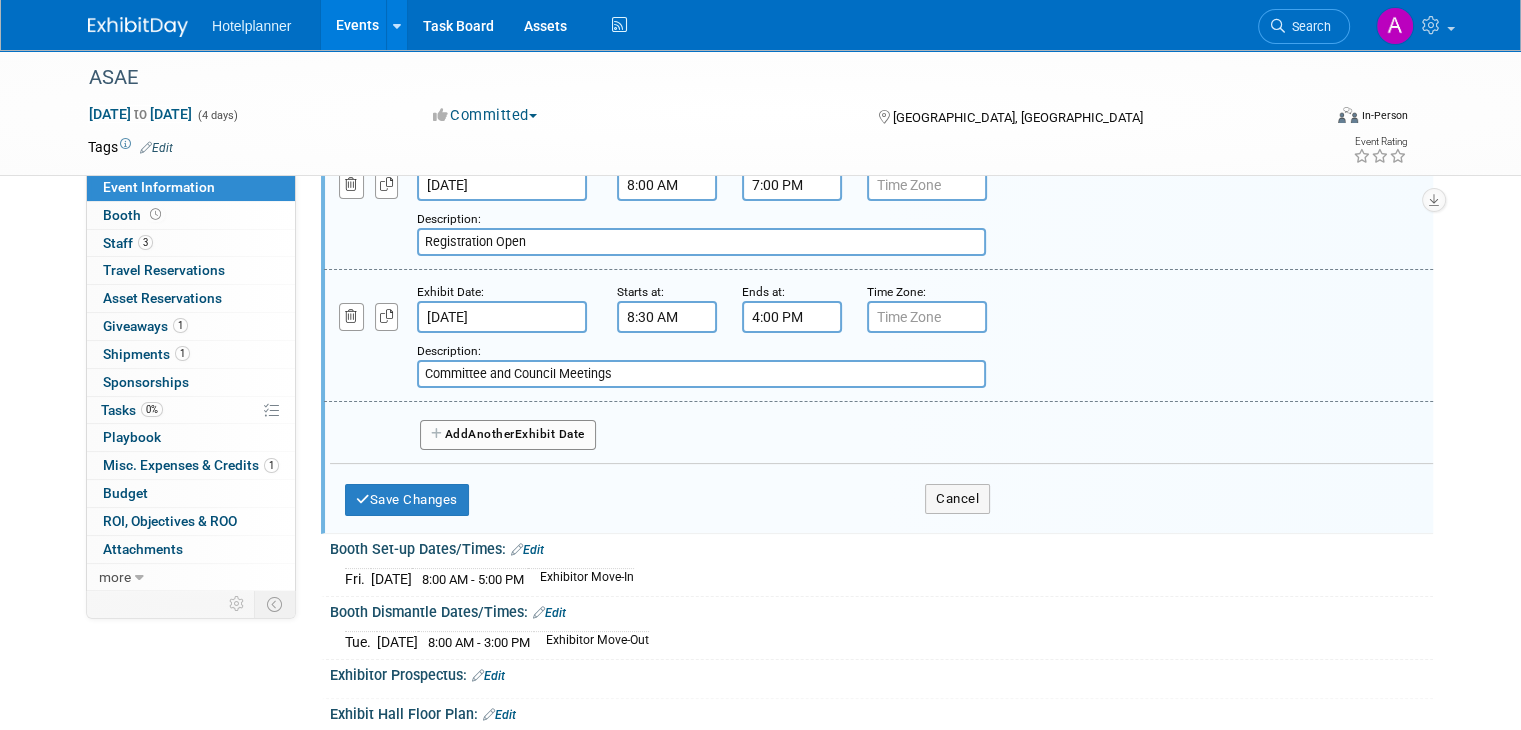 click at bounding box center (438, 434) 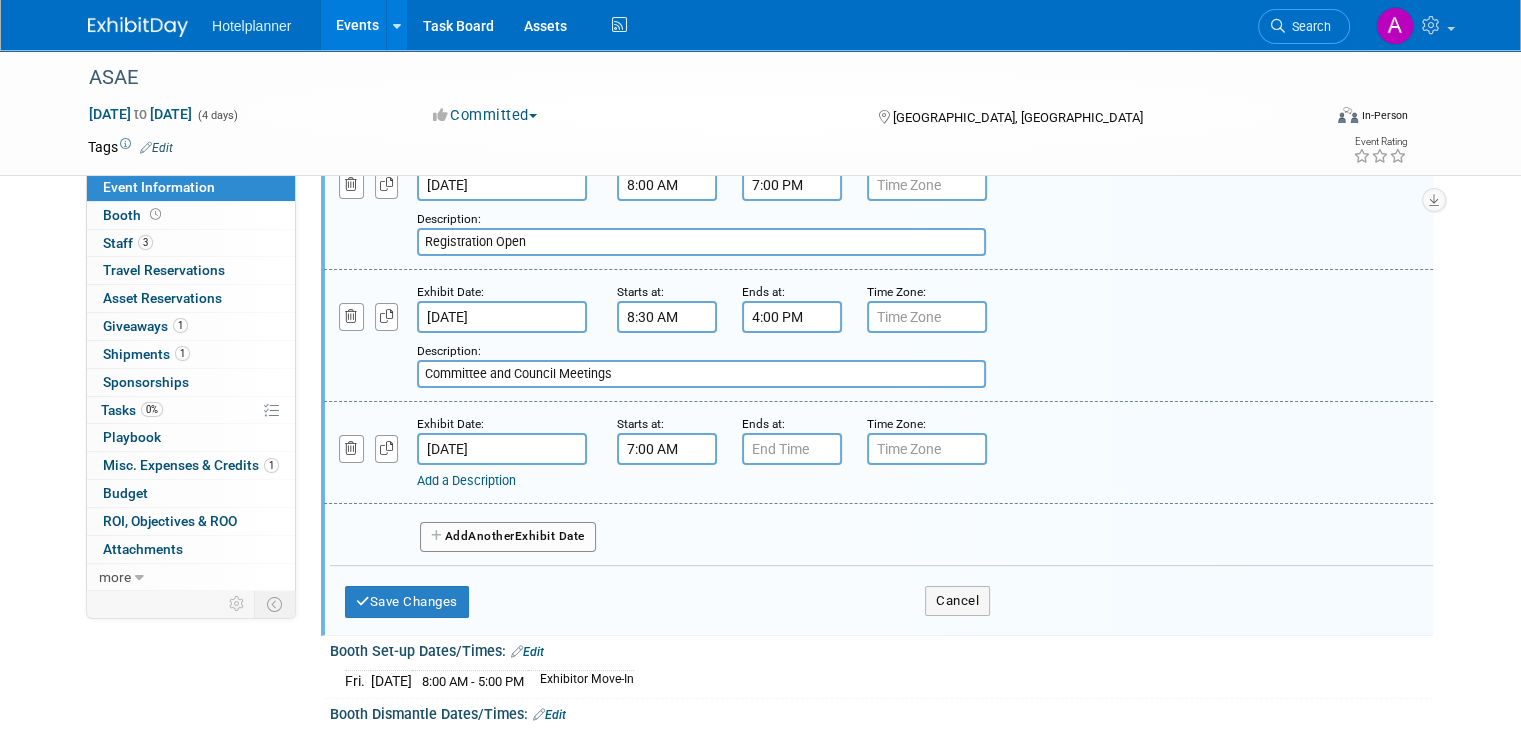 click on "7:00 AM" at bounding box center (667, 449) 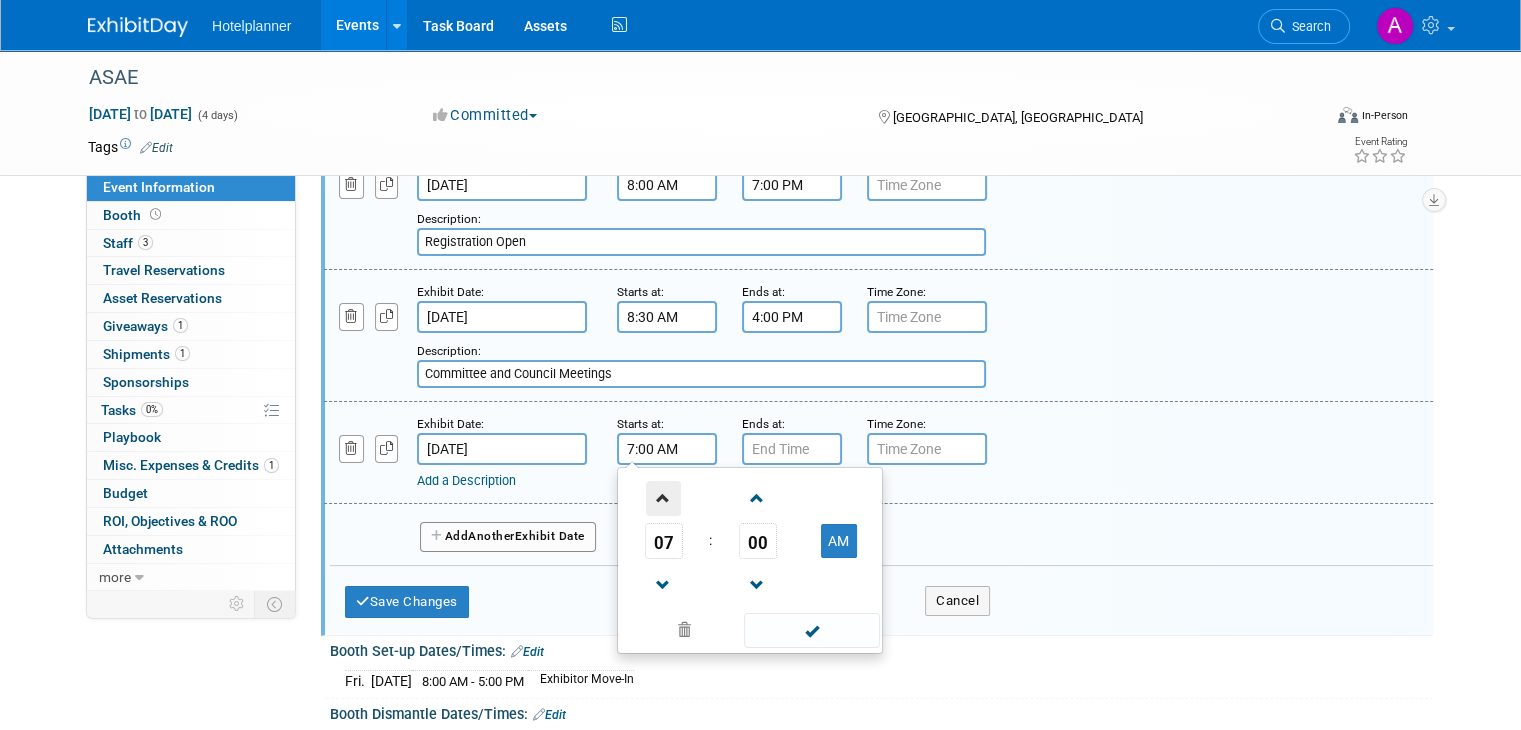 click at bounding box center (663, 498) 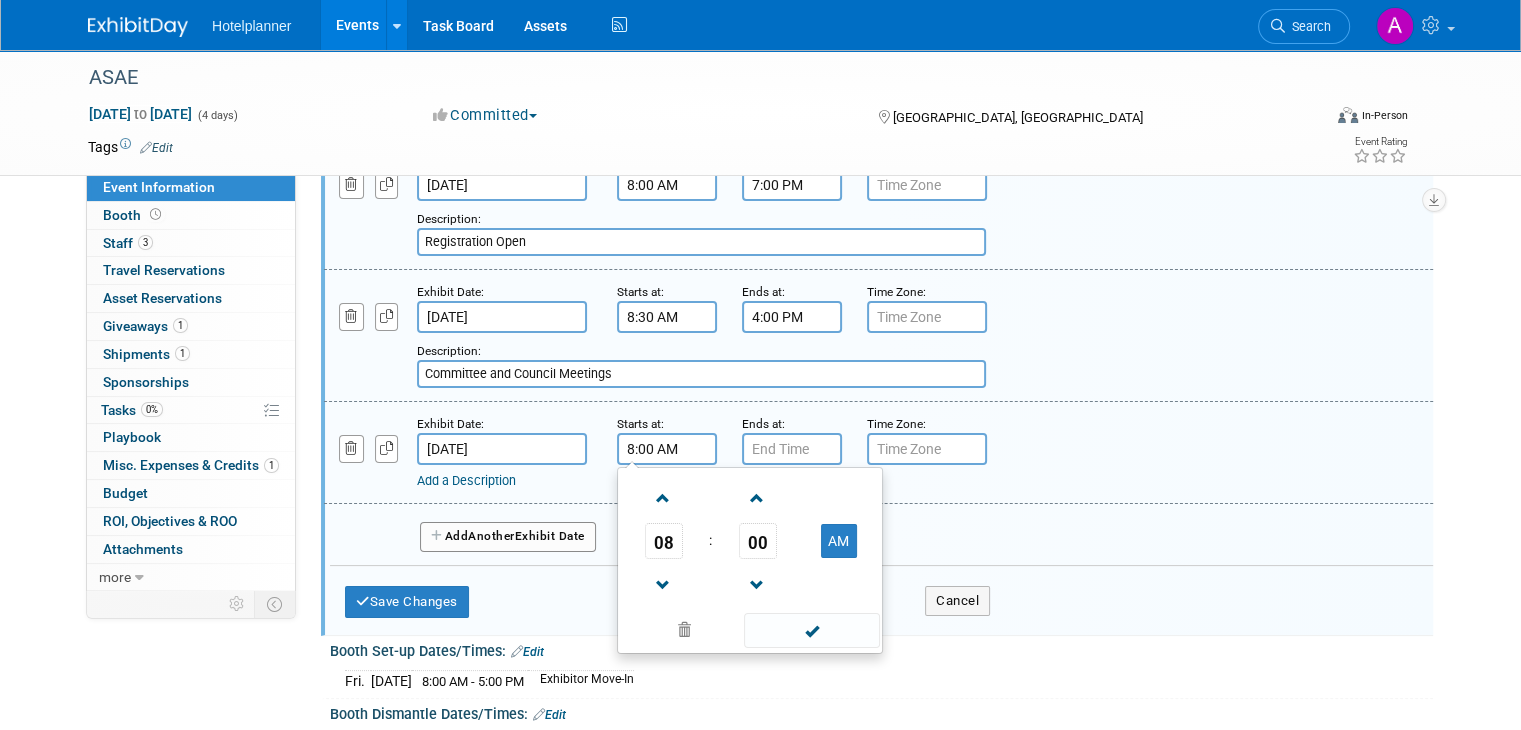 click on "00" at bounding box center (757, 541) 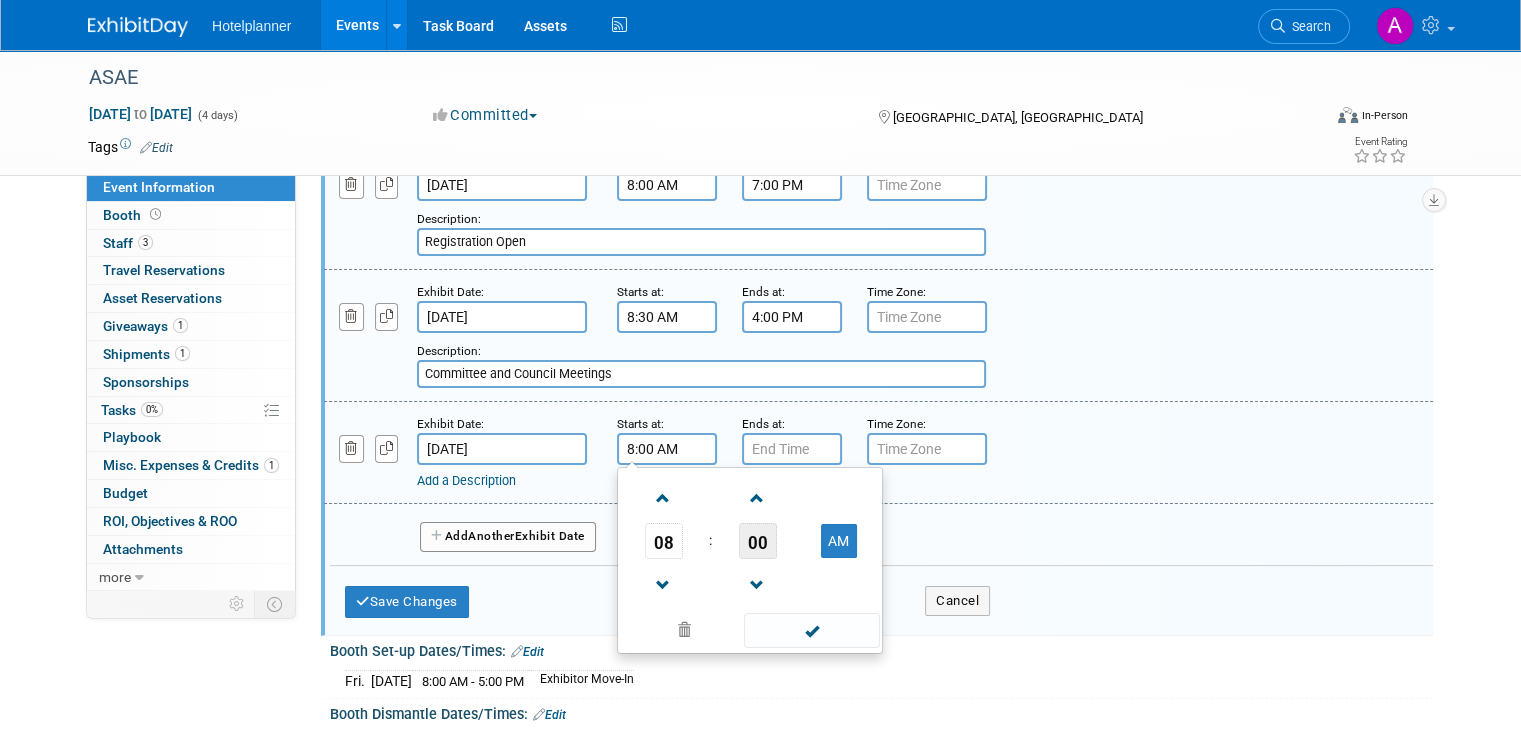 click on "00" at bounding box center (758, 541) 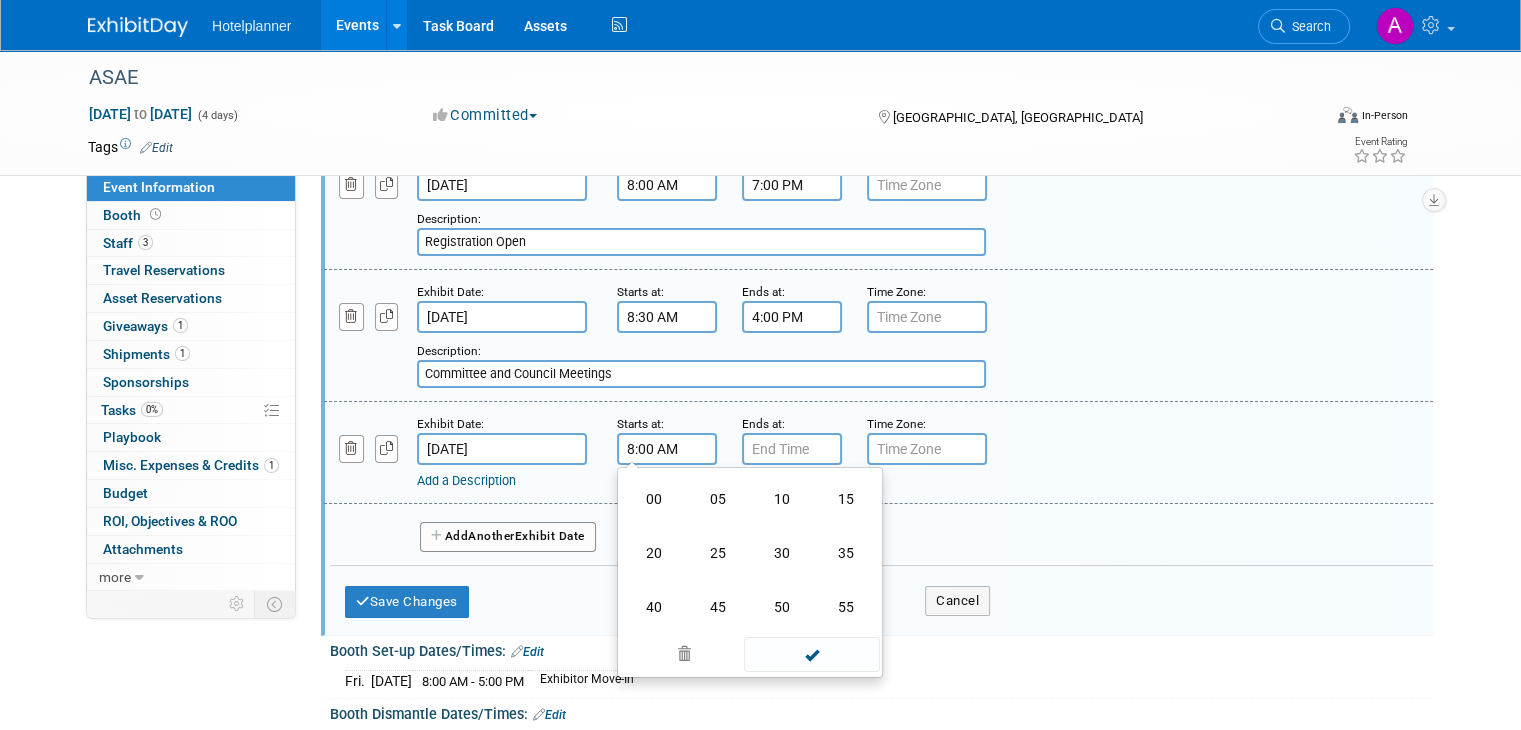 click on "45" at bounding box center [718, 607] 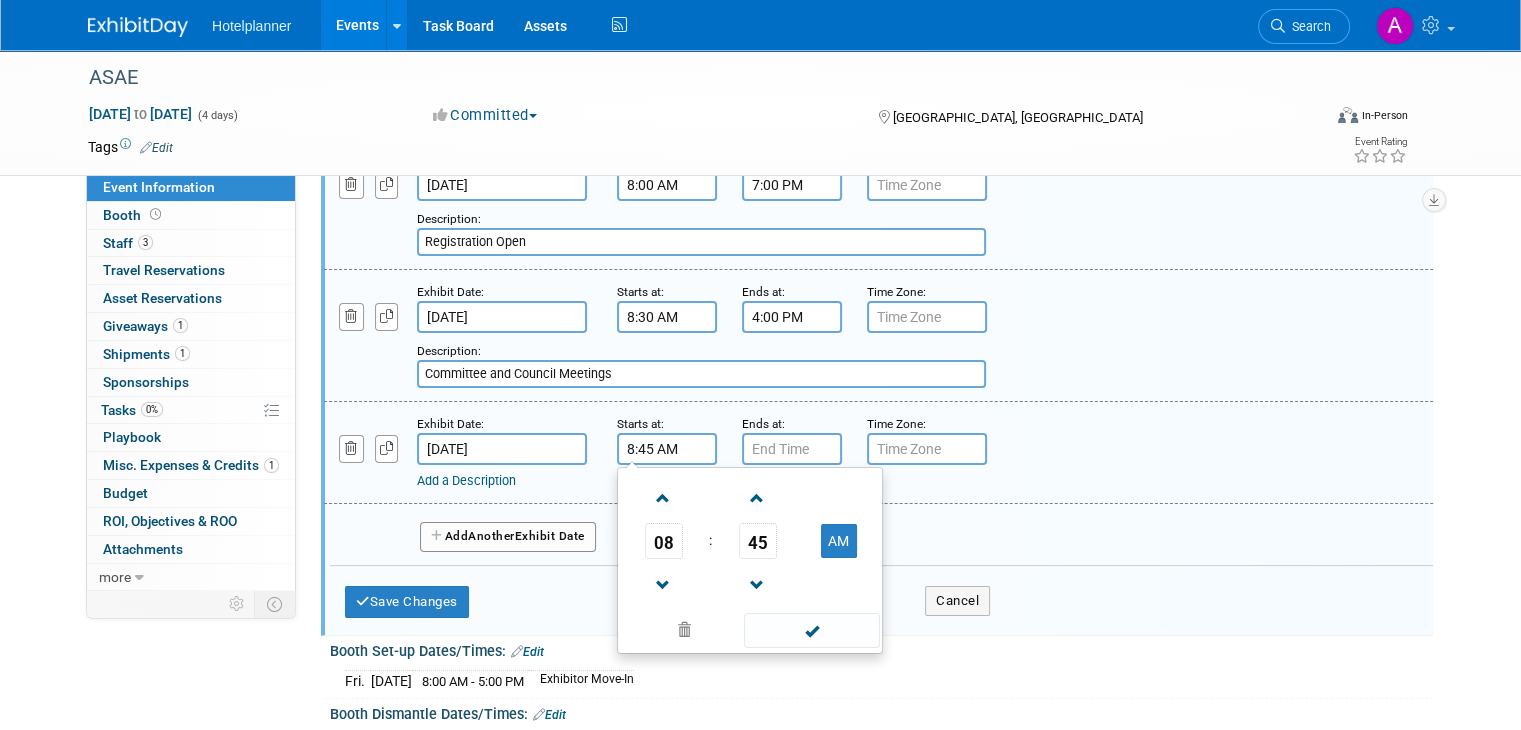 click at bounding box center (811, 630) 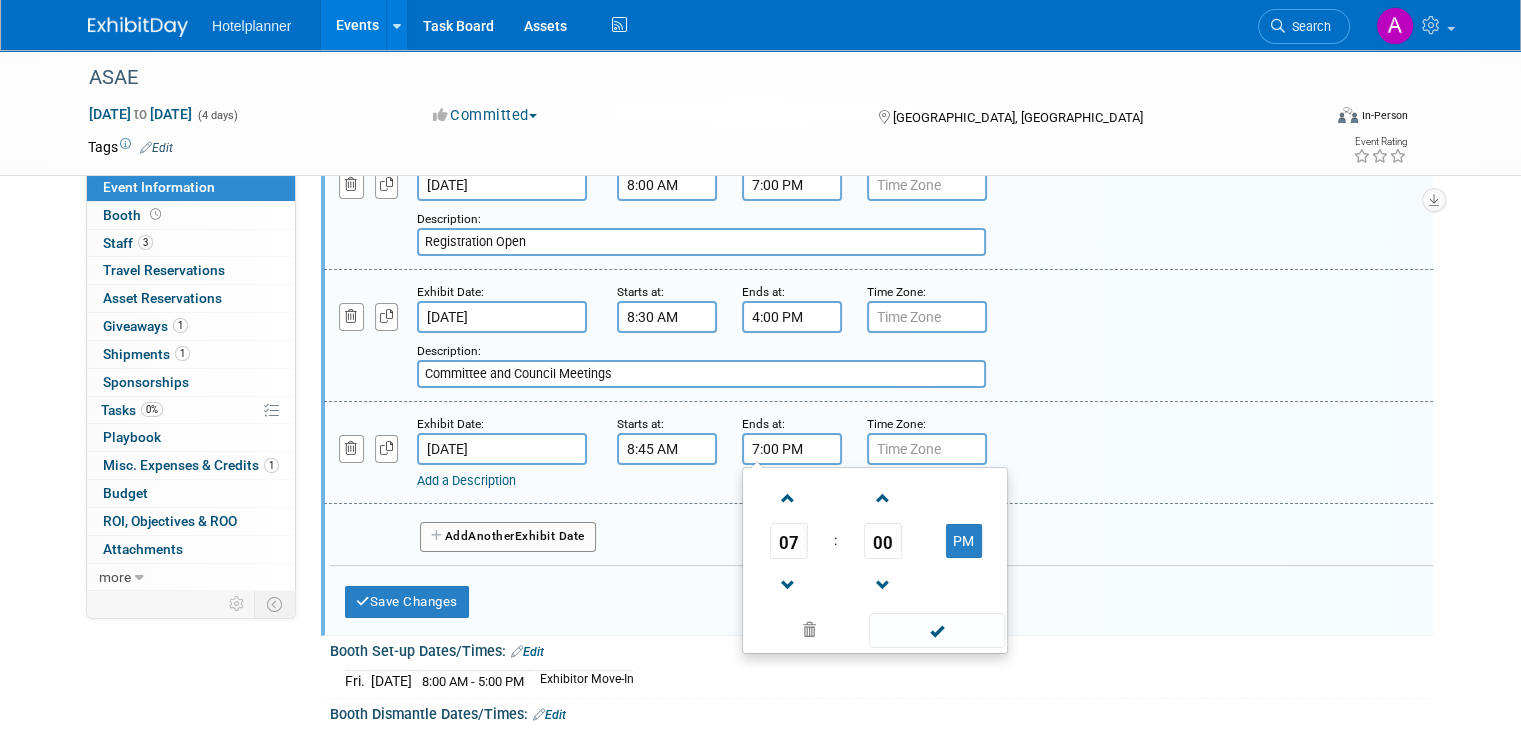 click on "7:00 PM" at bounding box center [792, 449] 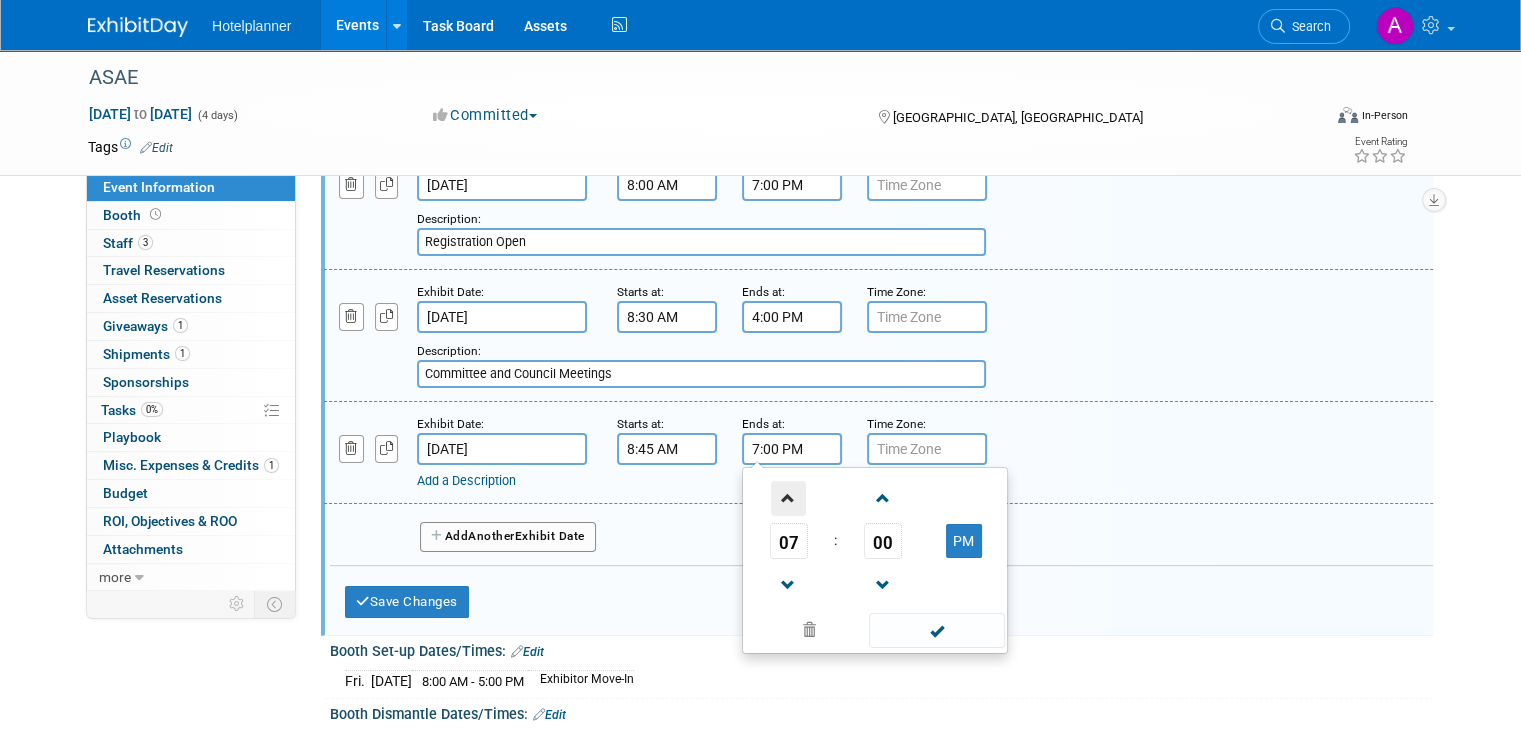 click at bounding box center [788, 498] 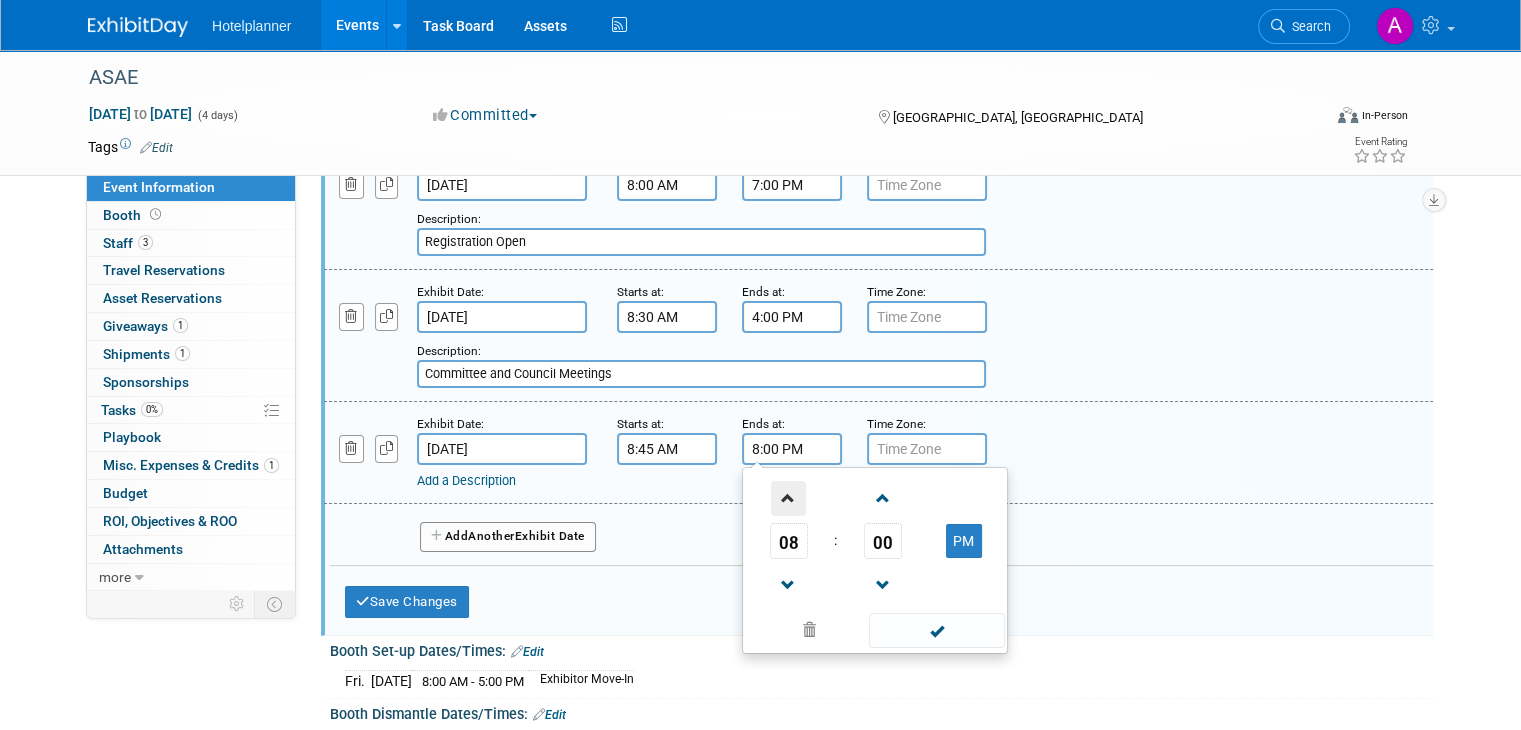 click at bounding box center [788, 498] 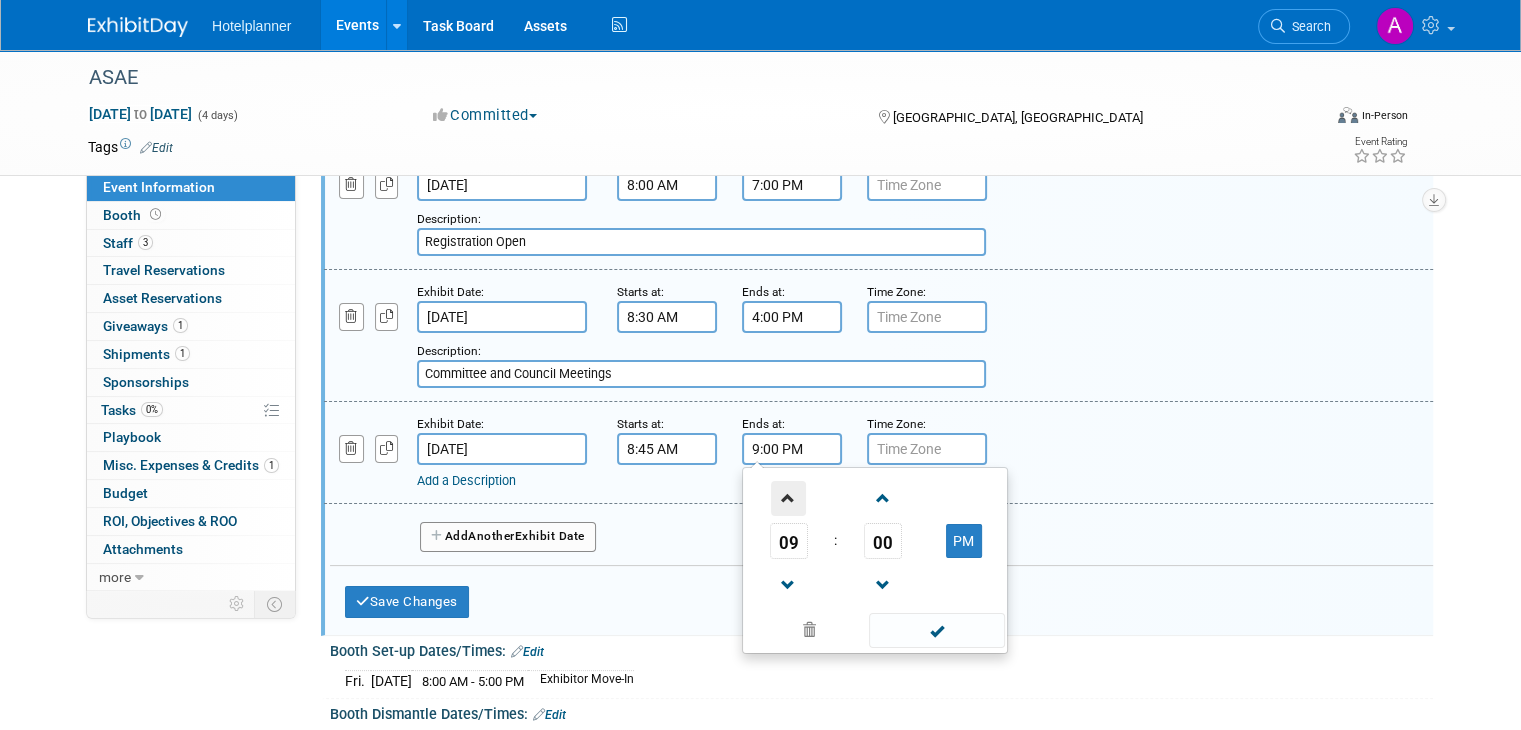 click at bounding box center (788, 498) 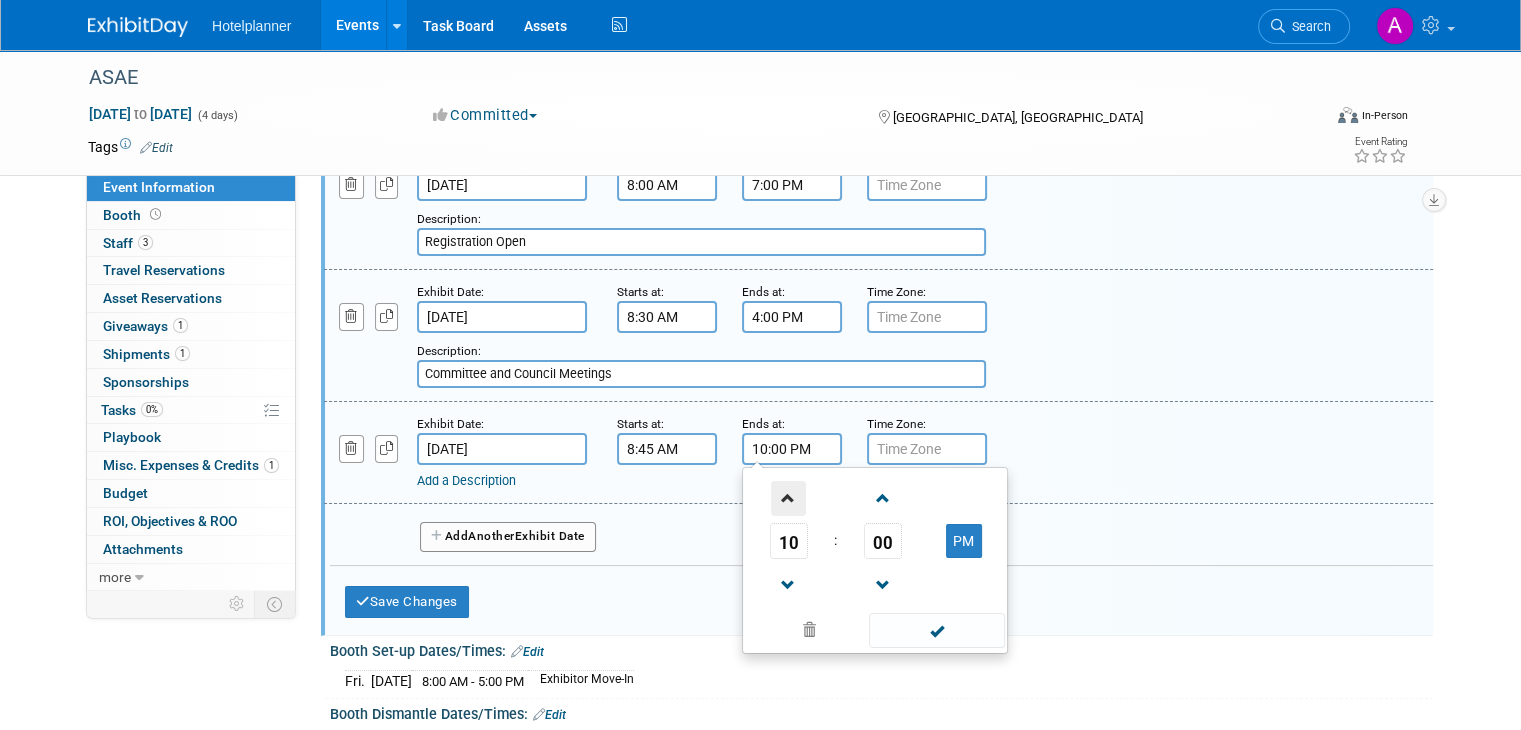 click at bounding box center (788, 498) 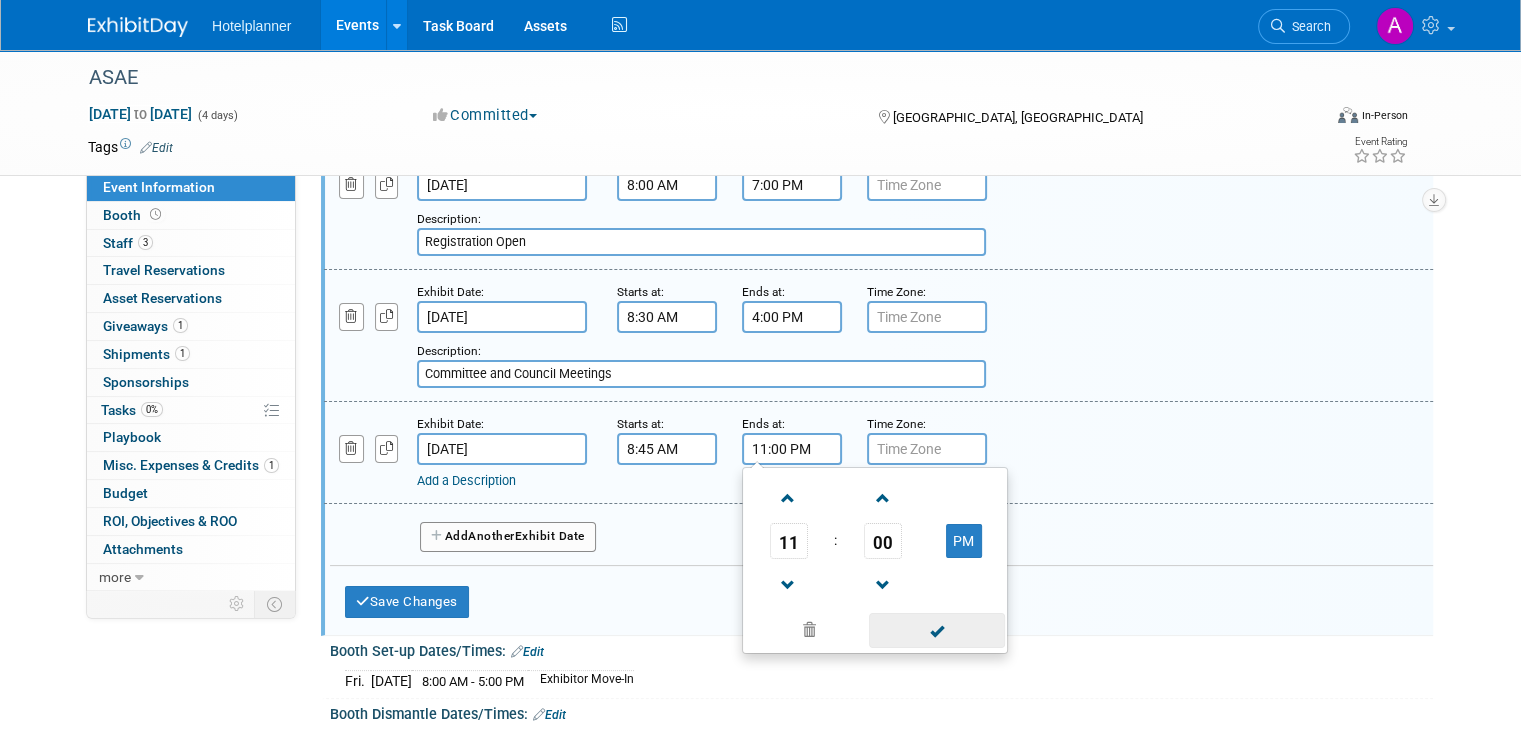 click at bounding box center (936, 630) 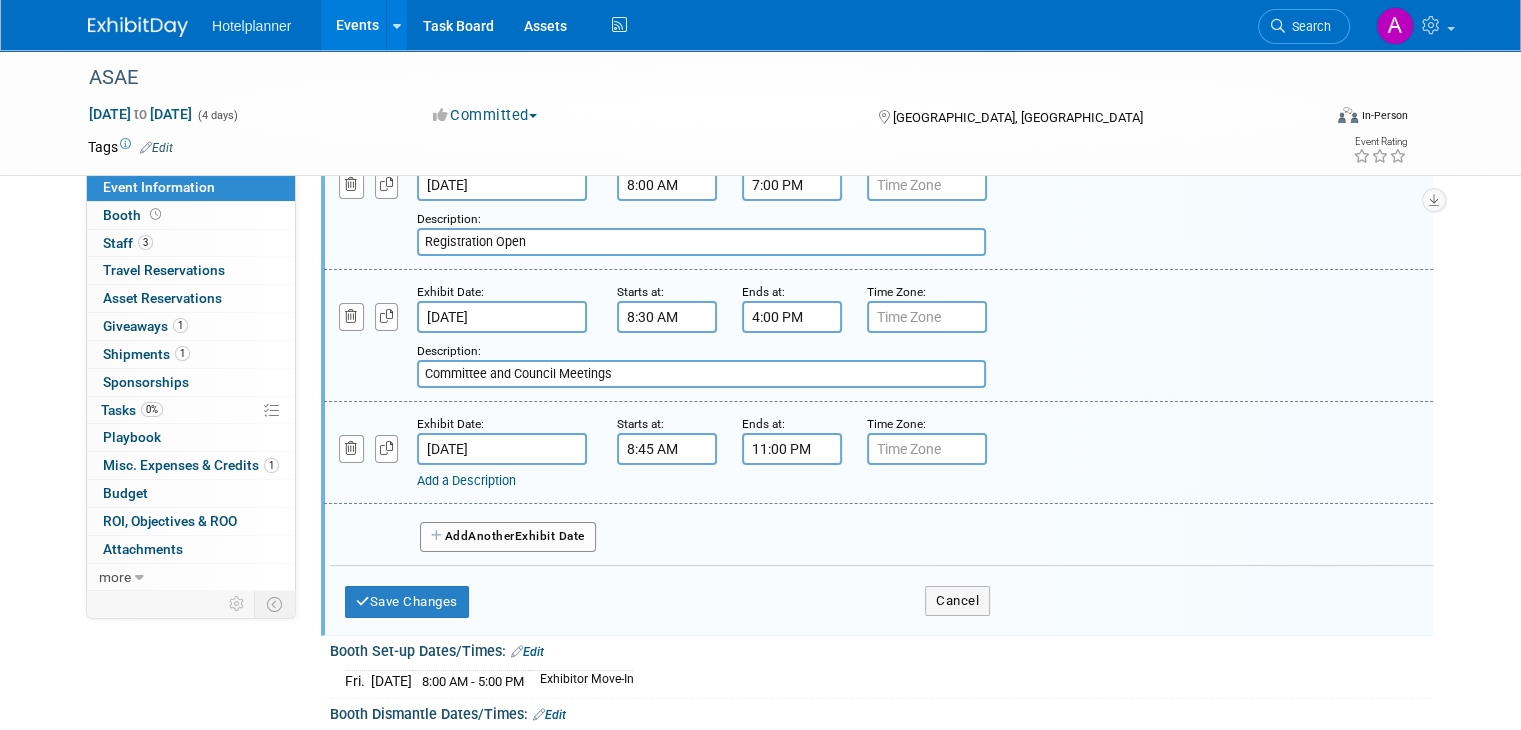 click on "Add a Description" at bounding box center (466, 480) 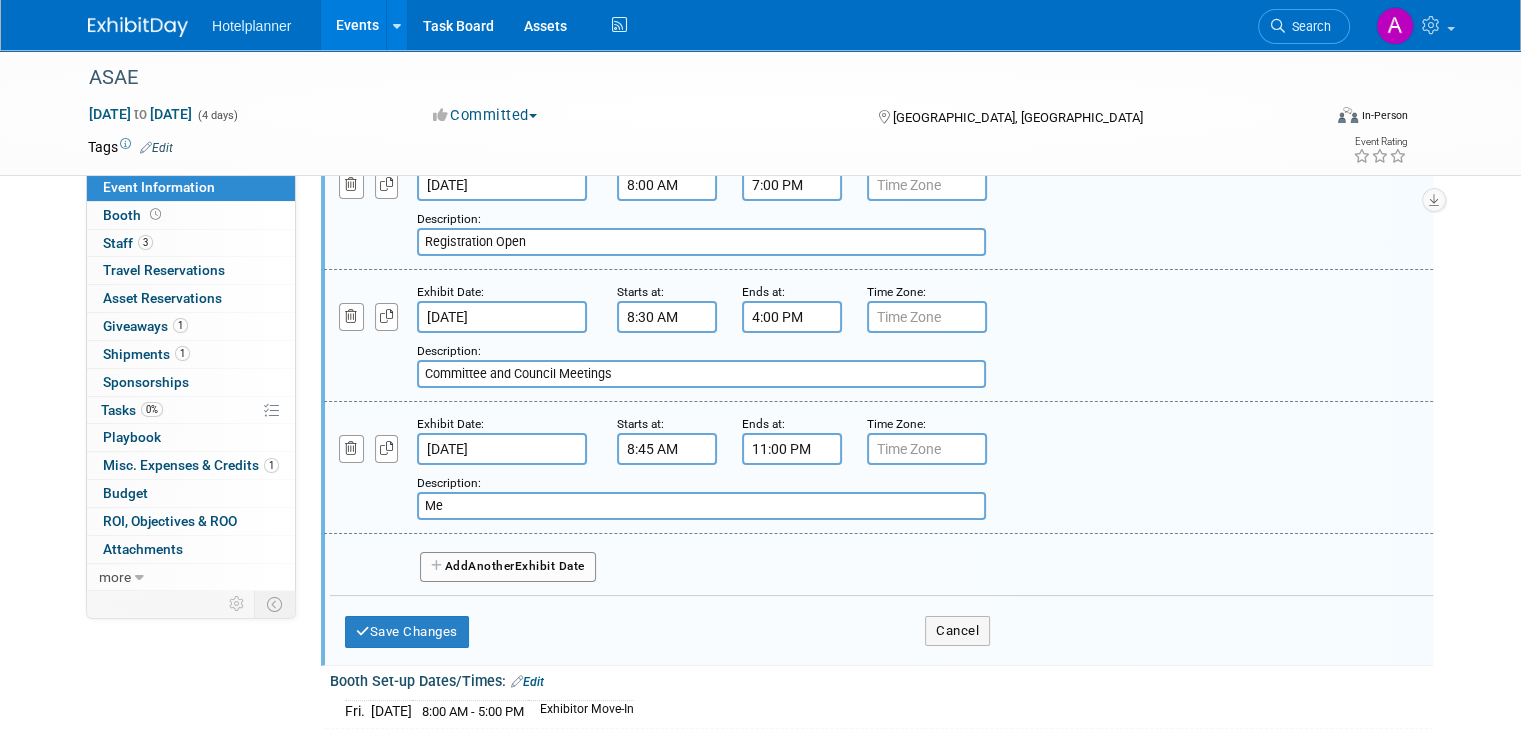 type on "M" 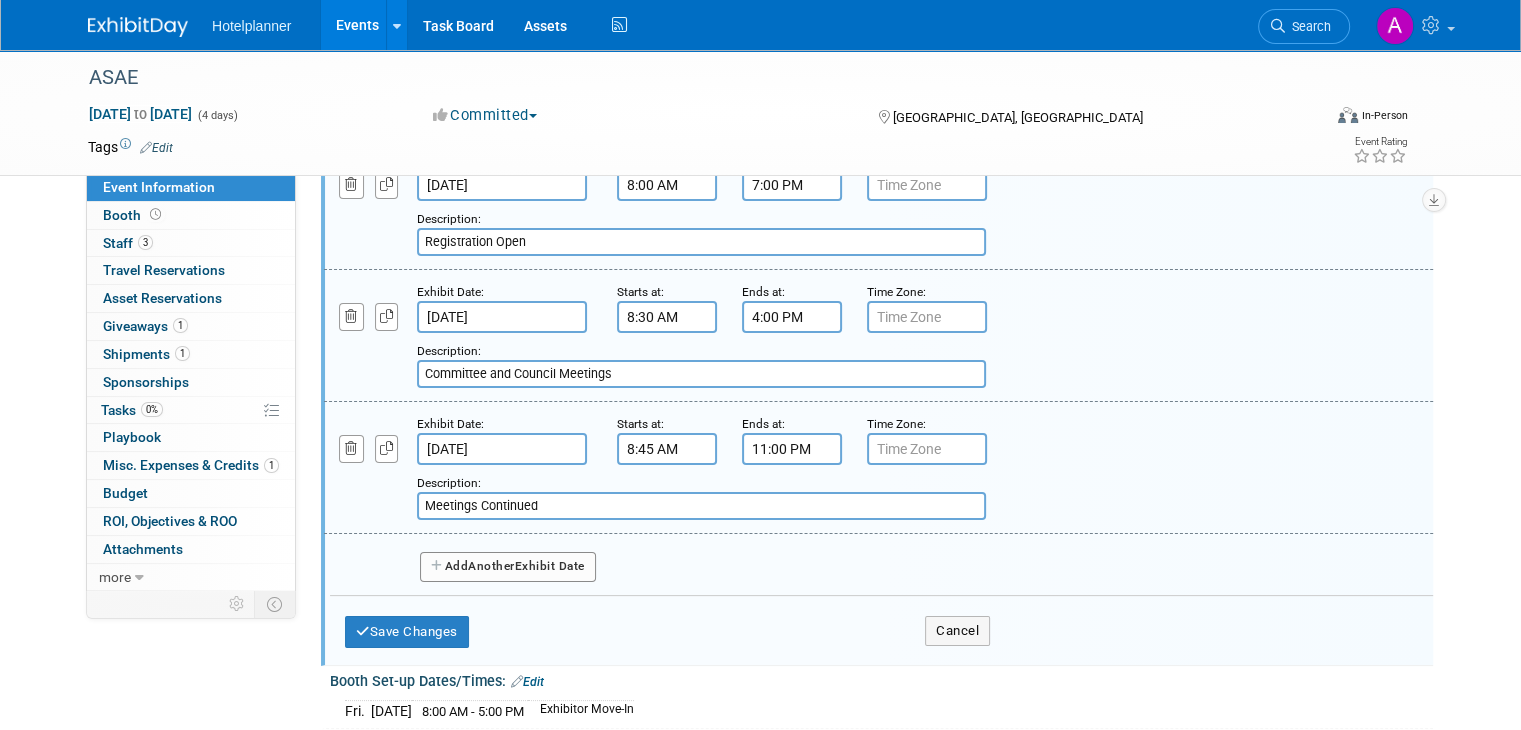 type on "Meetings Continued" 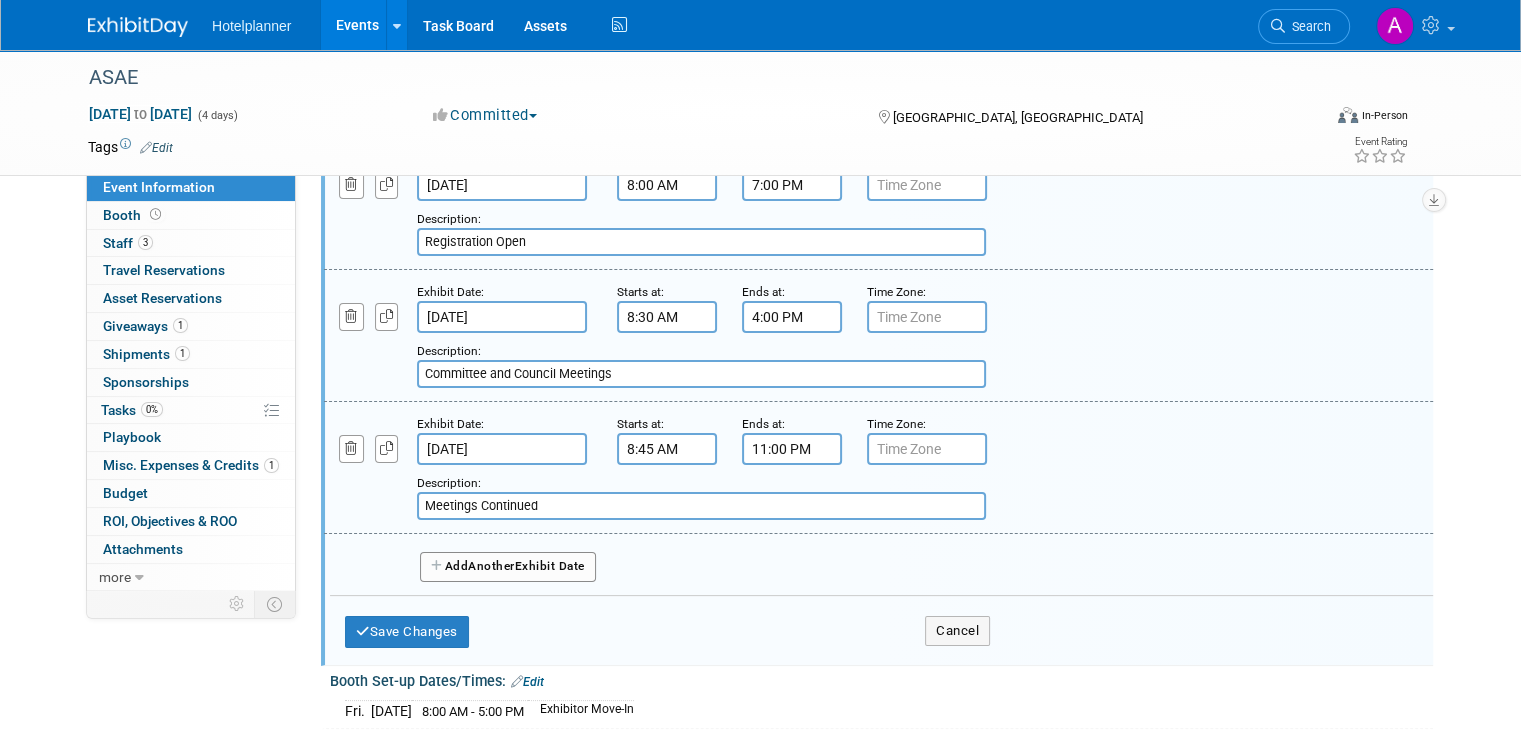 click on "Add  Another  Exhibit Date" at bounding box center [508, 567] 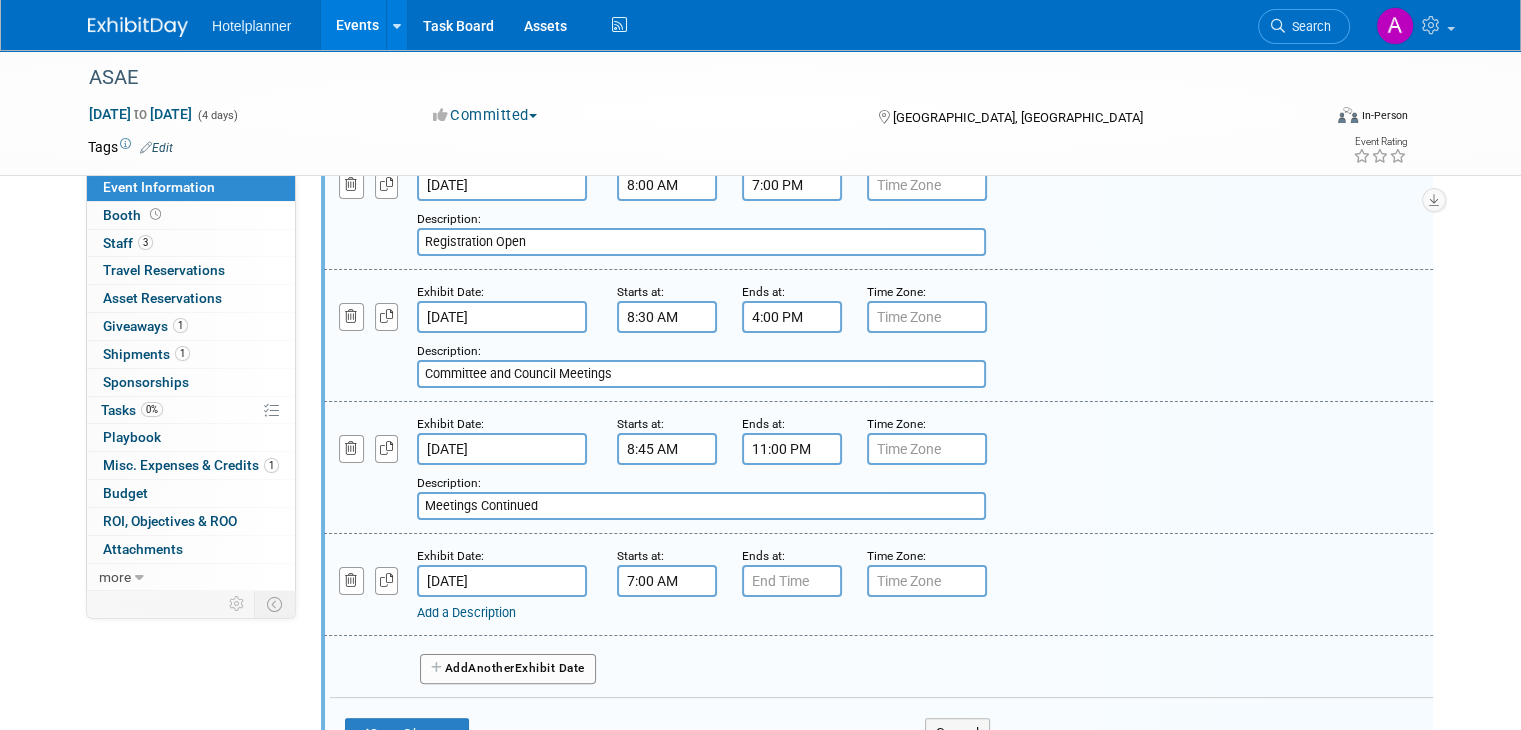 click on "7:00 AM" at bounding box center (667, 581) 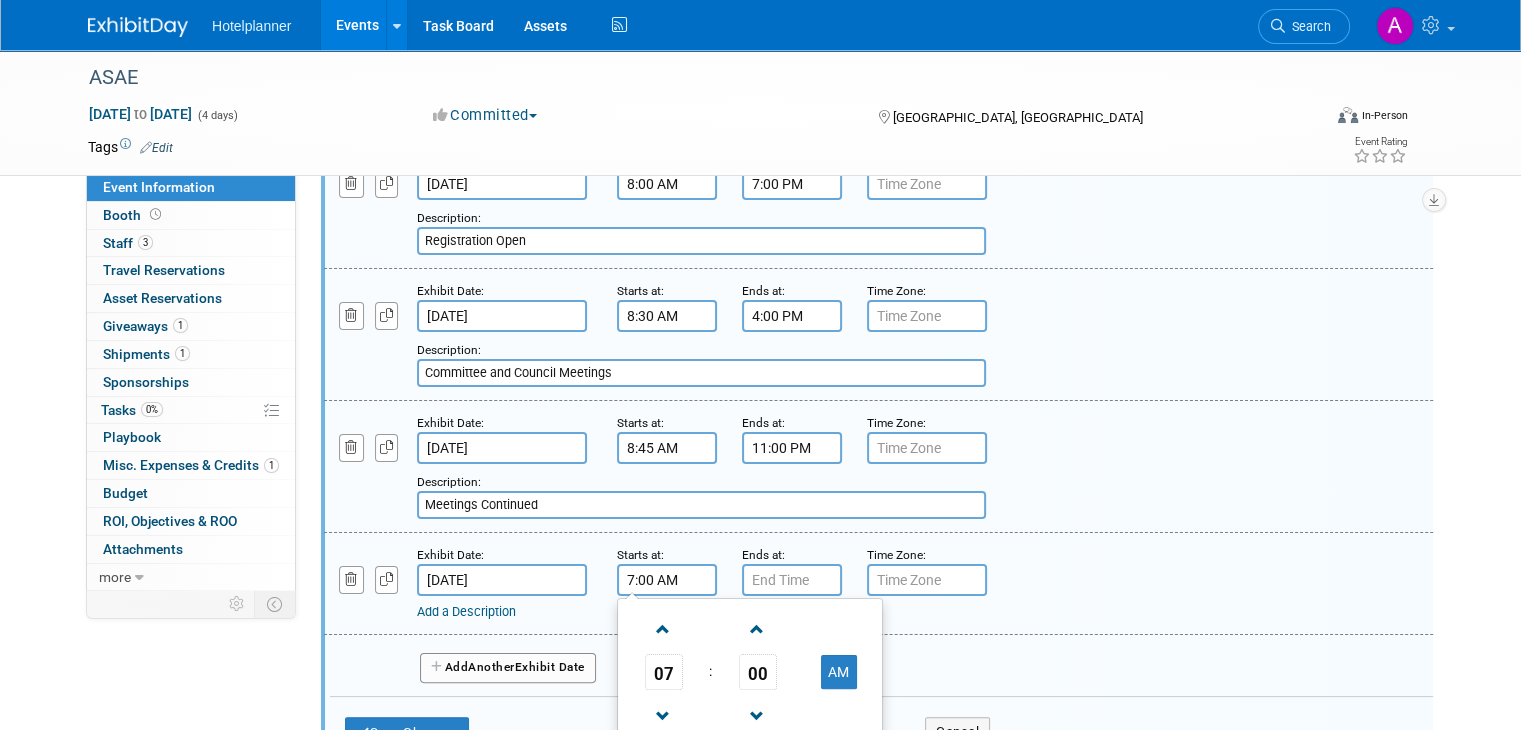 scroll, scrollTop: 368, scrollLeft: 0, axis: vertical 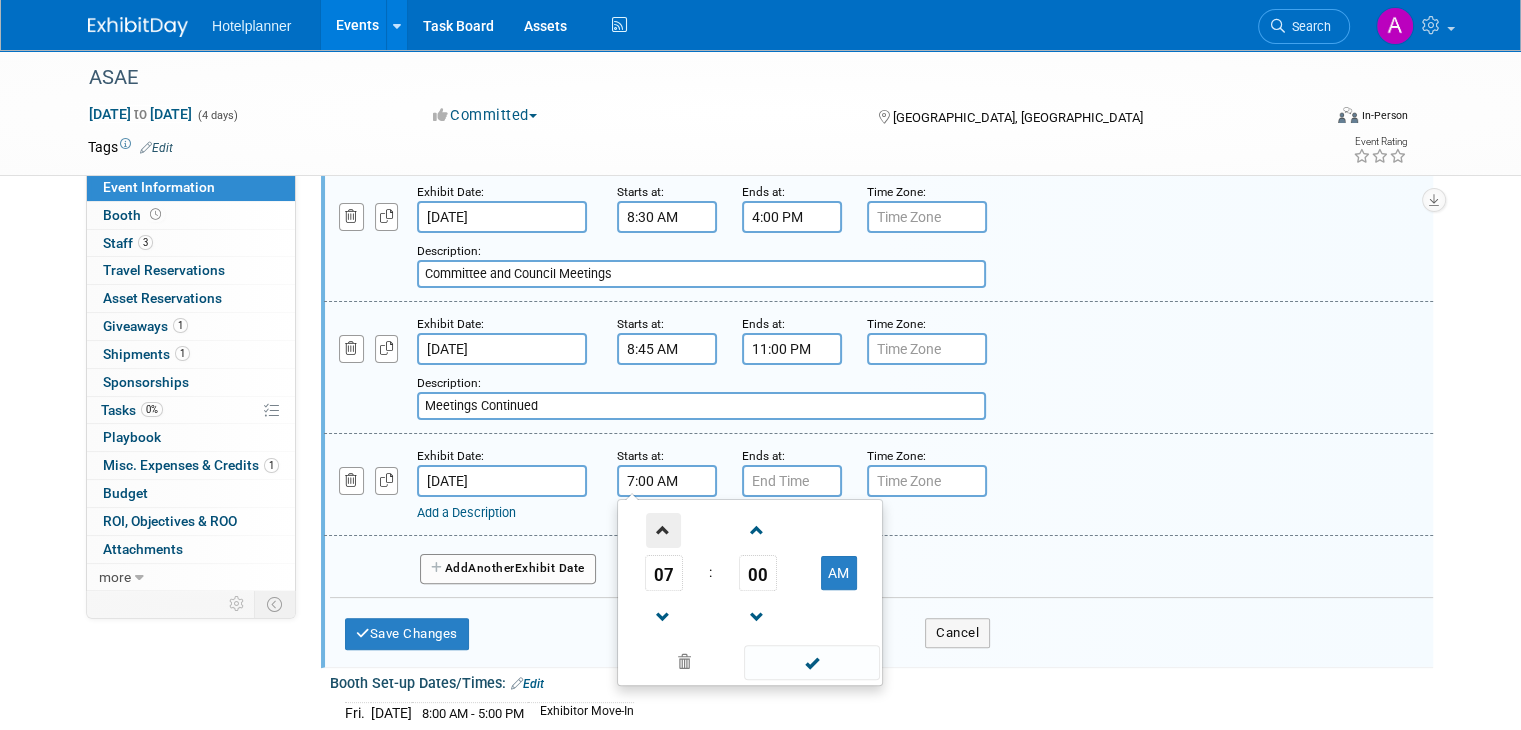 click at bounding box center (663, 530) 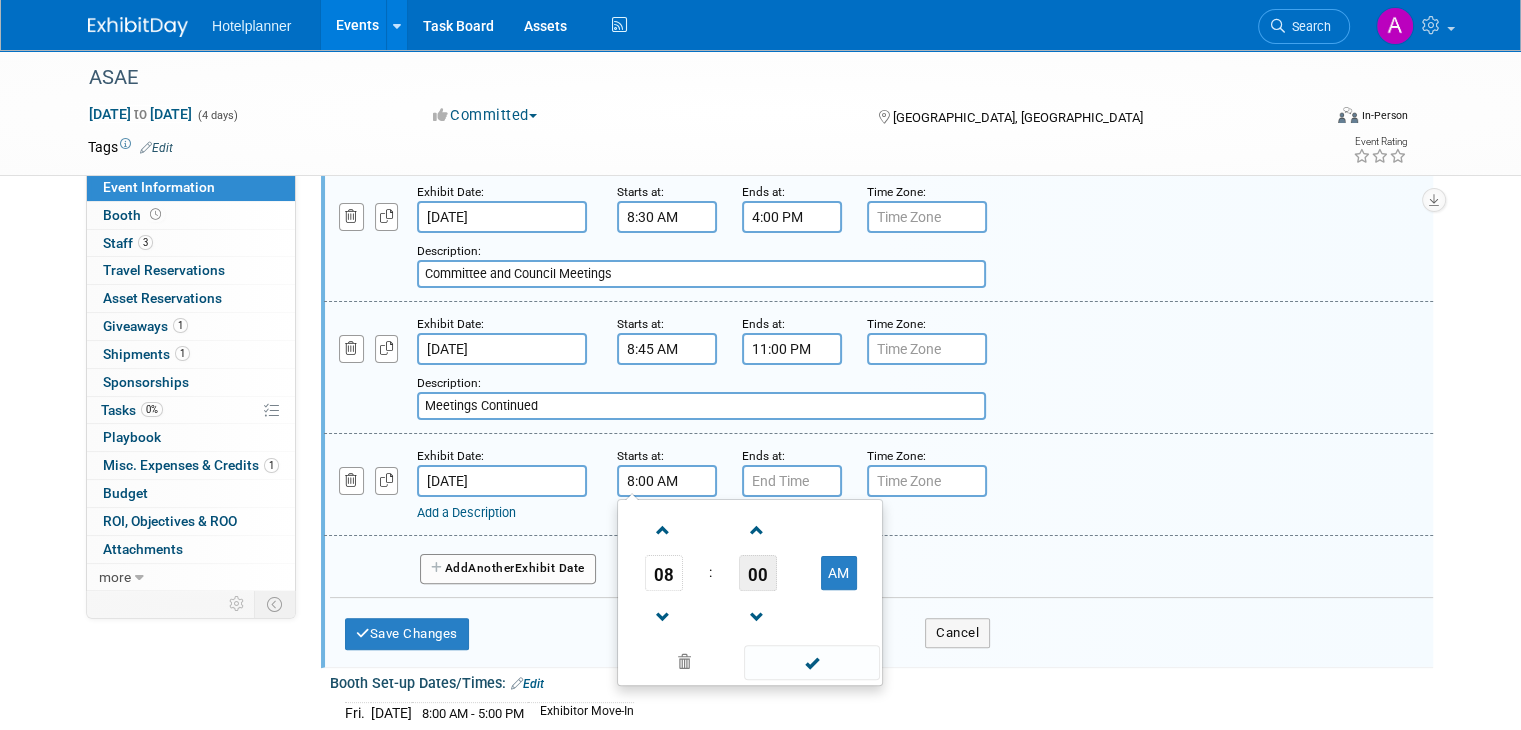 click on "00" at bounding box center [758, 573] 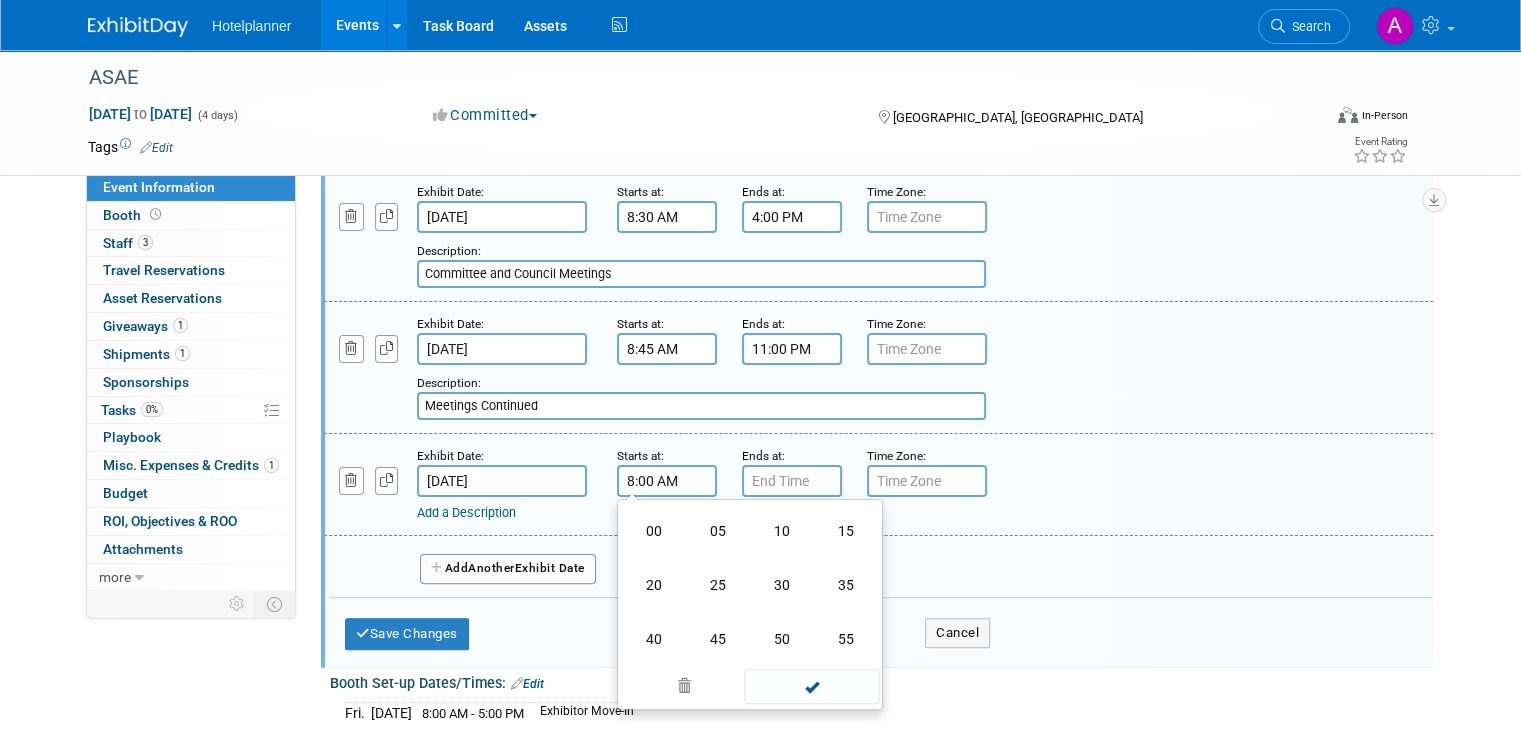 click on "30" at bounding box center [782, 585] 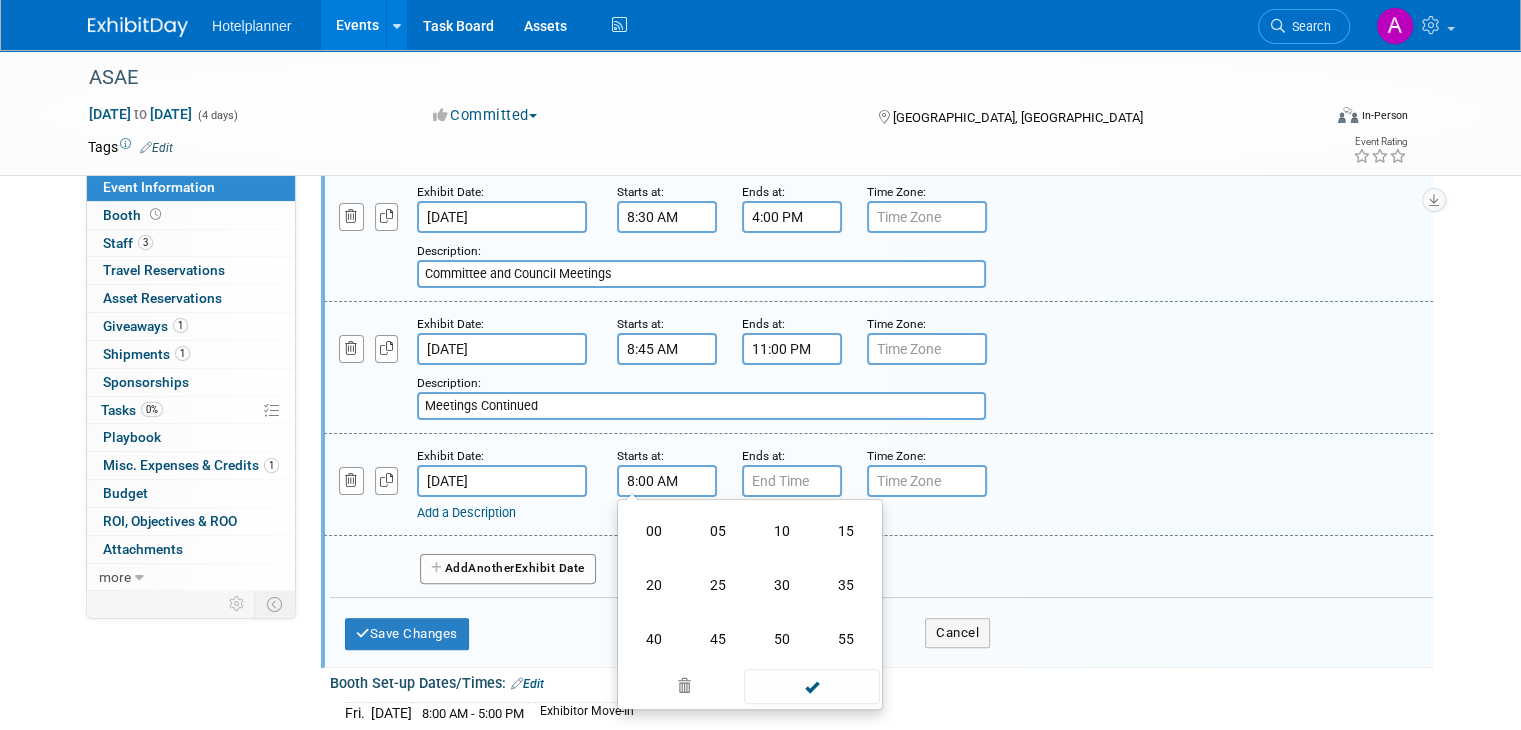 type on "8:30 AM" 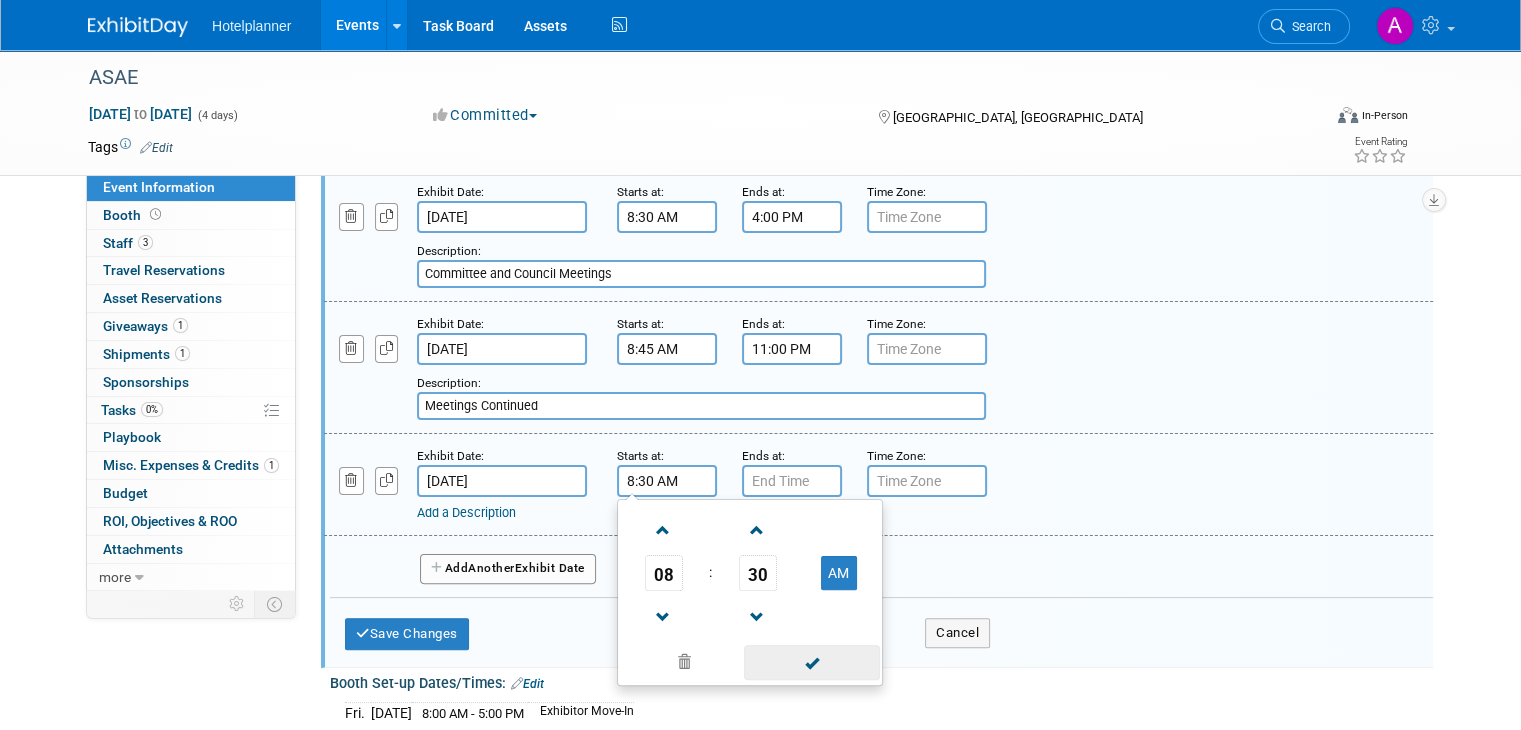 click at bounding box center [811, 662] 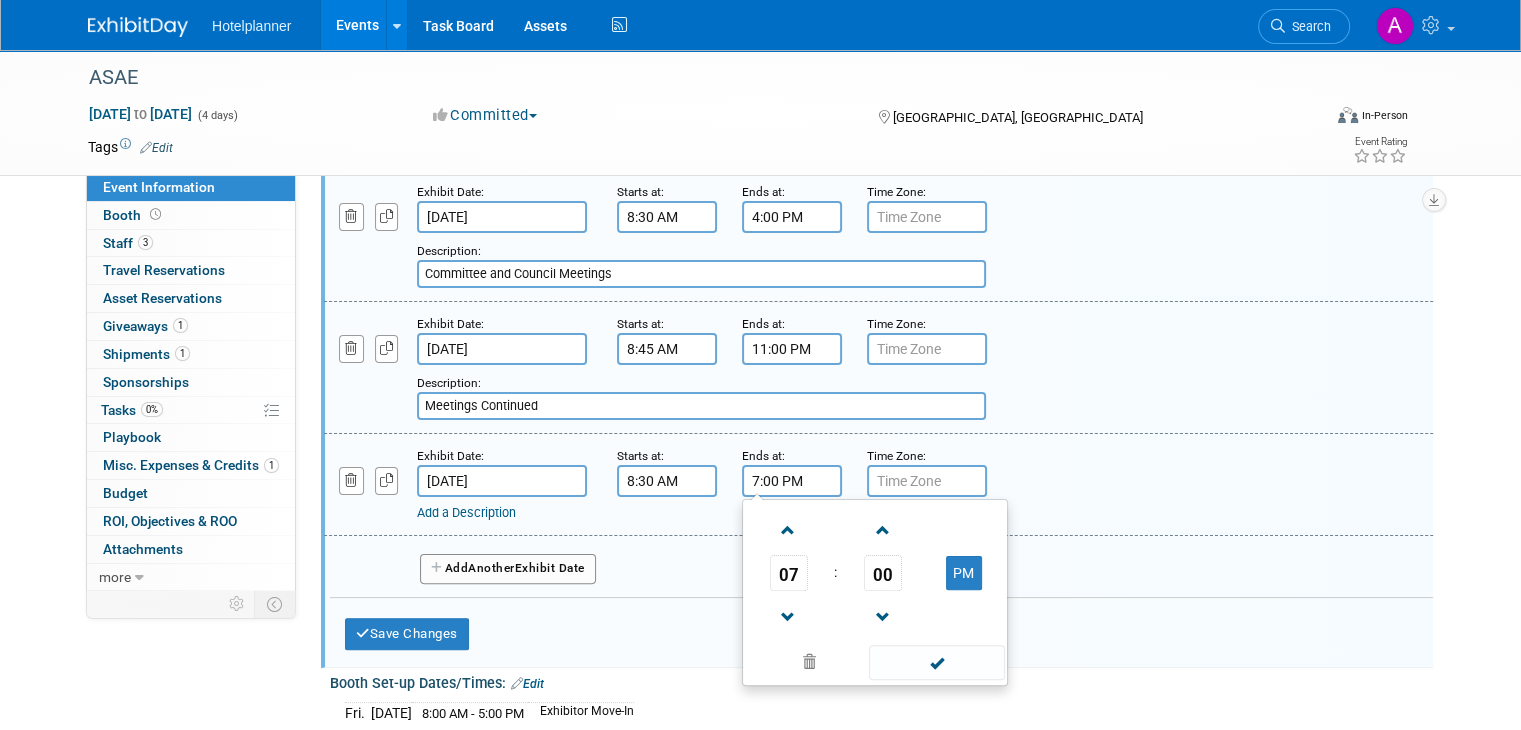 click on "7:00 PM" at bounding box center [792, 481] 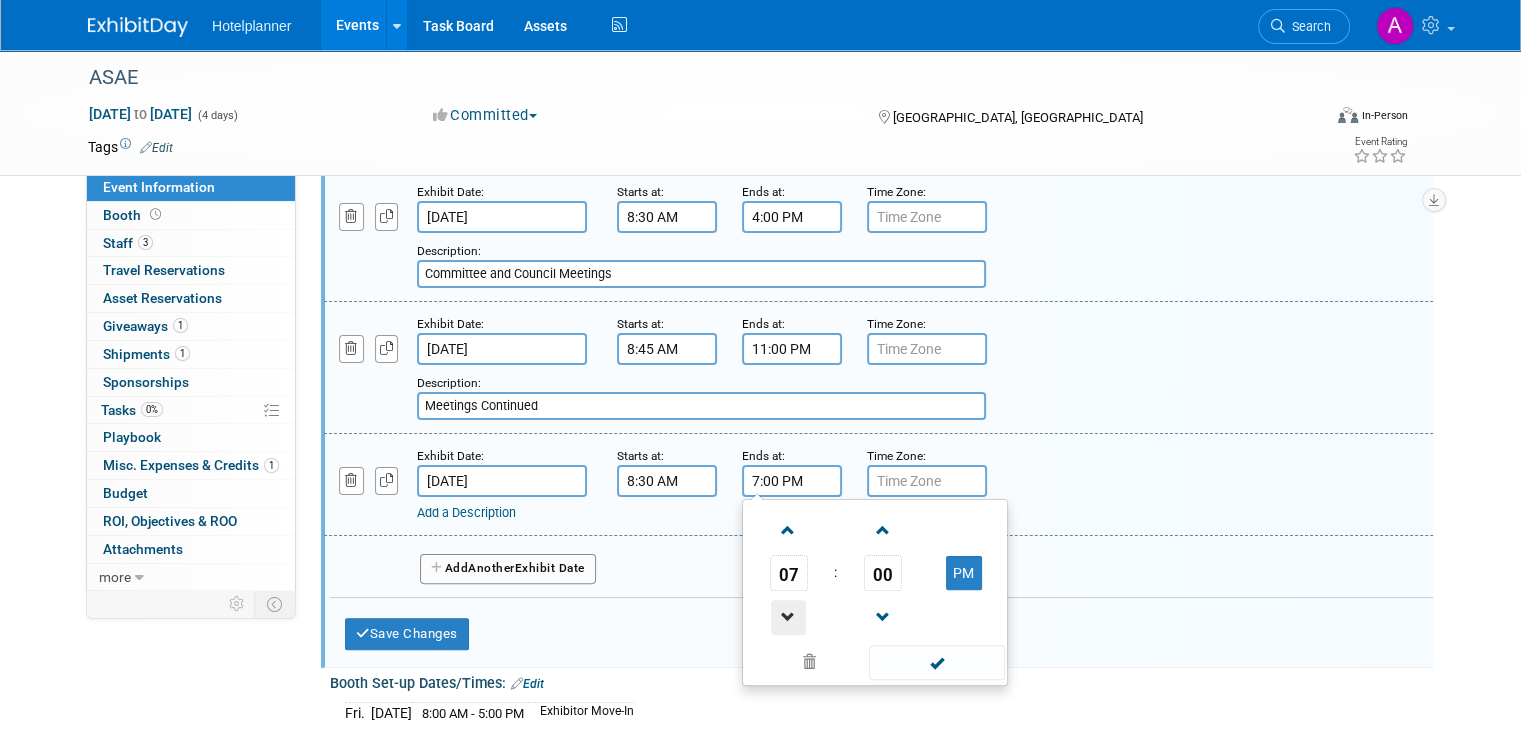 click at bounding box center [788, 617] 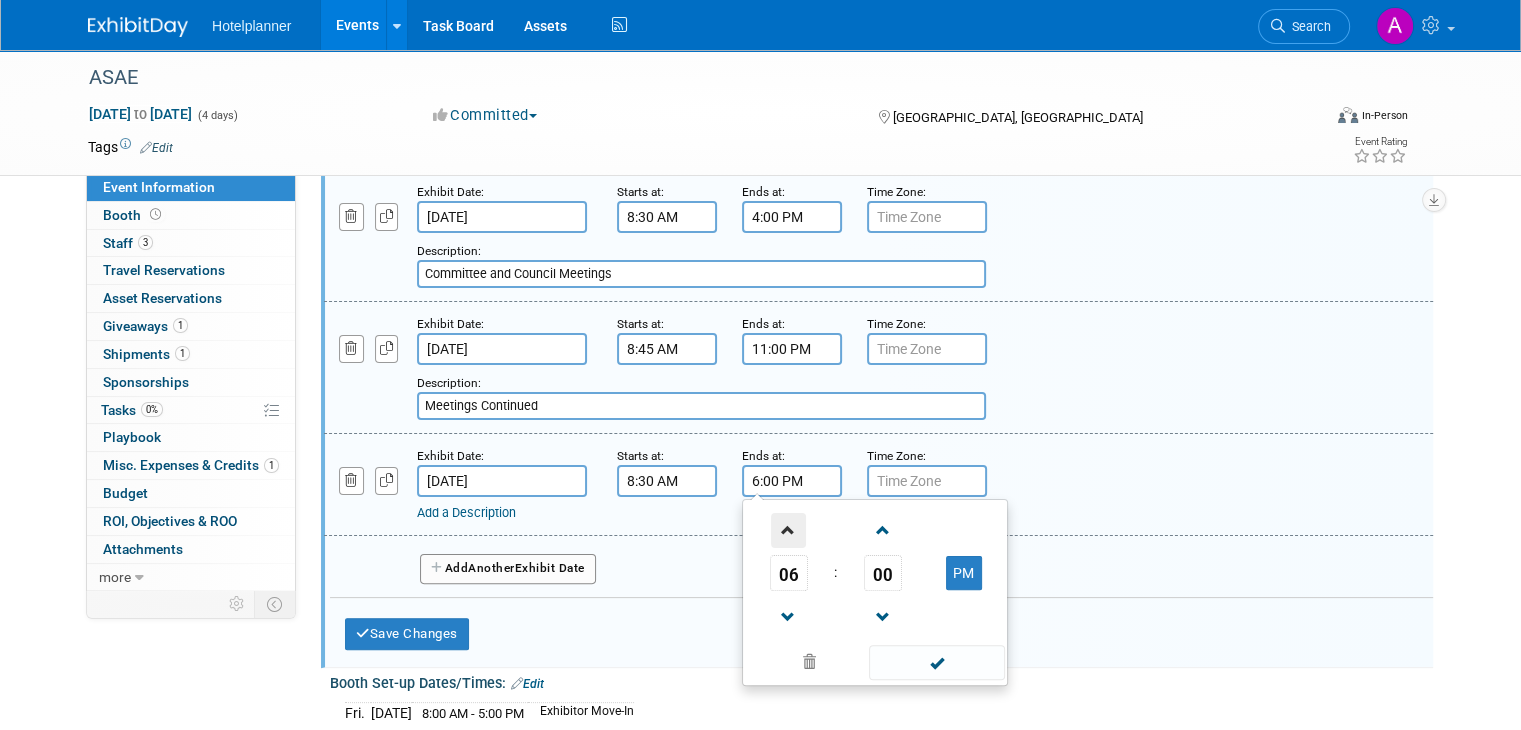 click at bounding box center (788, 530) 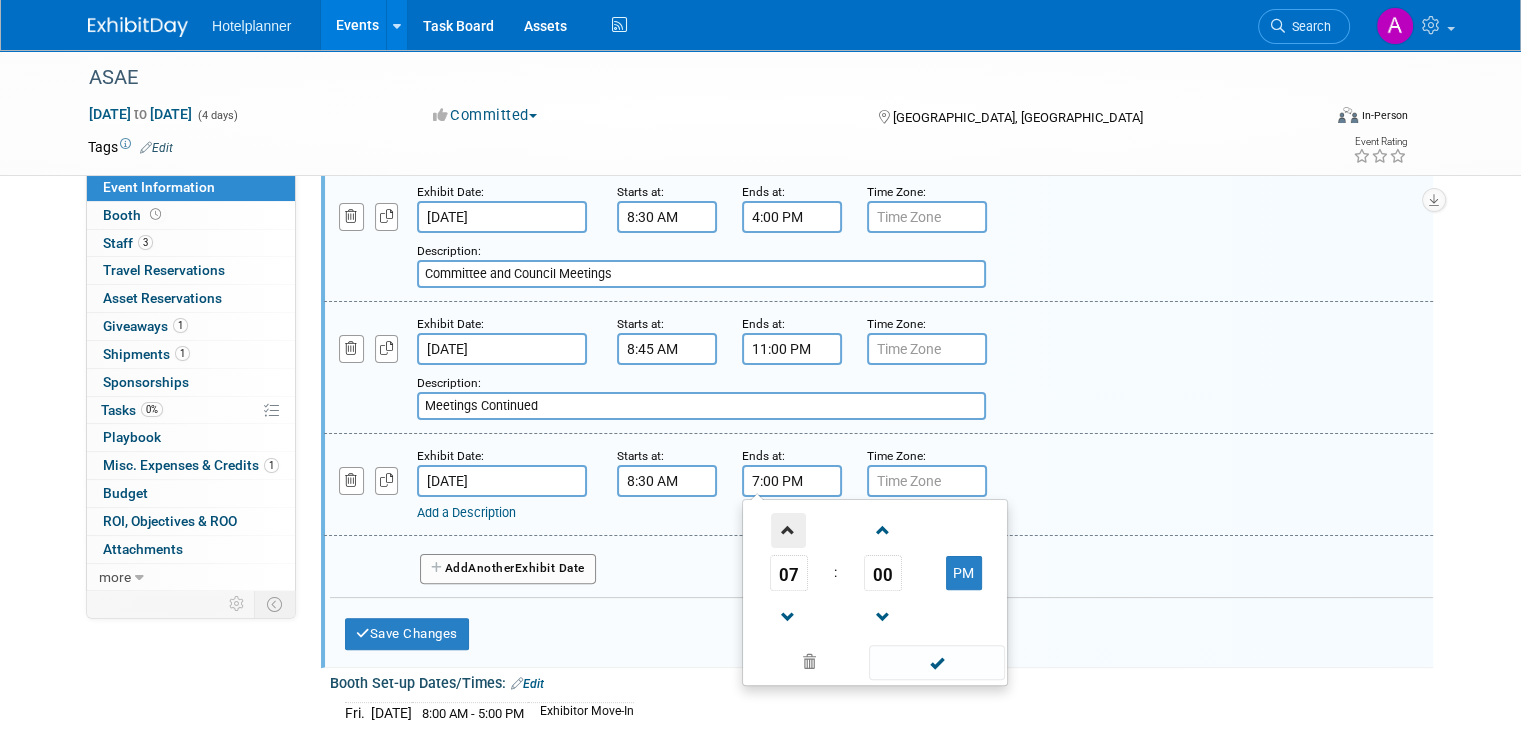 click at bounding box center [788, 530] 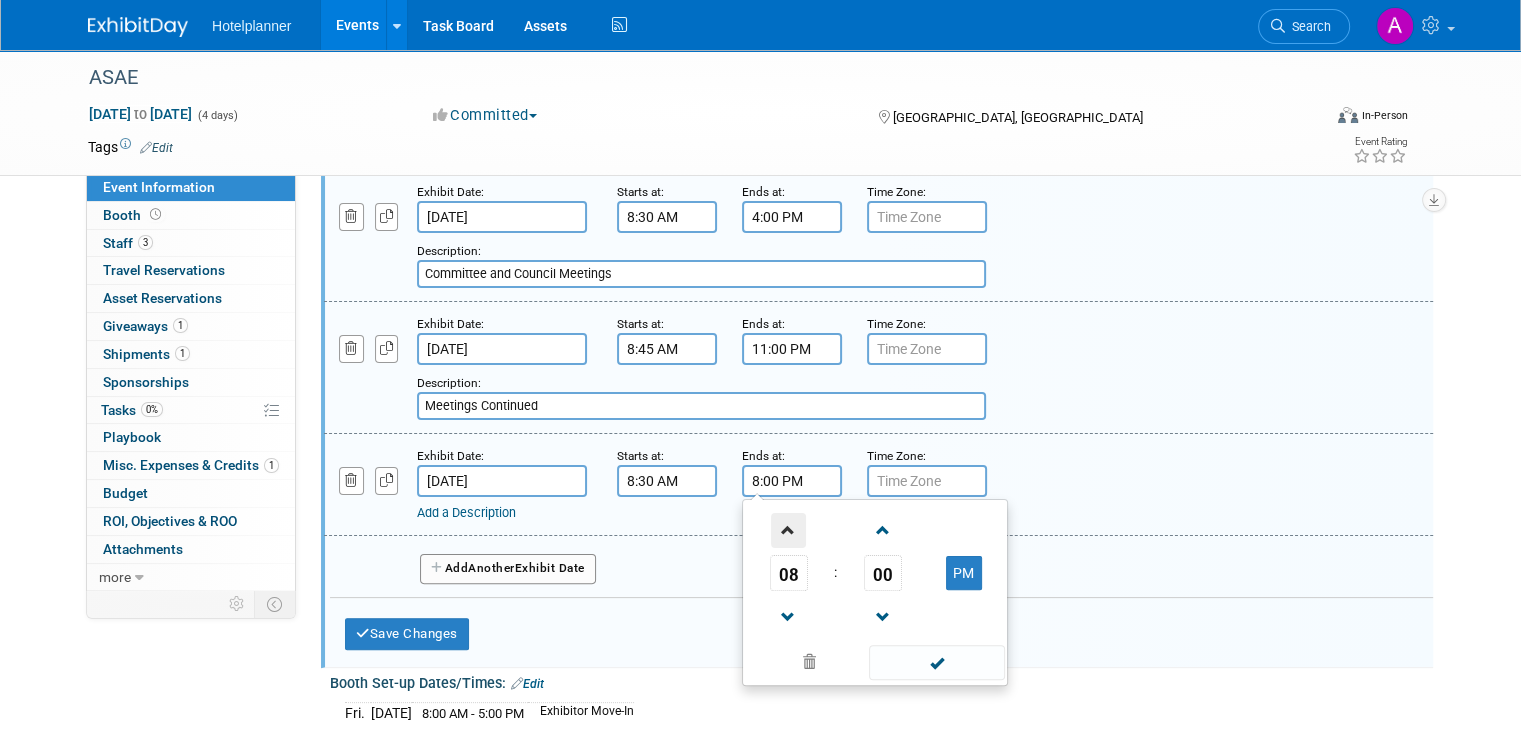 click at bounding box center [789, 529] 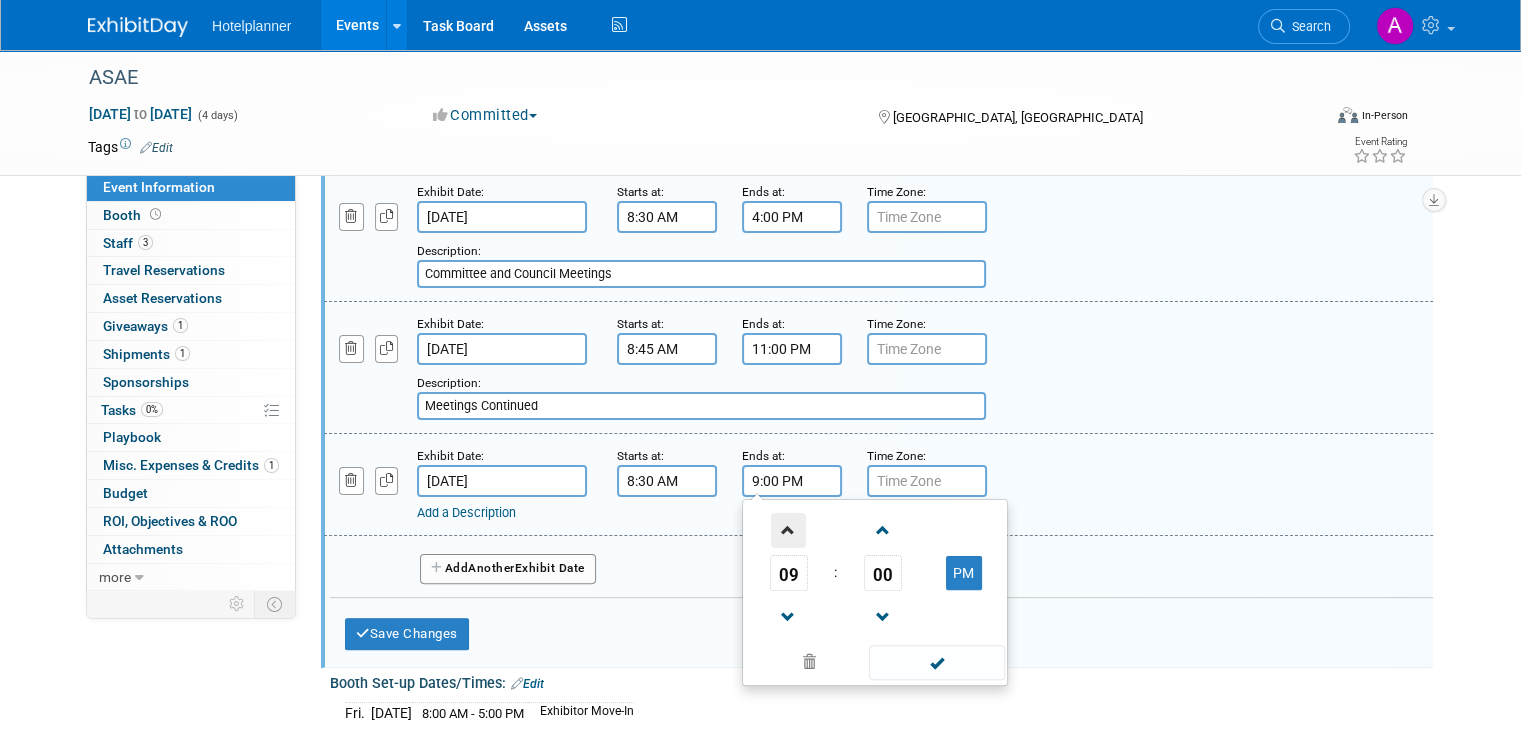 click at bounding box center [788, 530] 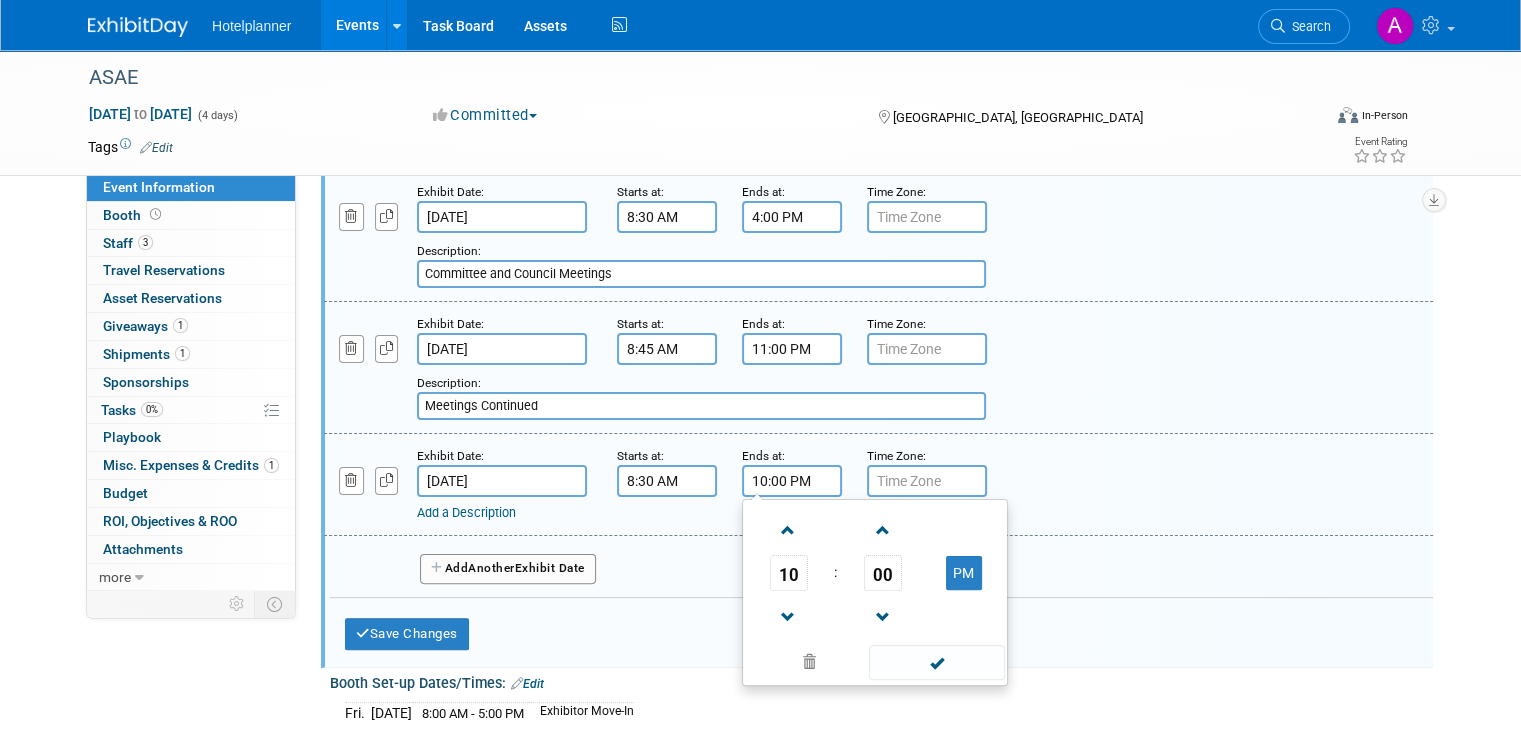 click at bounding box center (788, 616) 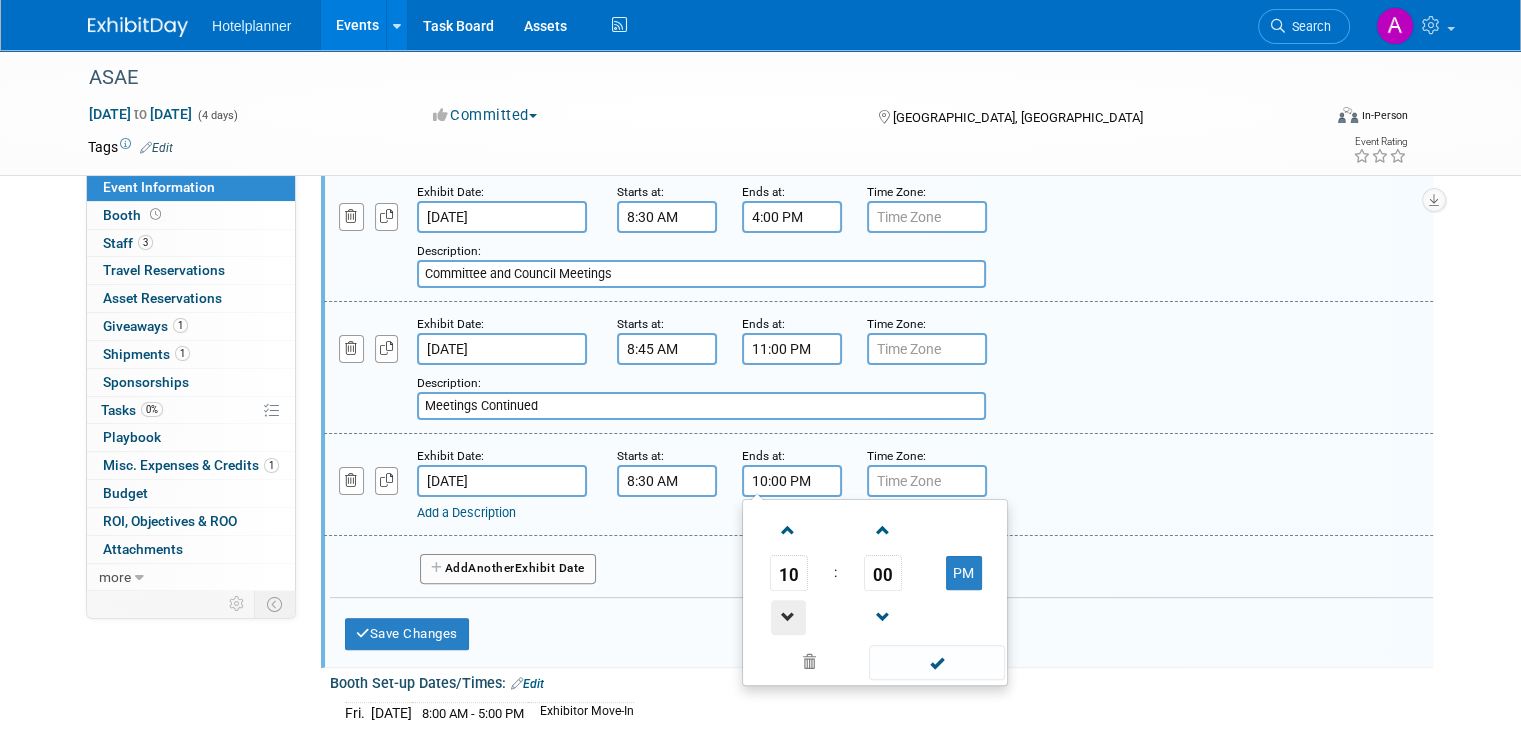 click at bounding box center [788, 617] 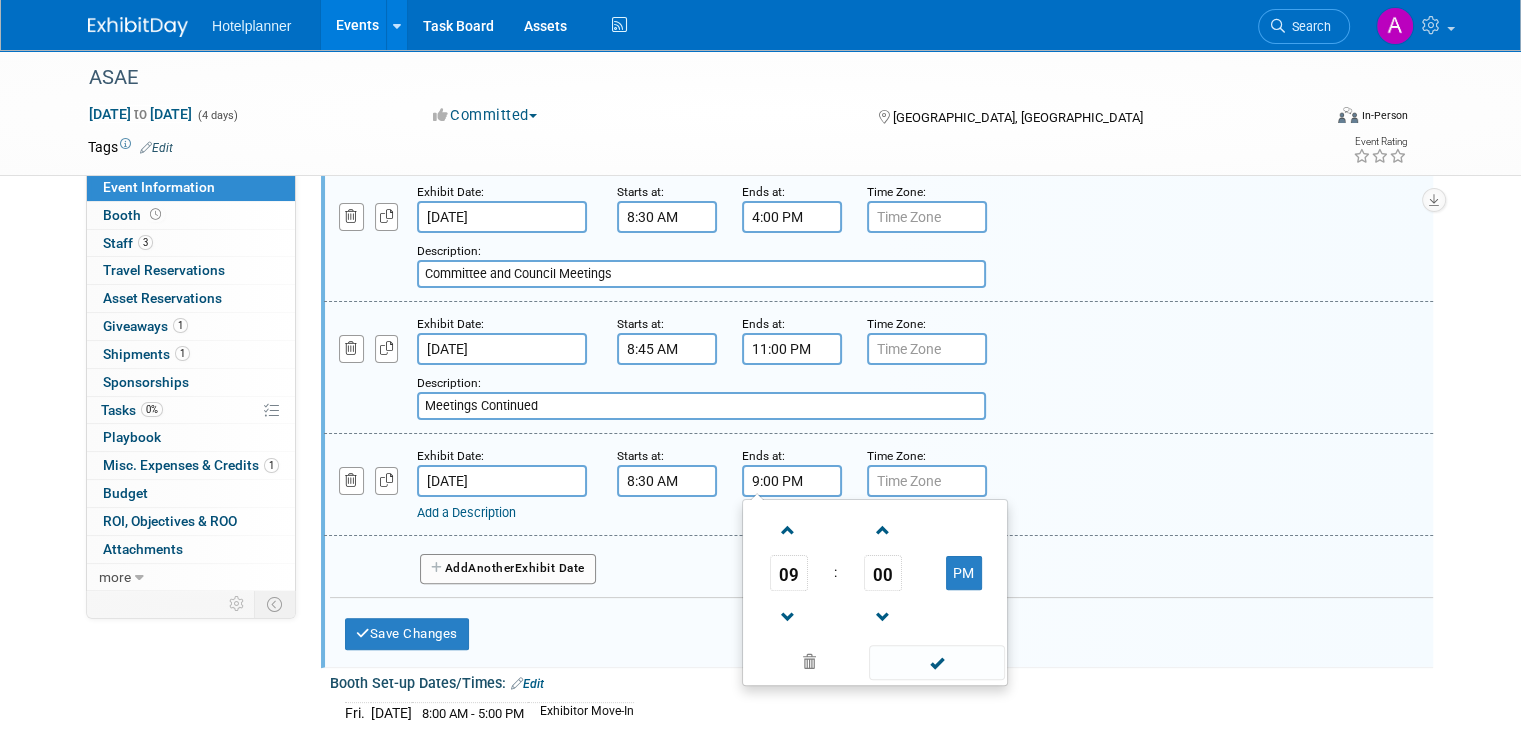 click at bounding box center [936, 662] 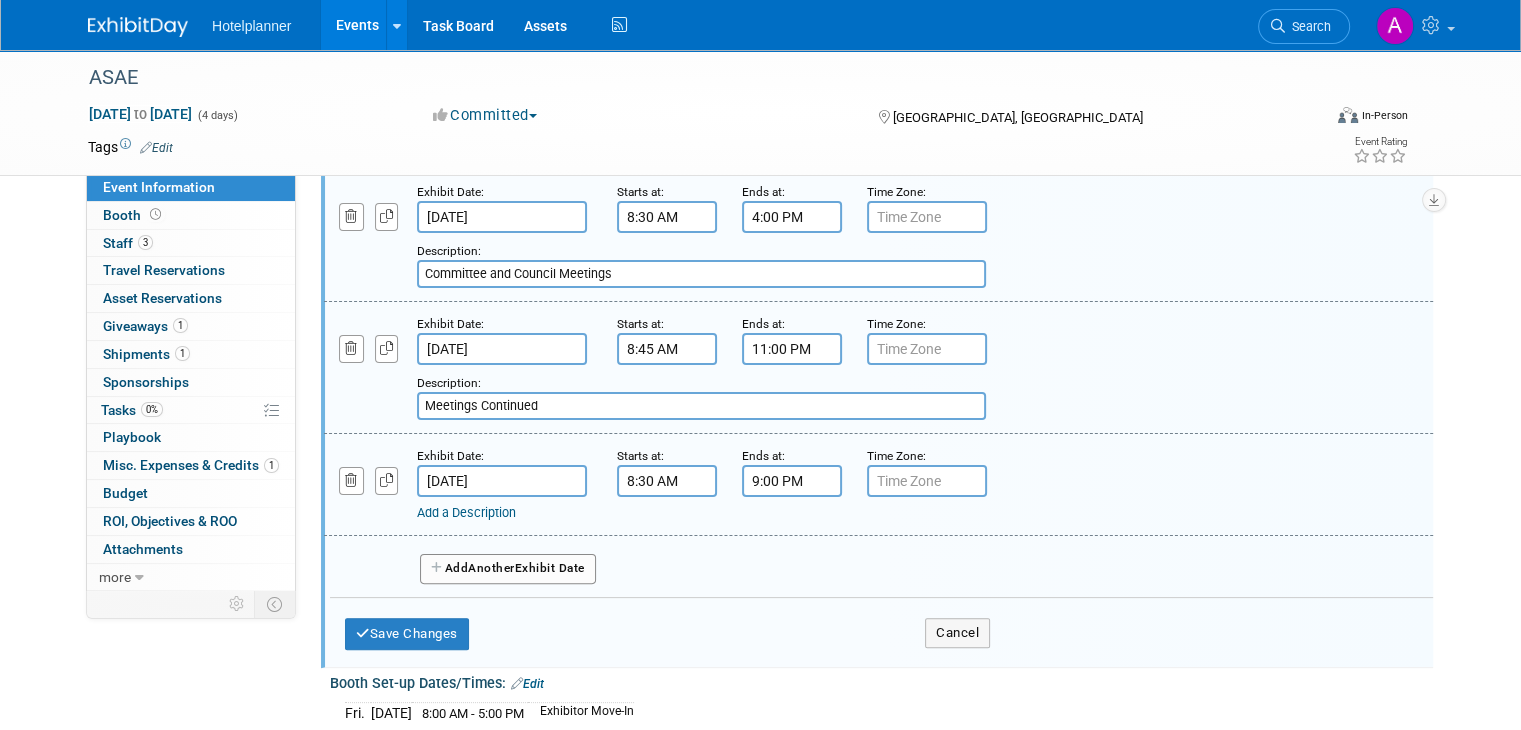 click on "Add  Another  Exhibit Date" at bounding box center (881, 562) 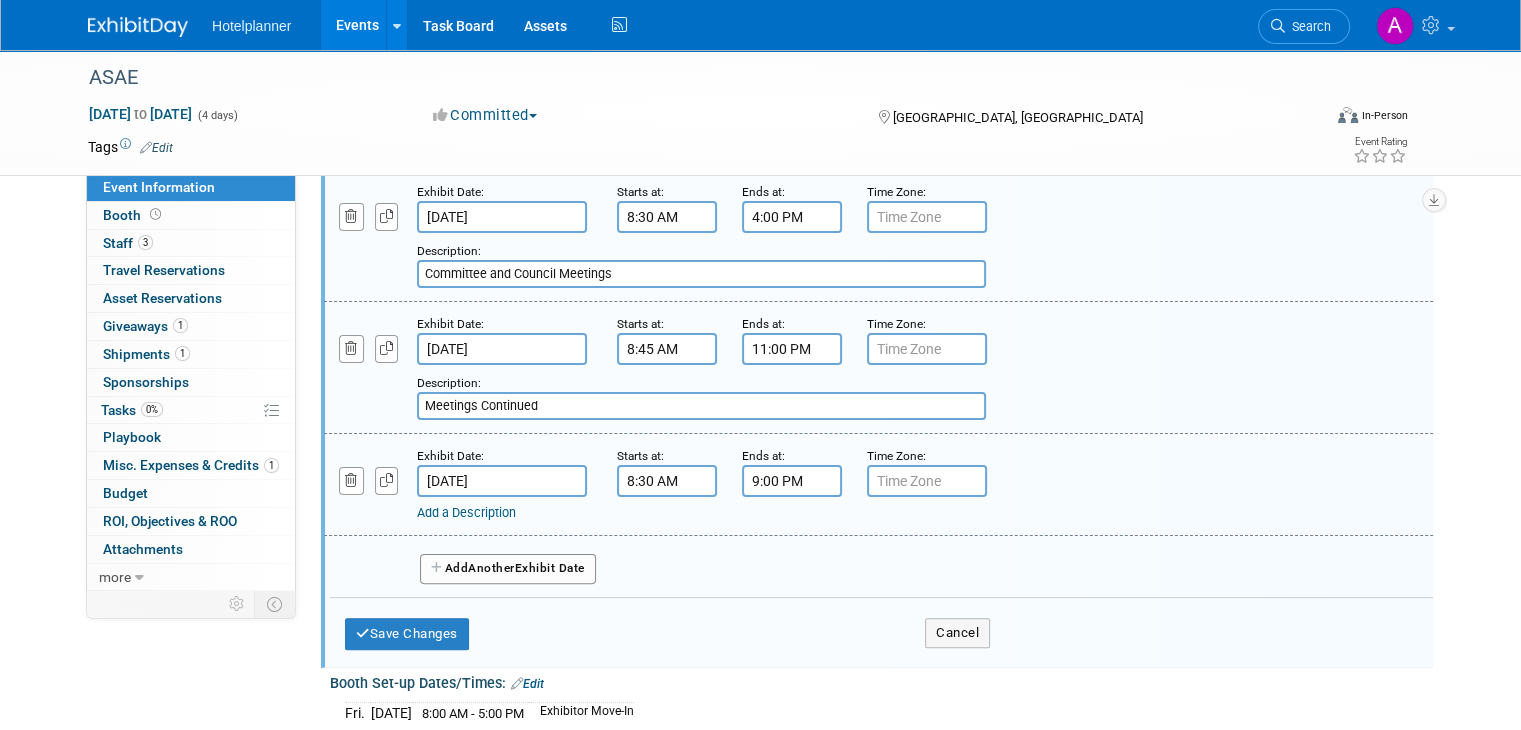 click on "Add a Description" at bounding box center [466, 512] 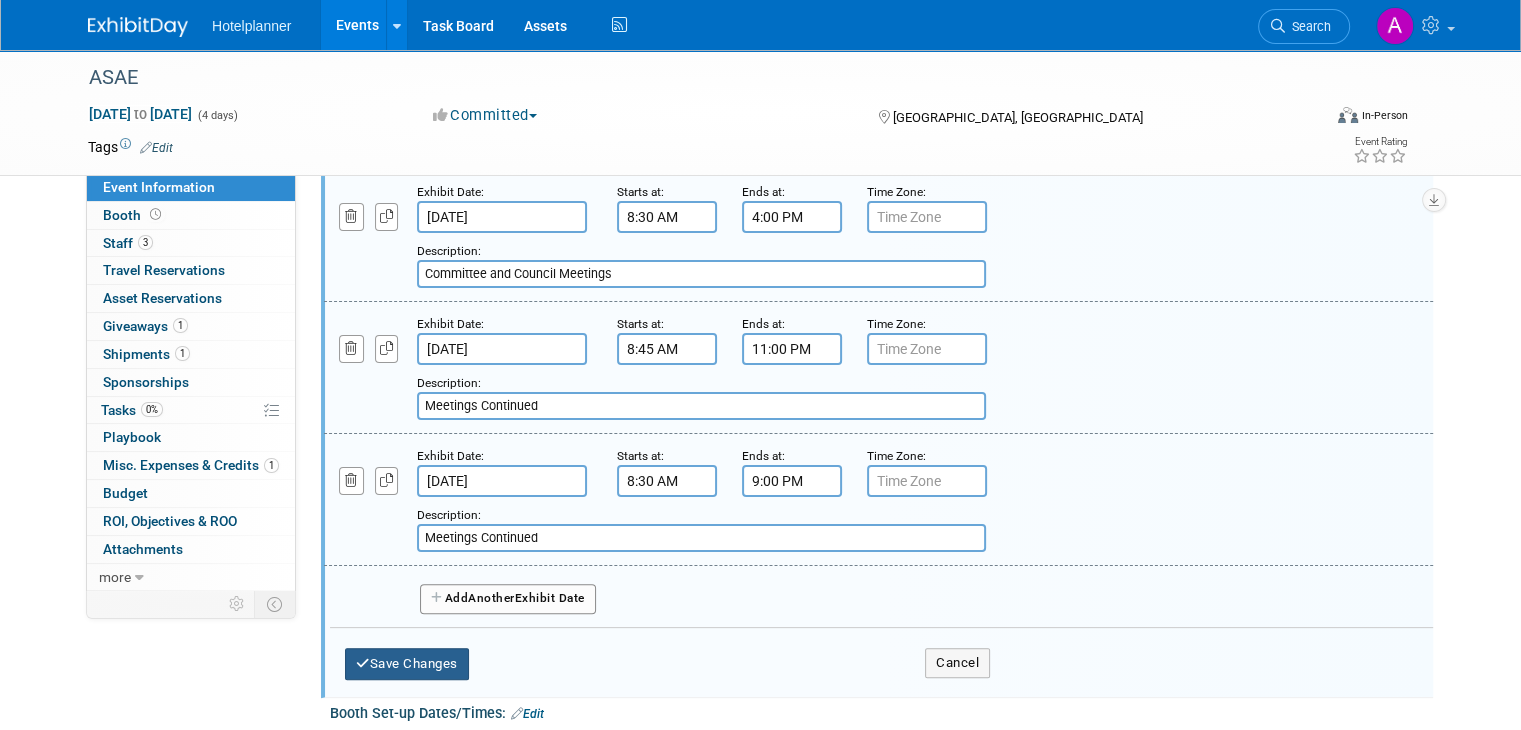 type on "Meetings Continued" 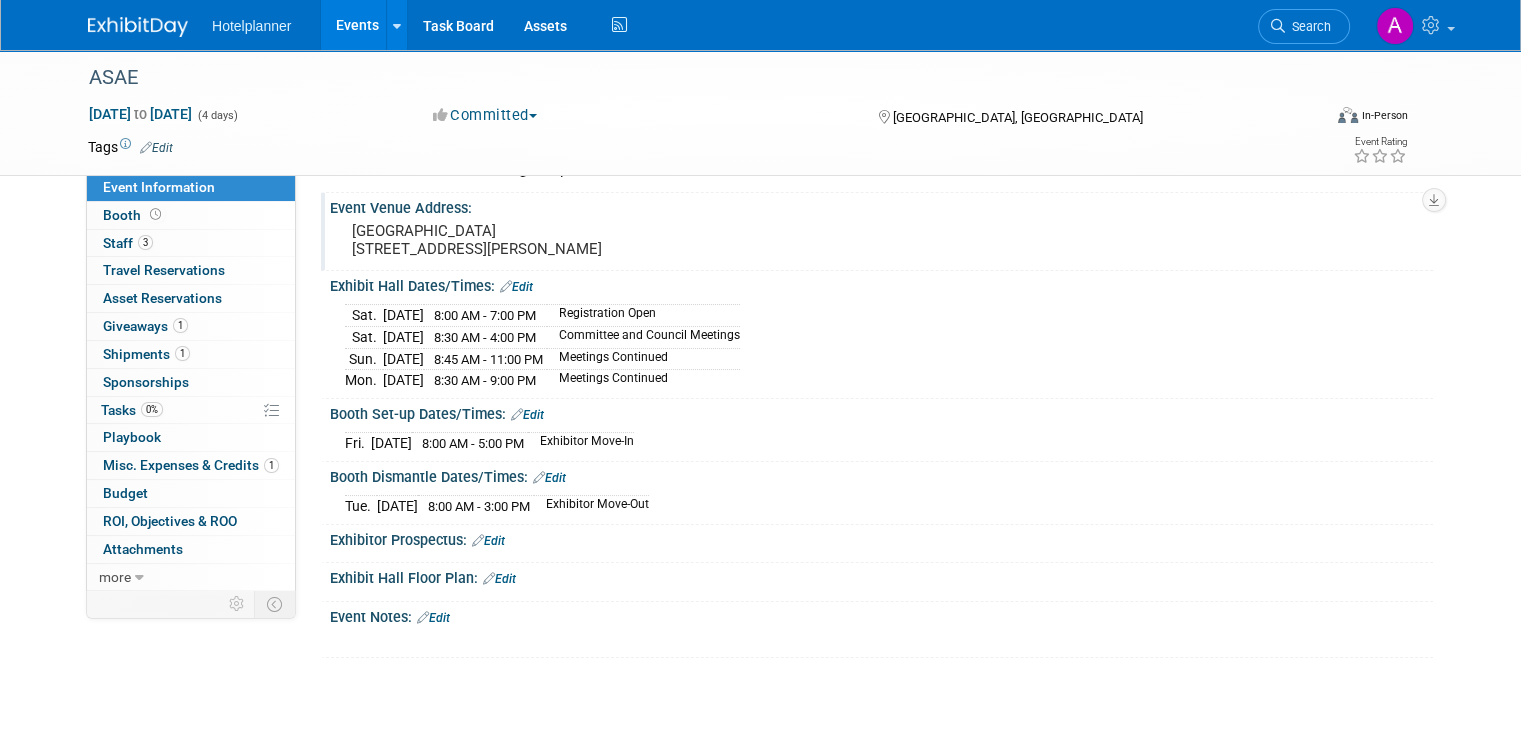 scroll, scrollTop: 68, scrollLeft: 0, axis: vertical 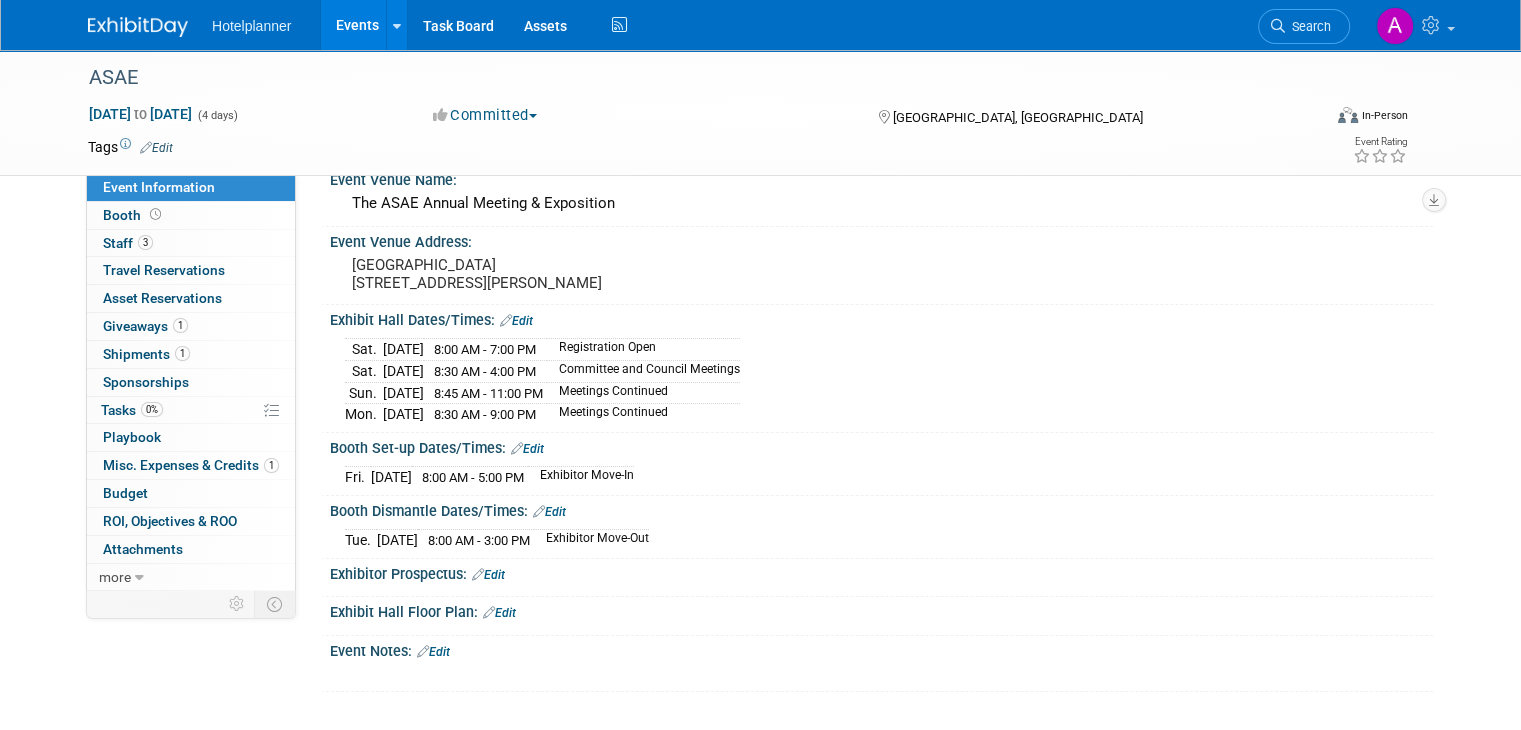 click on "Edit" at bounding box center (516, 321) 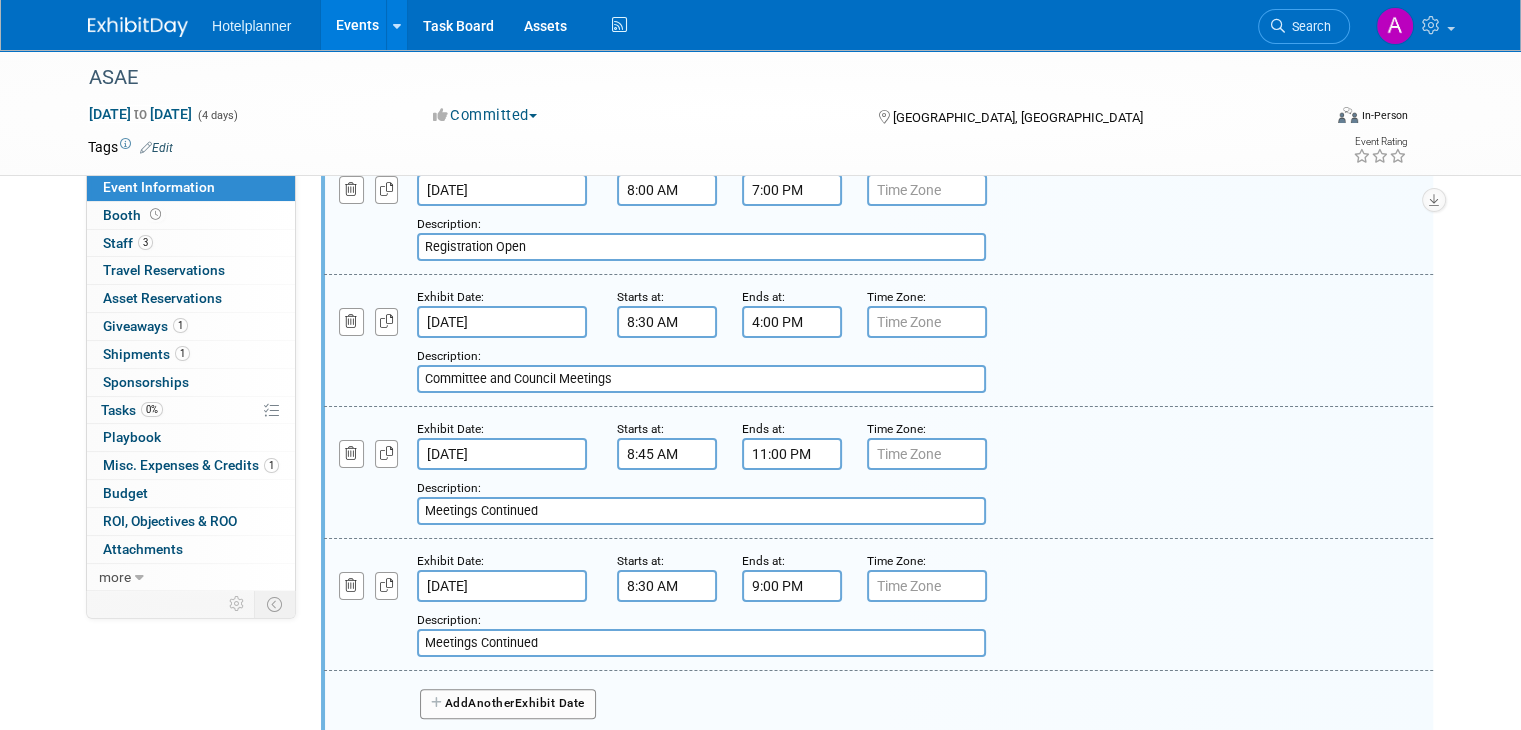 scroll, scrollTop: 368, scrollLeft: 0, axis: vertical 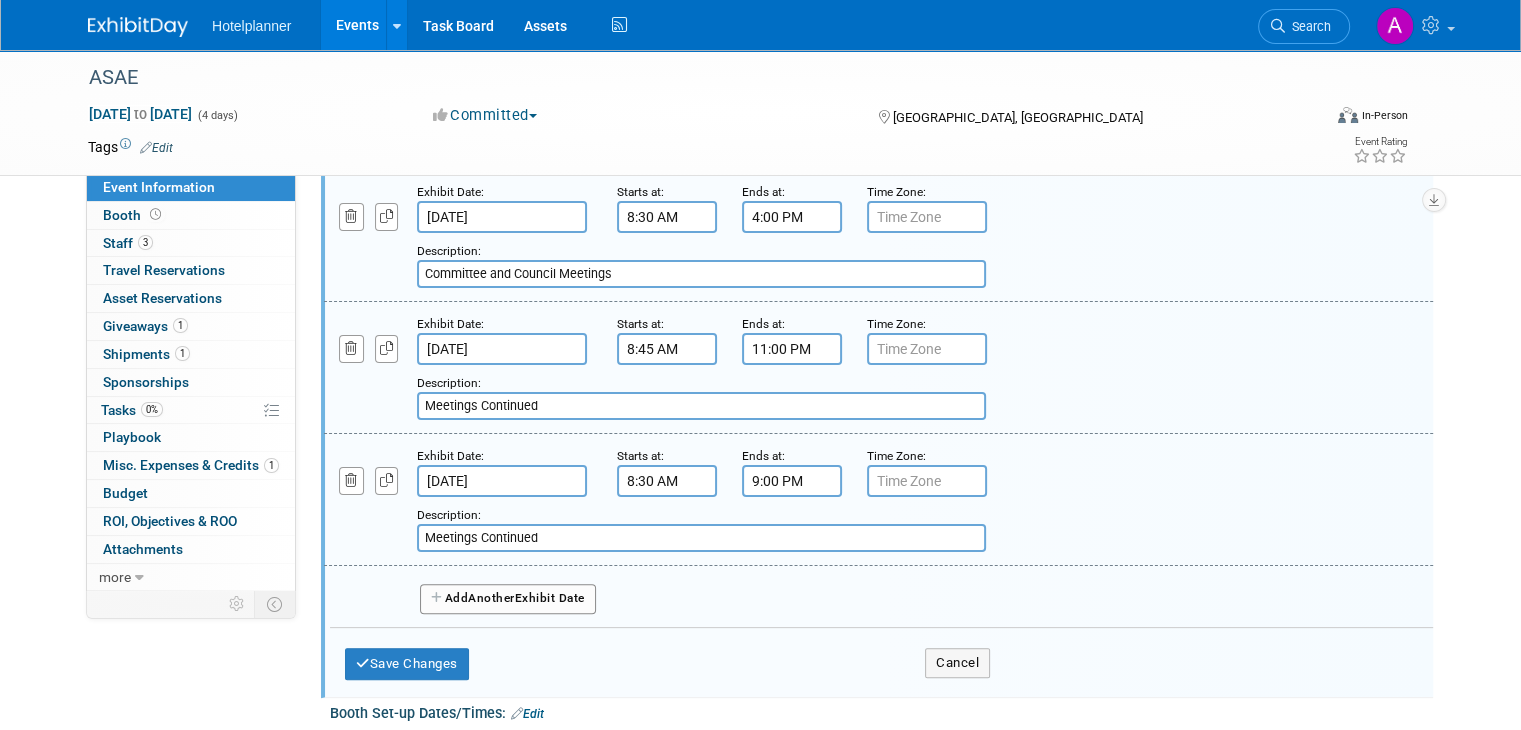 click on "Add  Another  Exhibit Date" at bounding box center [508, 599] 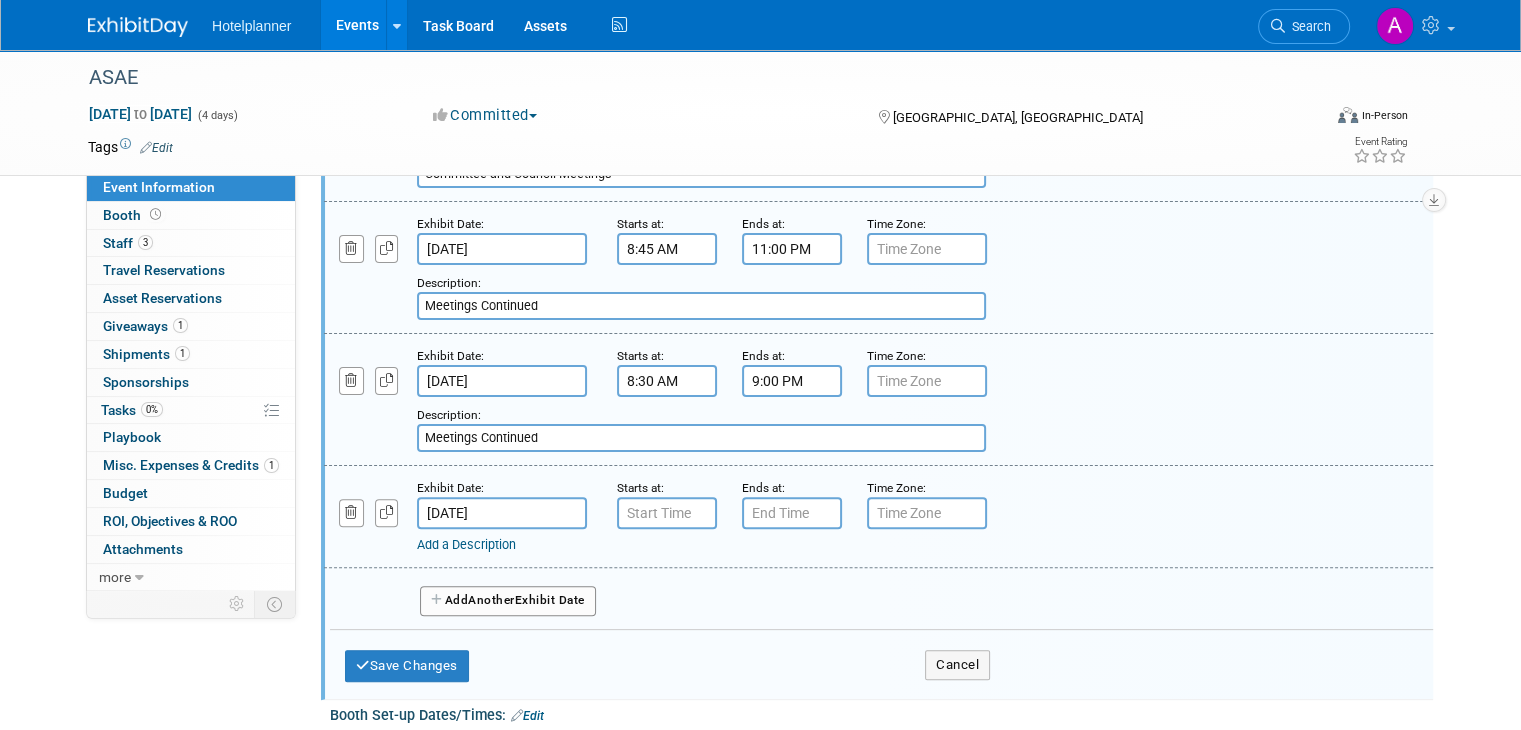 scroll, scrollTop: 568, scrollLeft: 0, axis: vertical 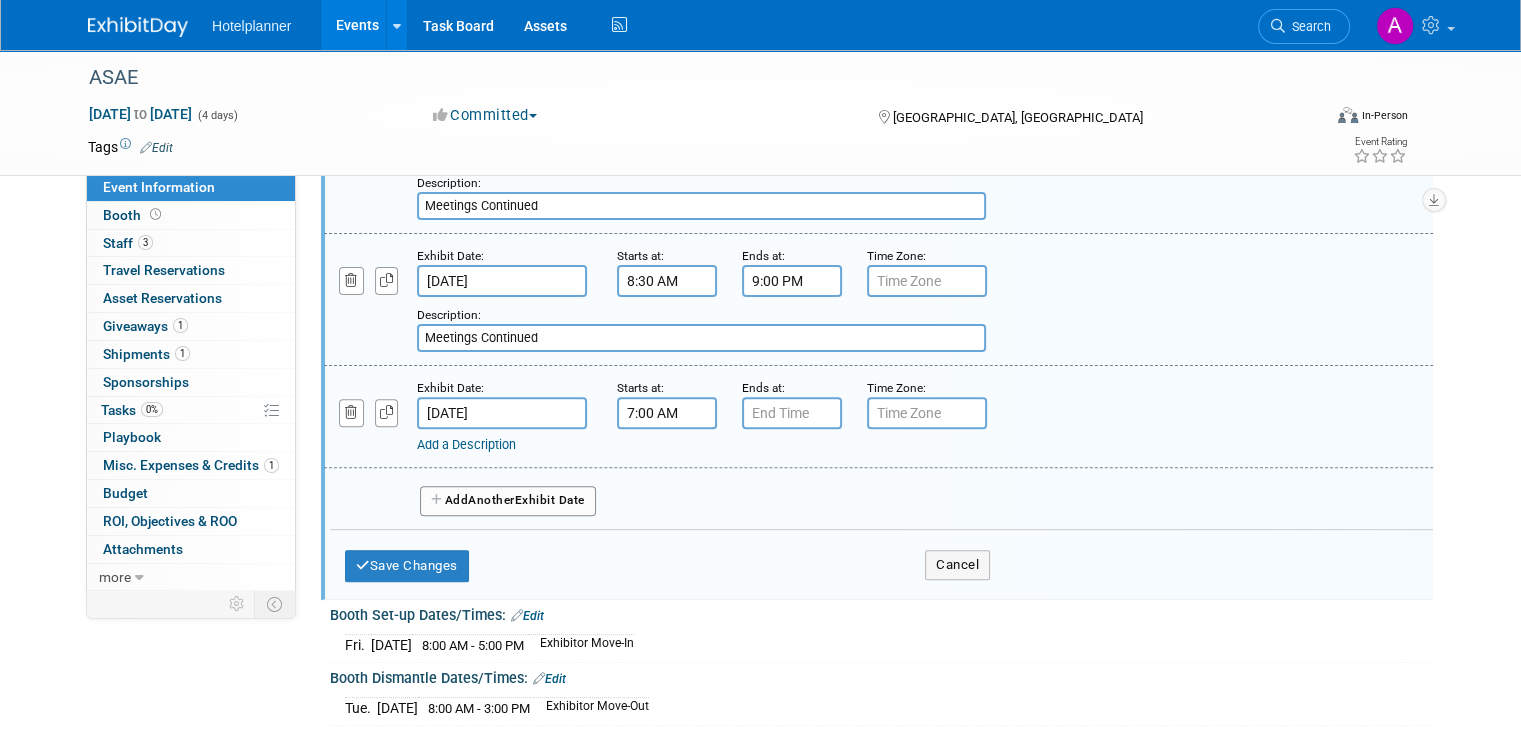 click on "7:00 AM" at bounding box center [667, 413] 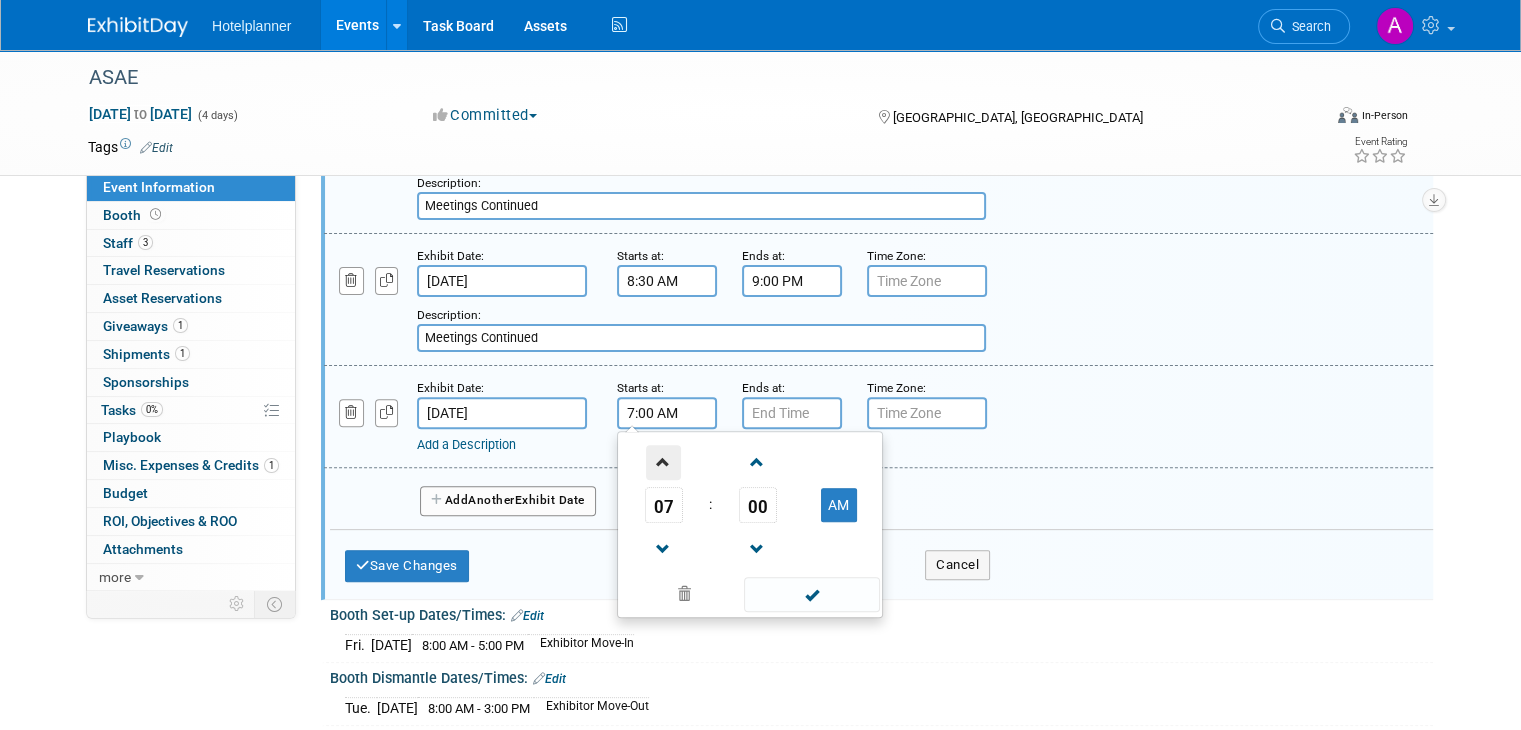 click at bounding box center (663, 462) 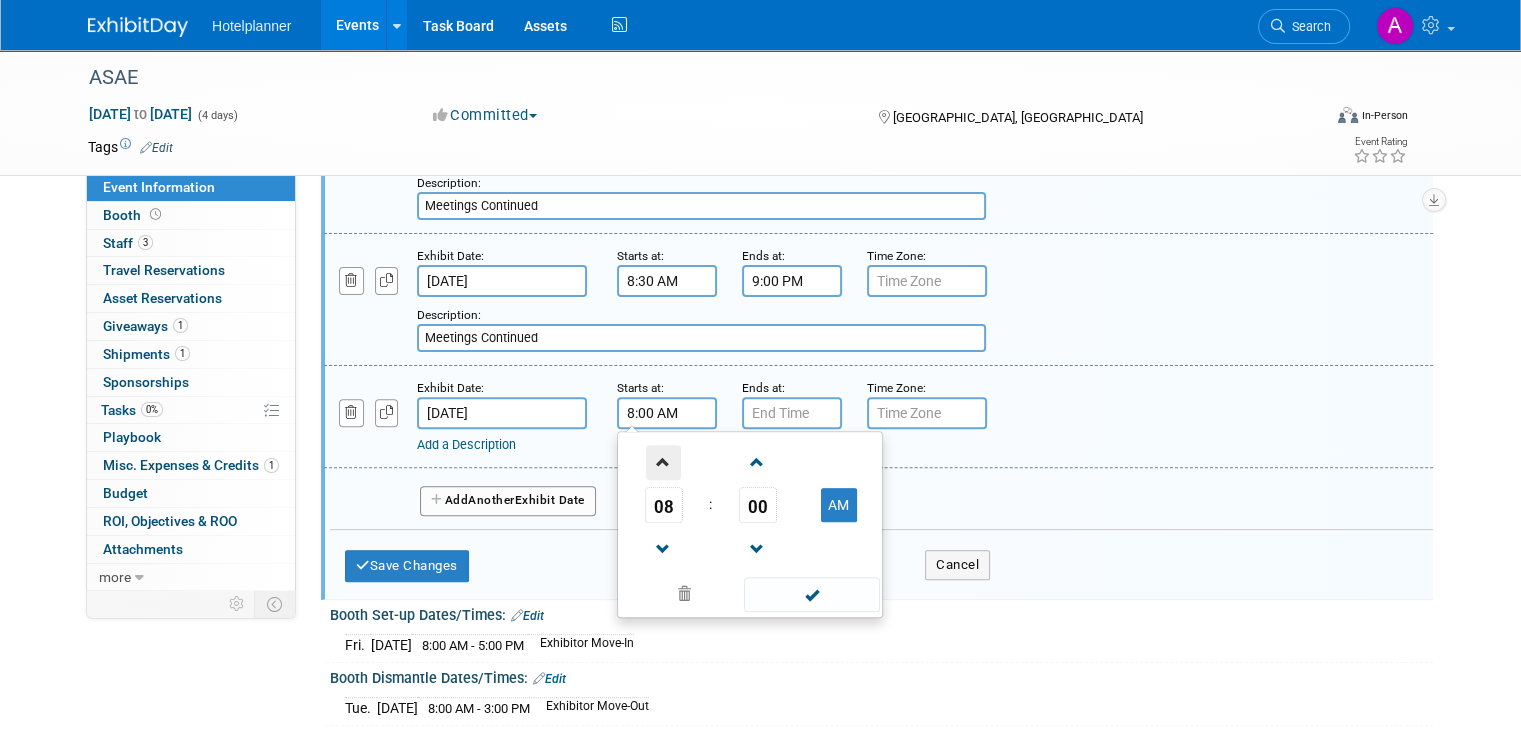 click at bounding box center (663, 462) 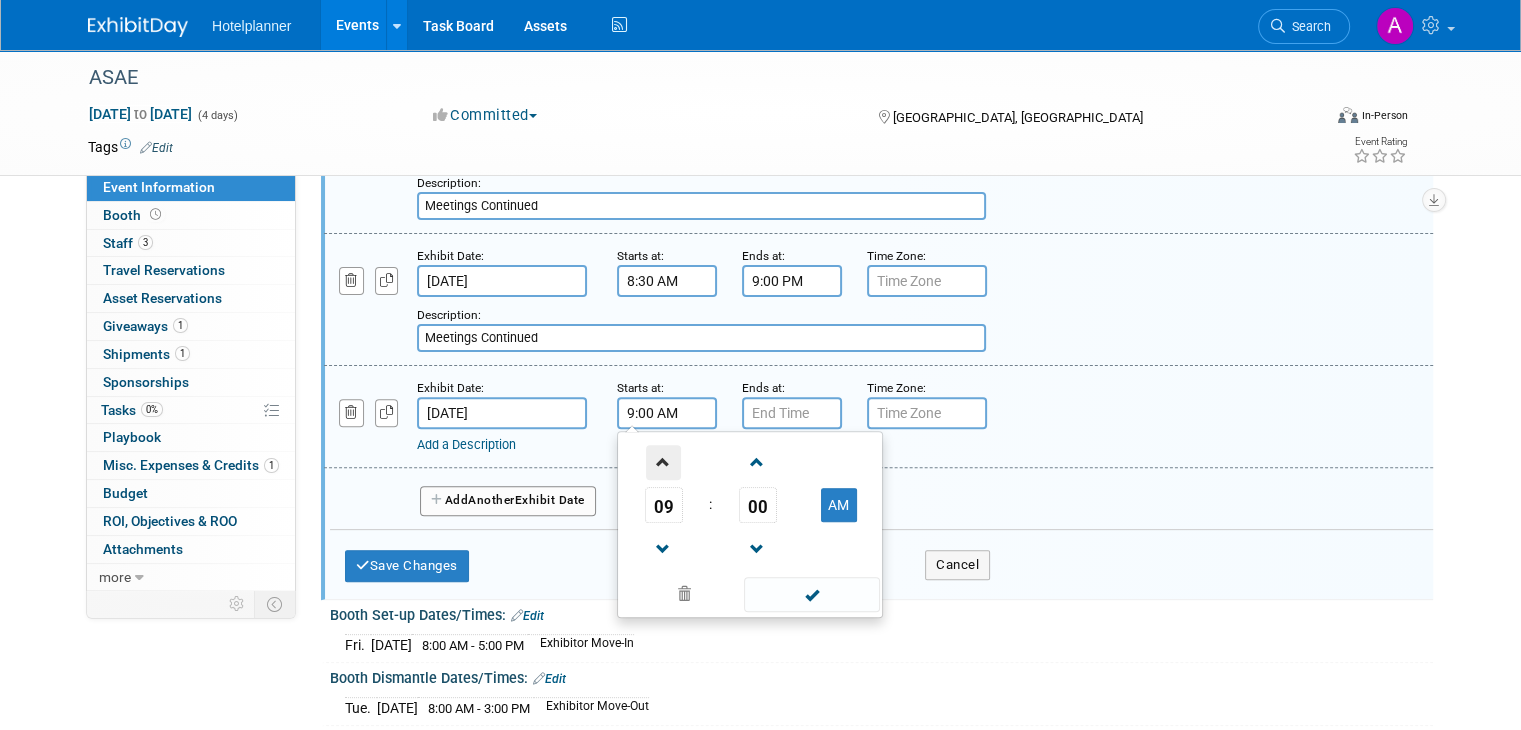 click at bounding box center [663, 462] 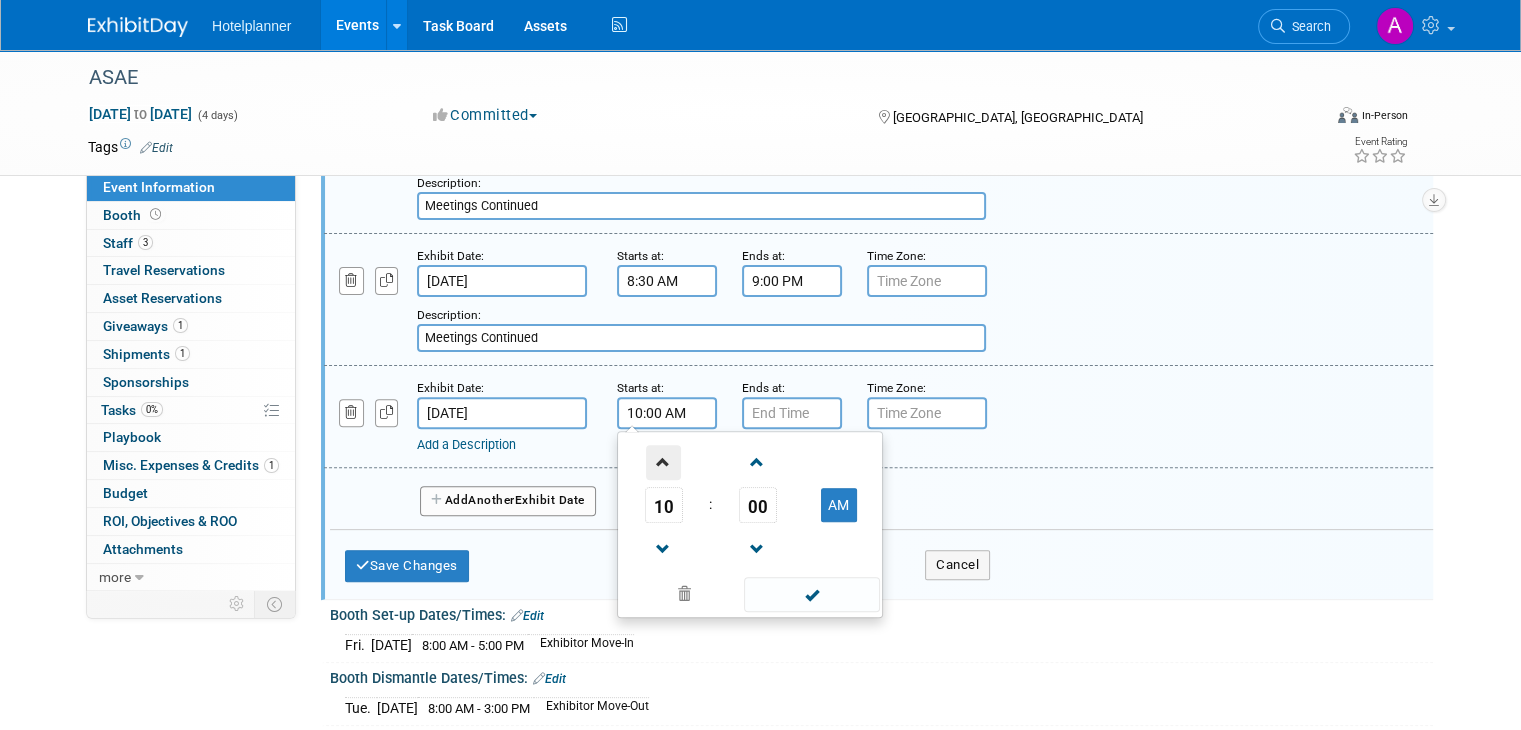 click at bounding box center (663, 462) 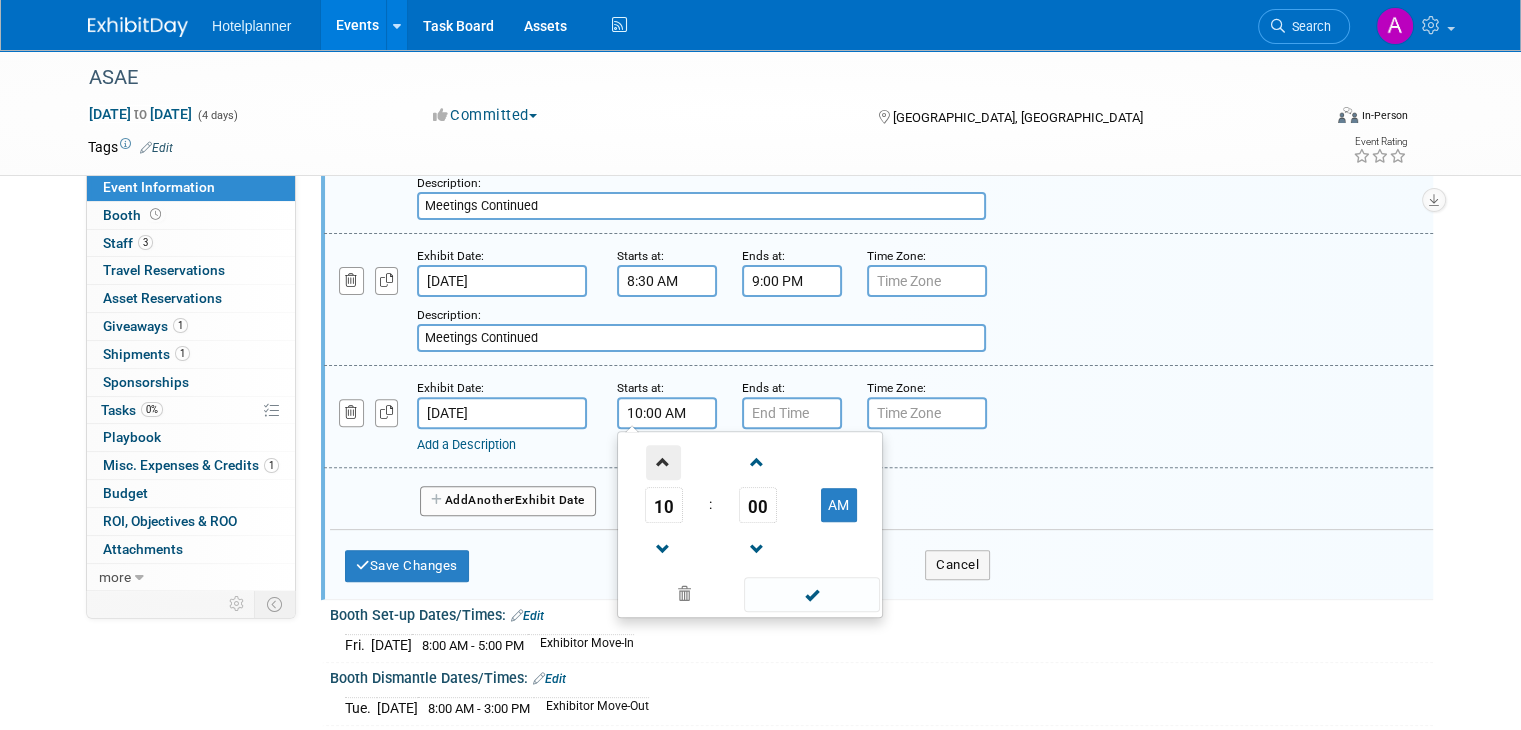 type on "11:00 AM" 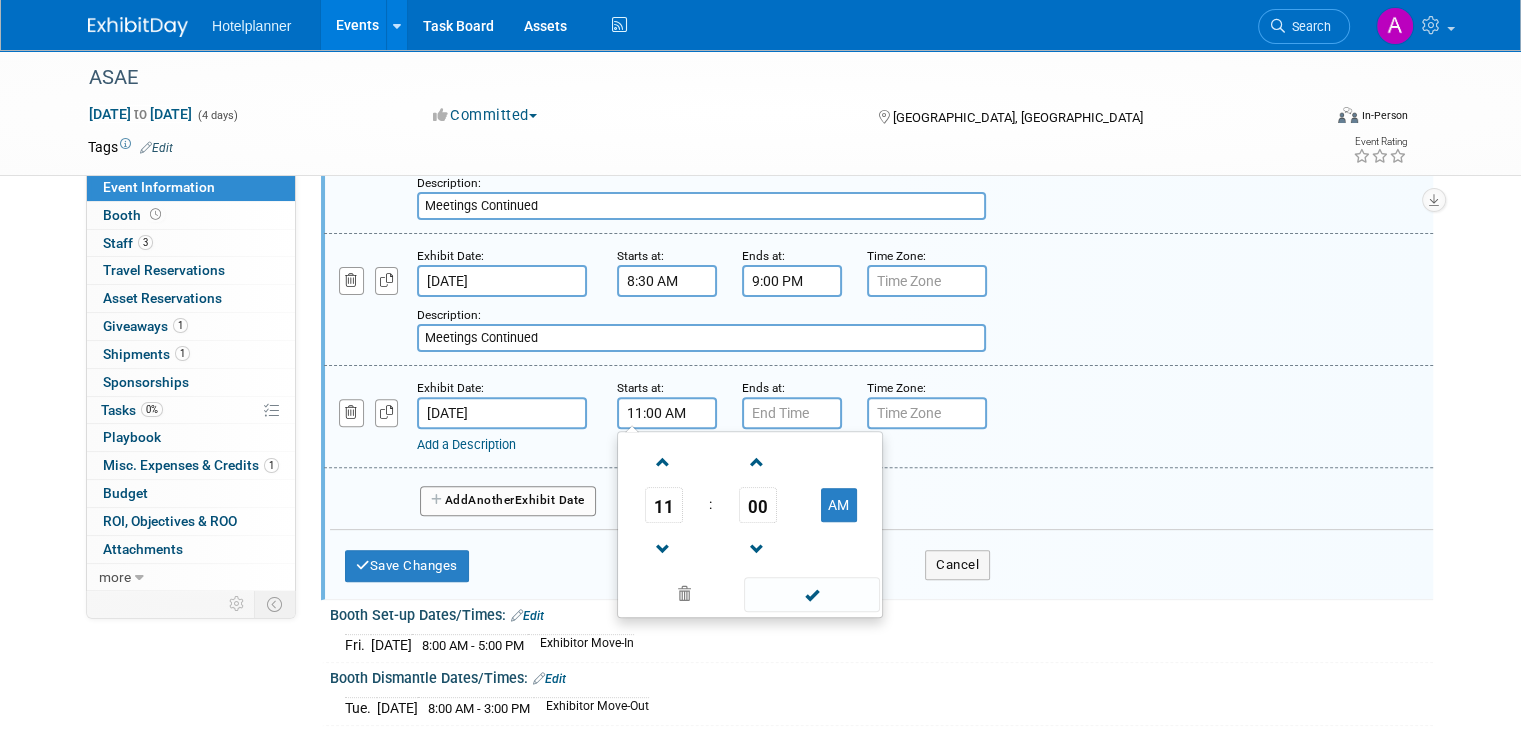 click at bounding box center [811, 594] 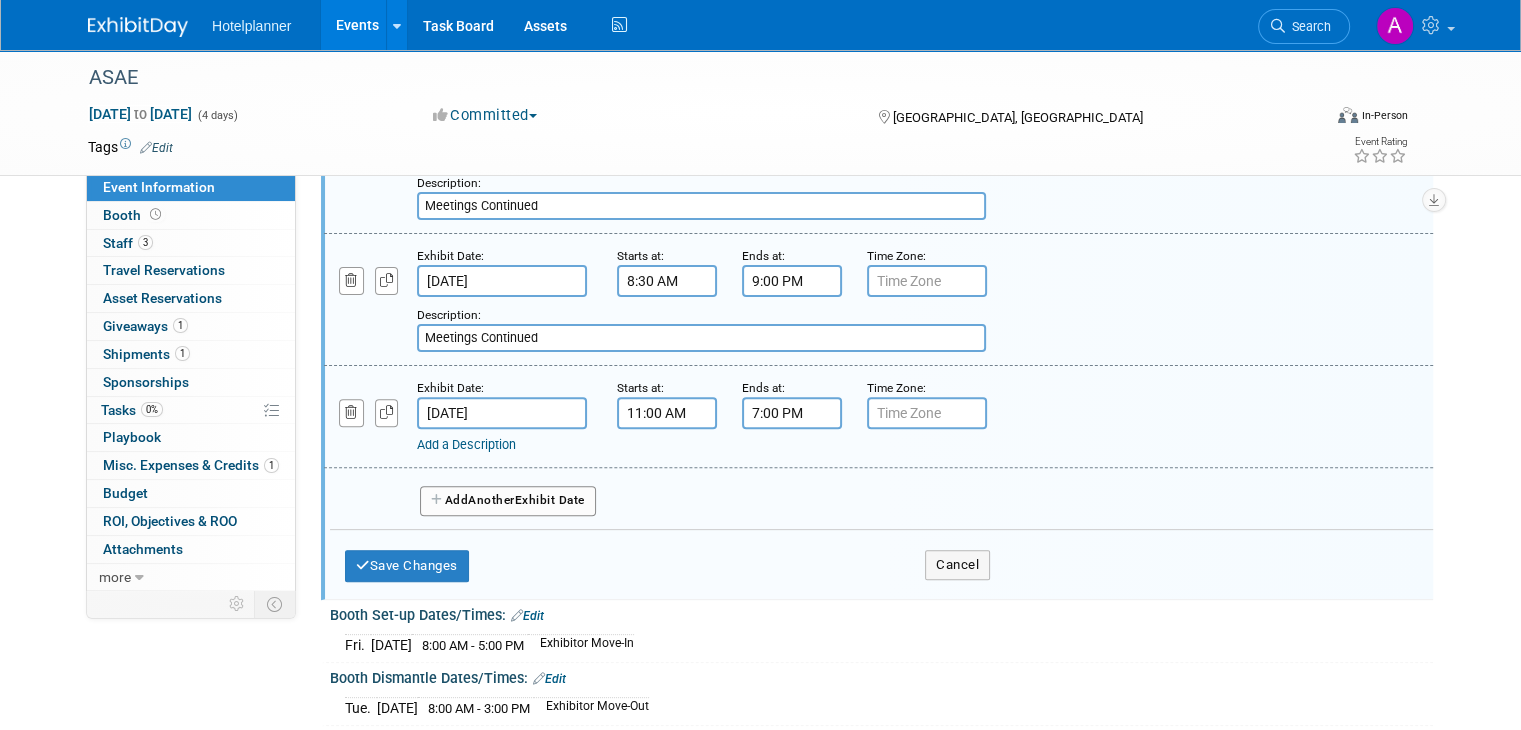 click on "7:00 PM" at bounding box center [792, 413] 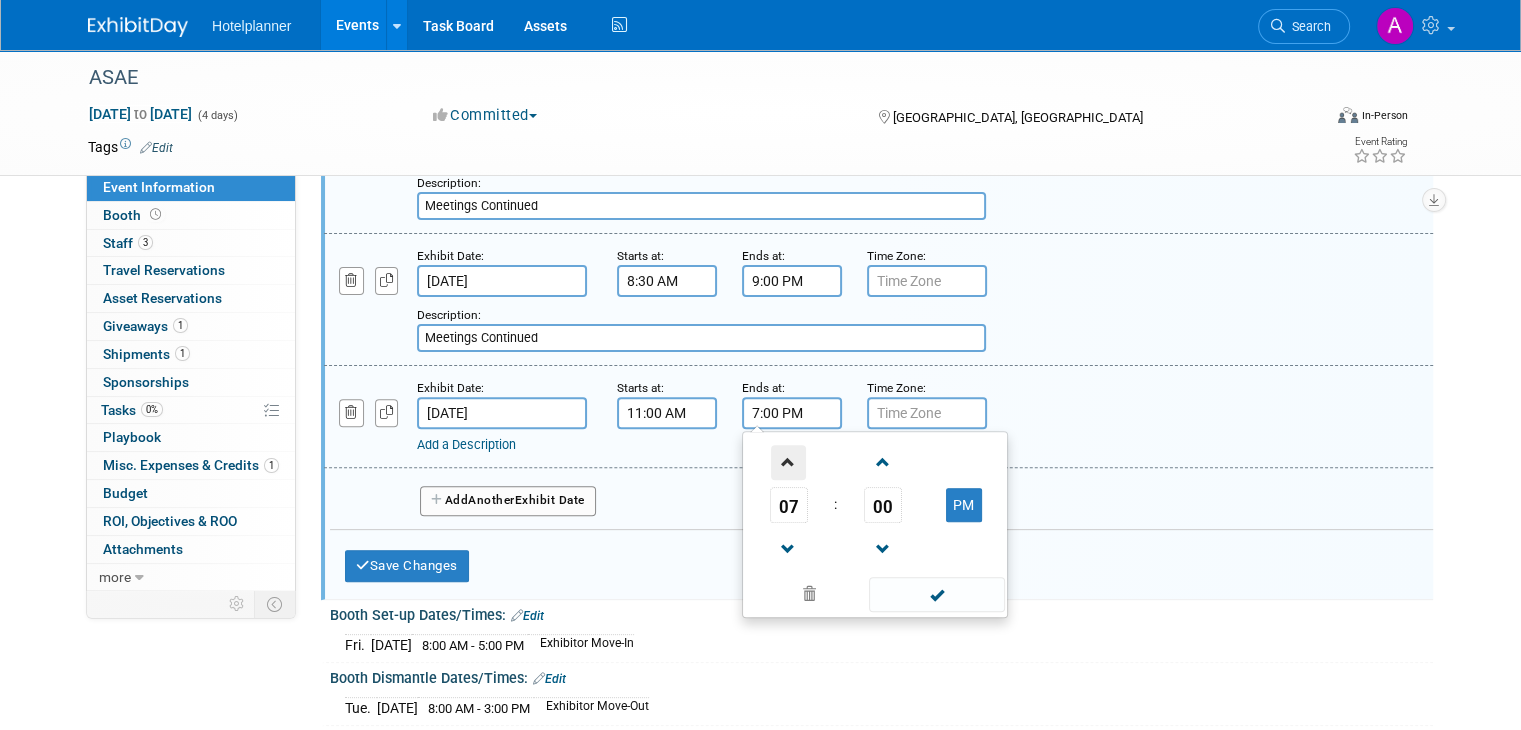 click at bounding box center (788, 462) 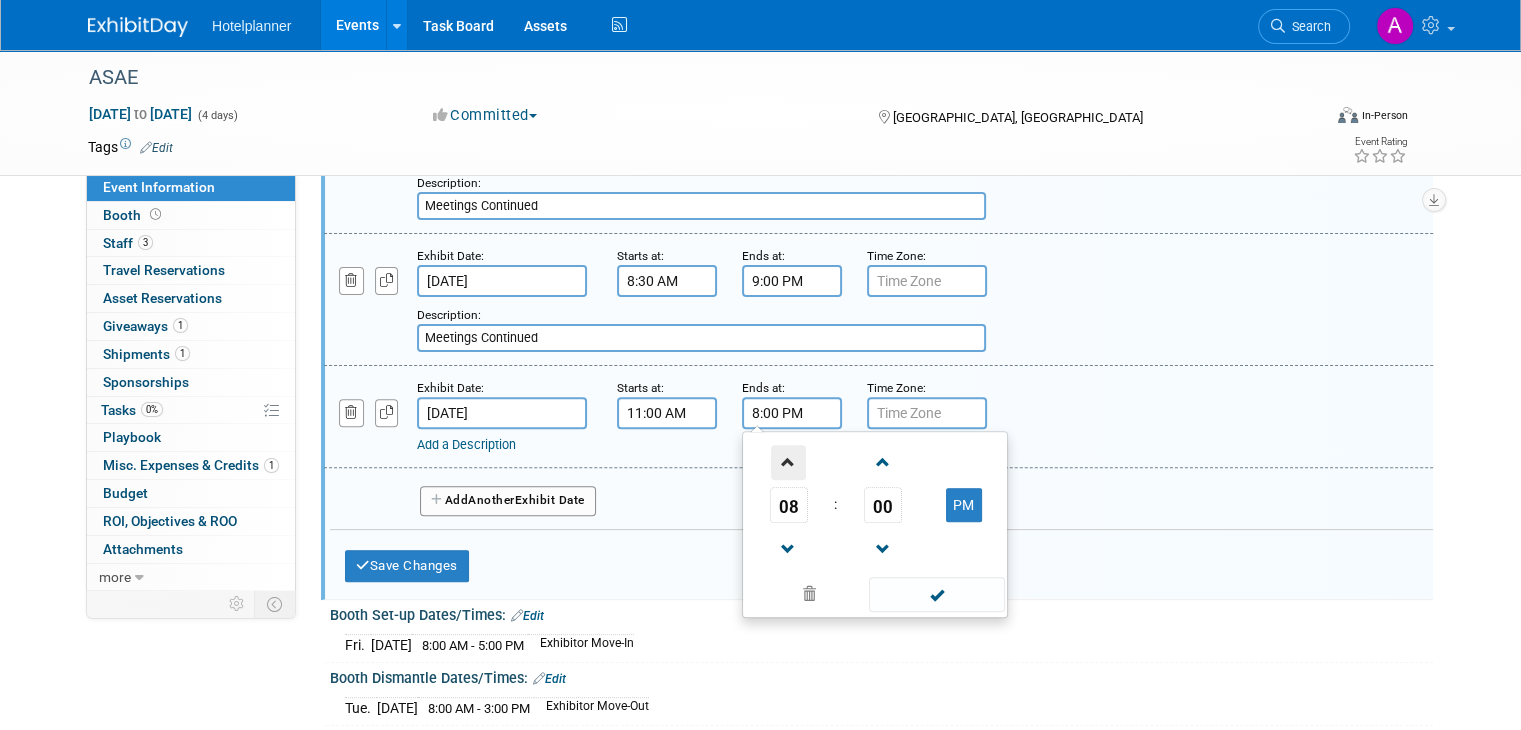 click at bounding box center (788, 462) 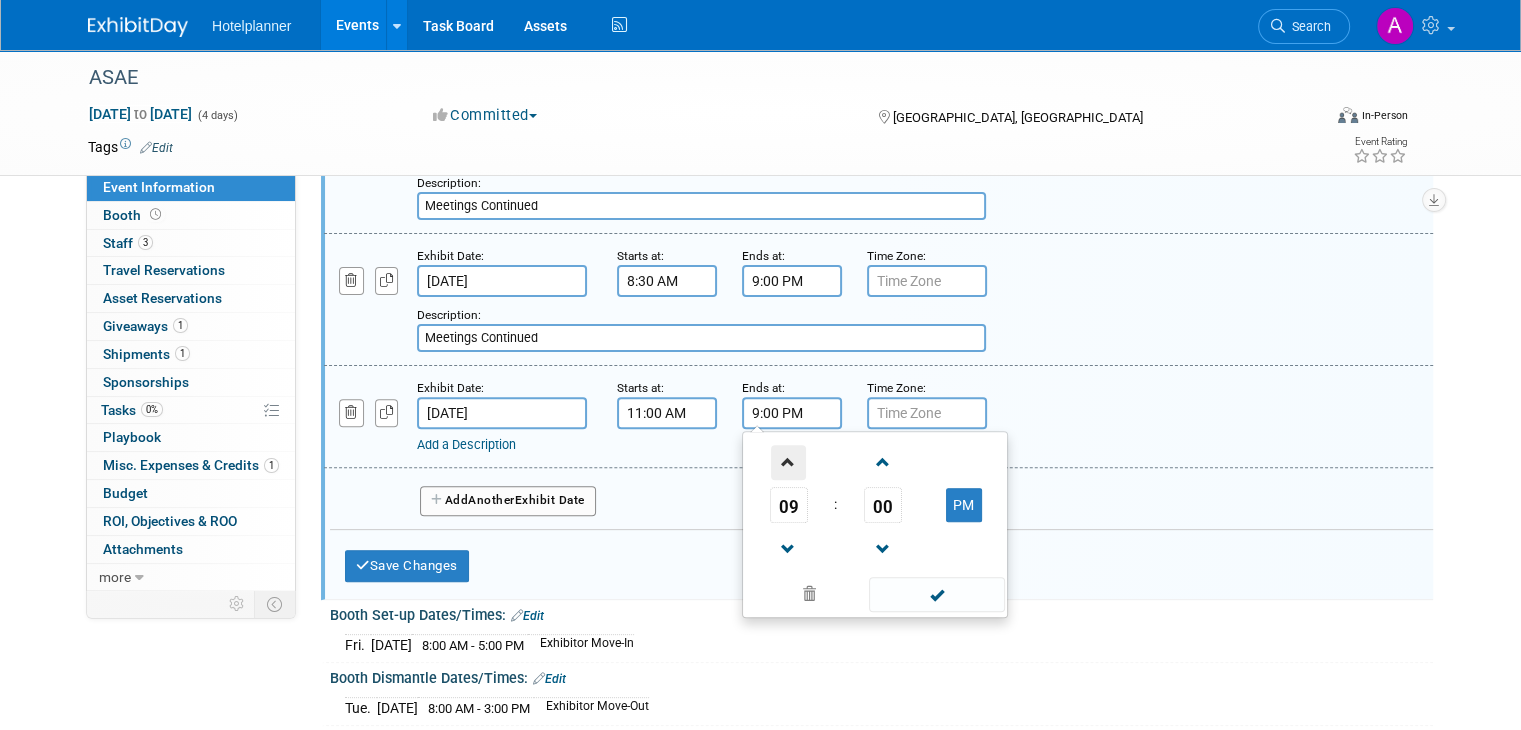 click at bounding box center (788, 462) 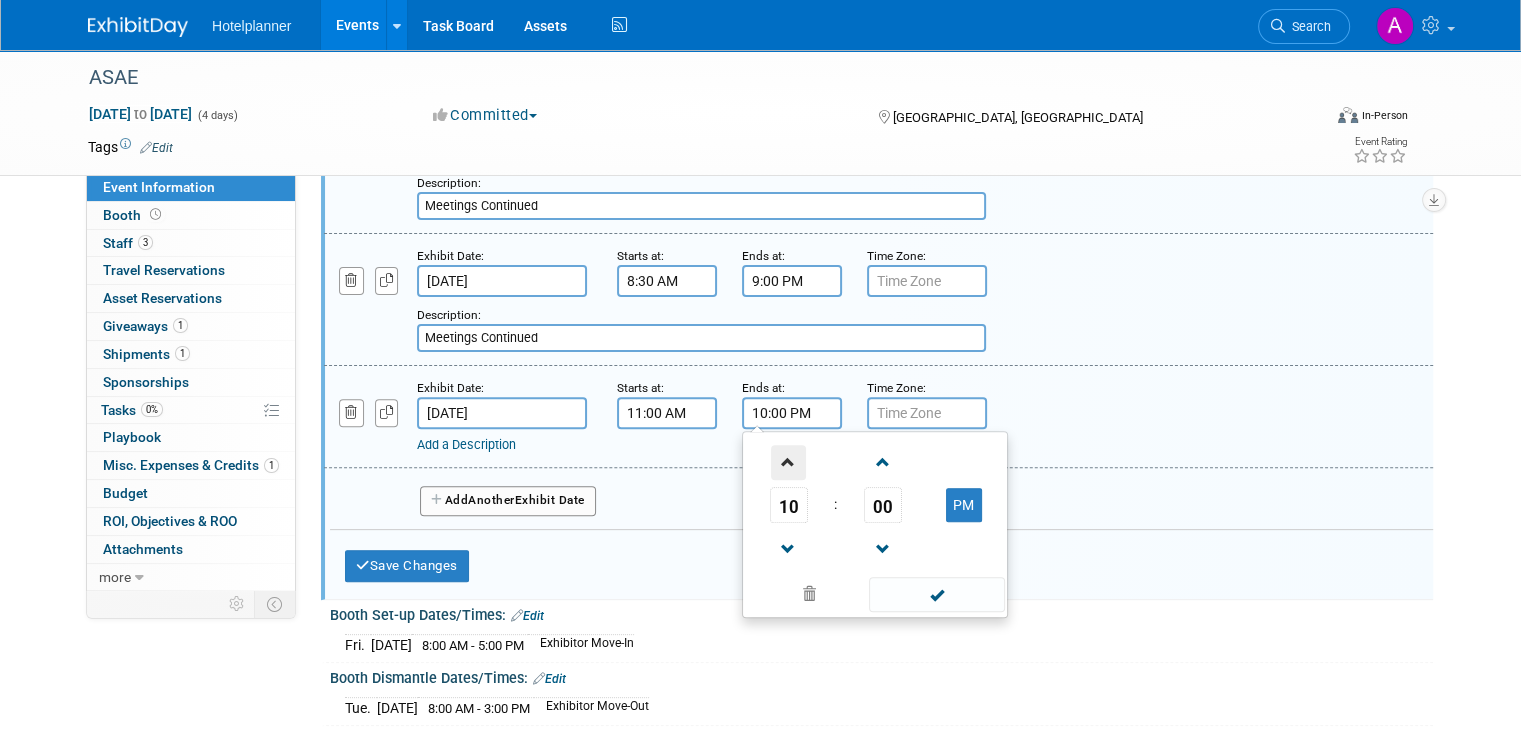 click at bounding box center [788, 462] 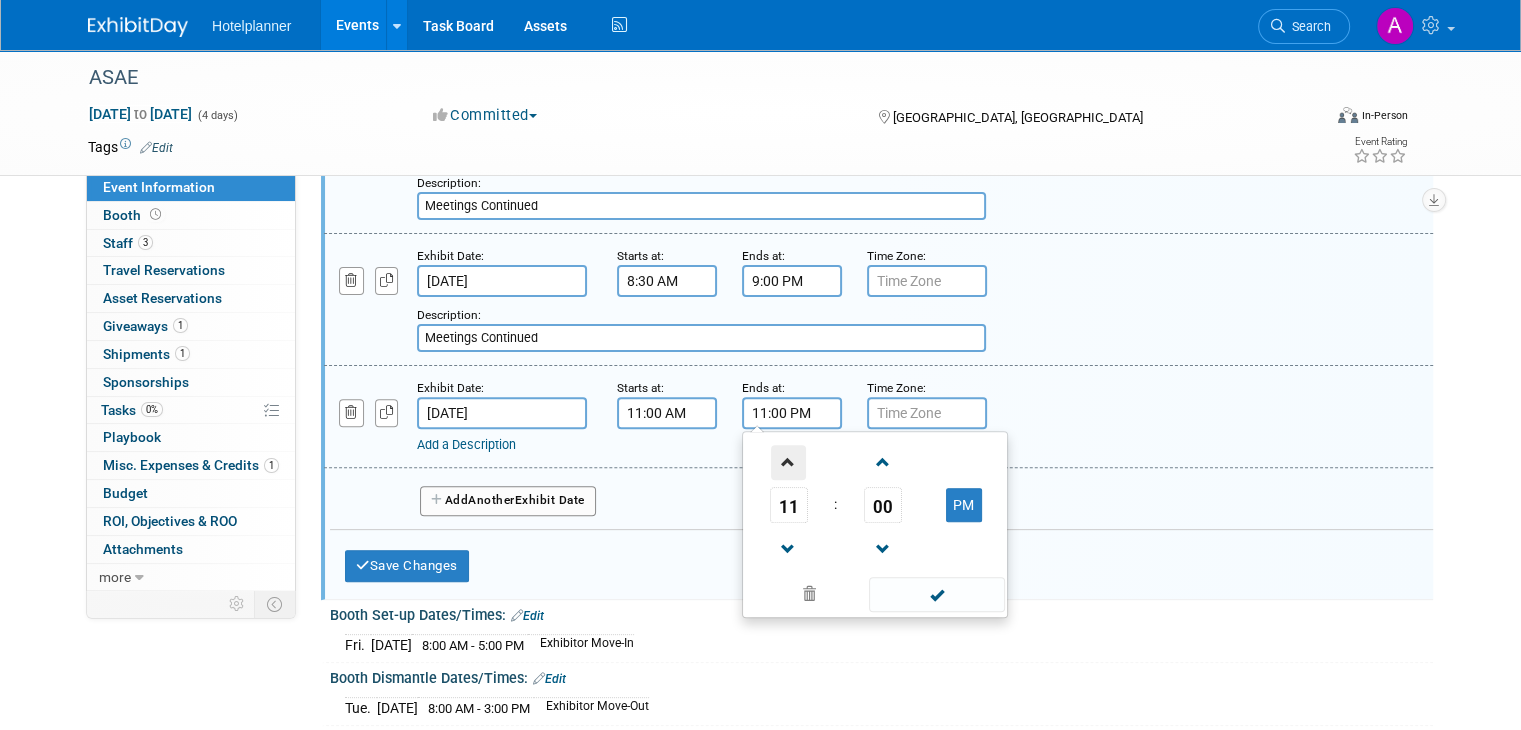 click at bounding box center [788, 462] 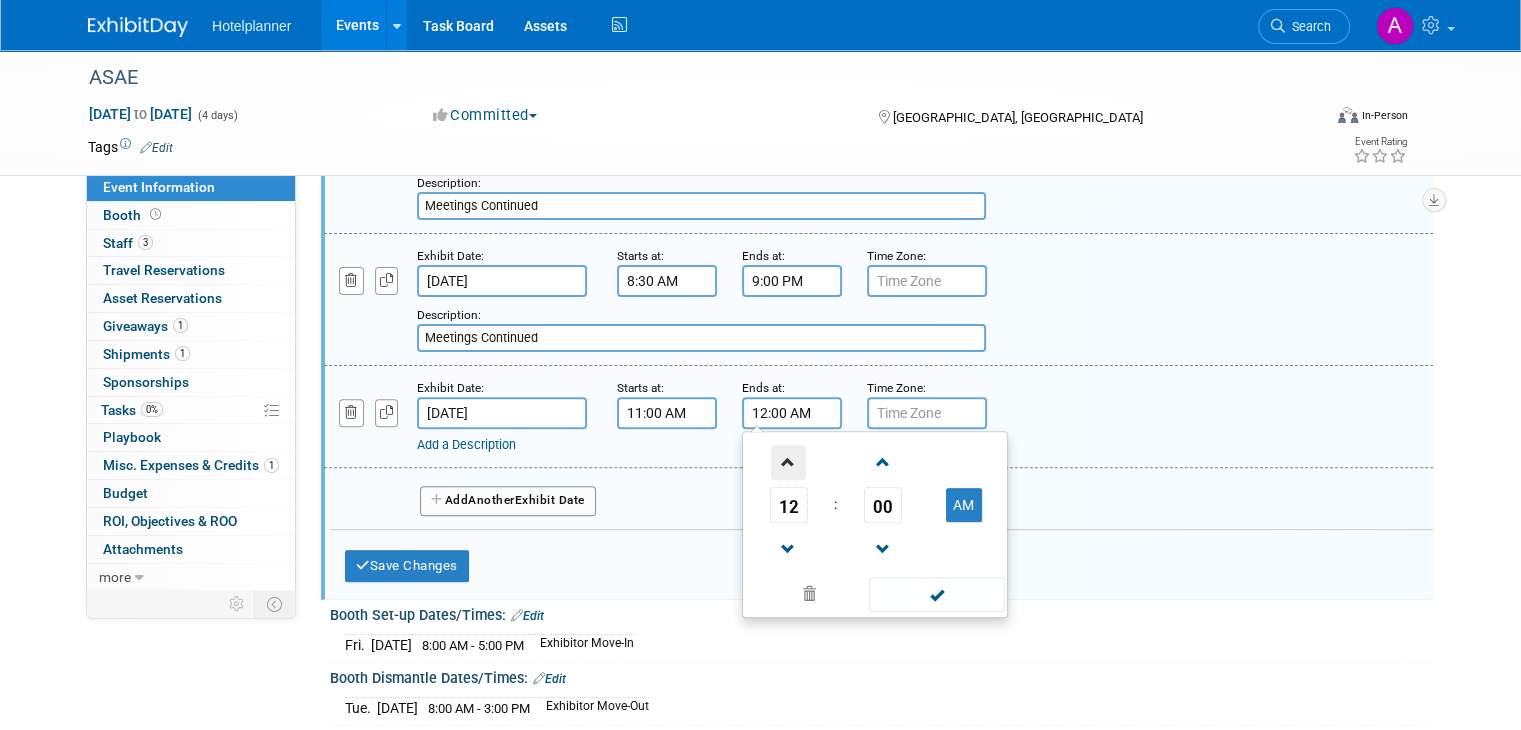 click at bounding box center (788, 462) 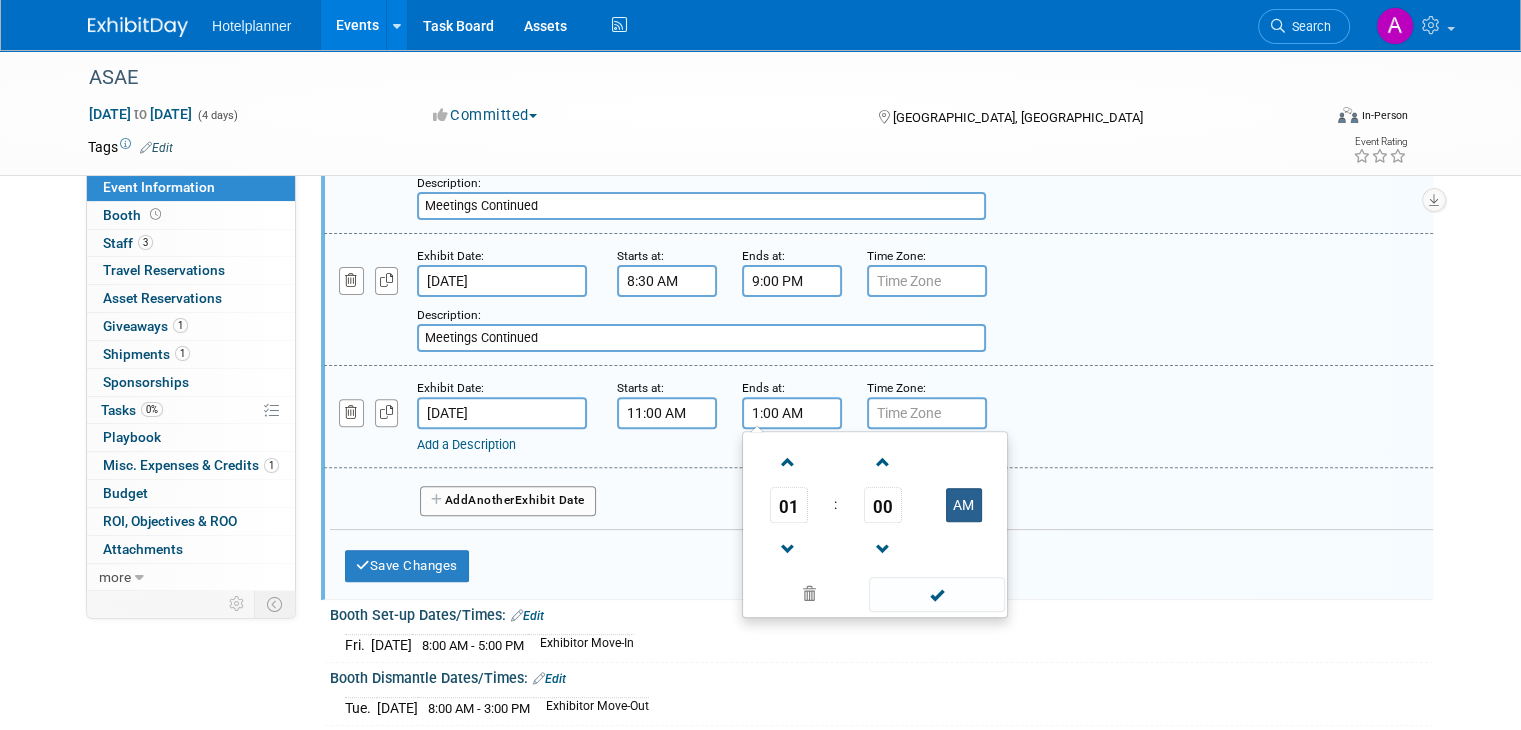 click on "AM" at bounding box center (964, 505) 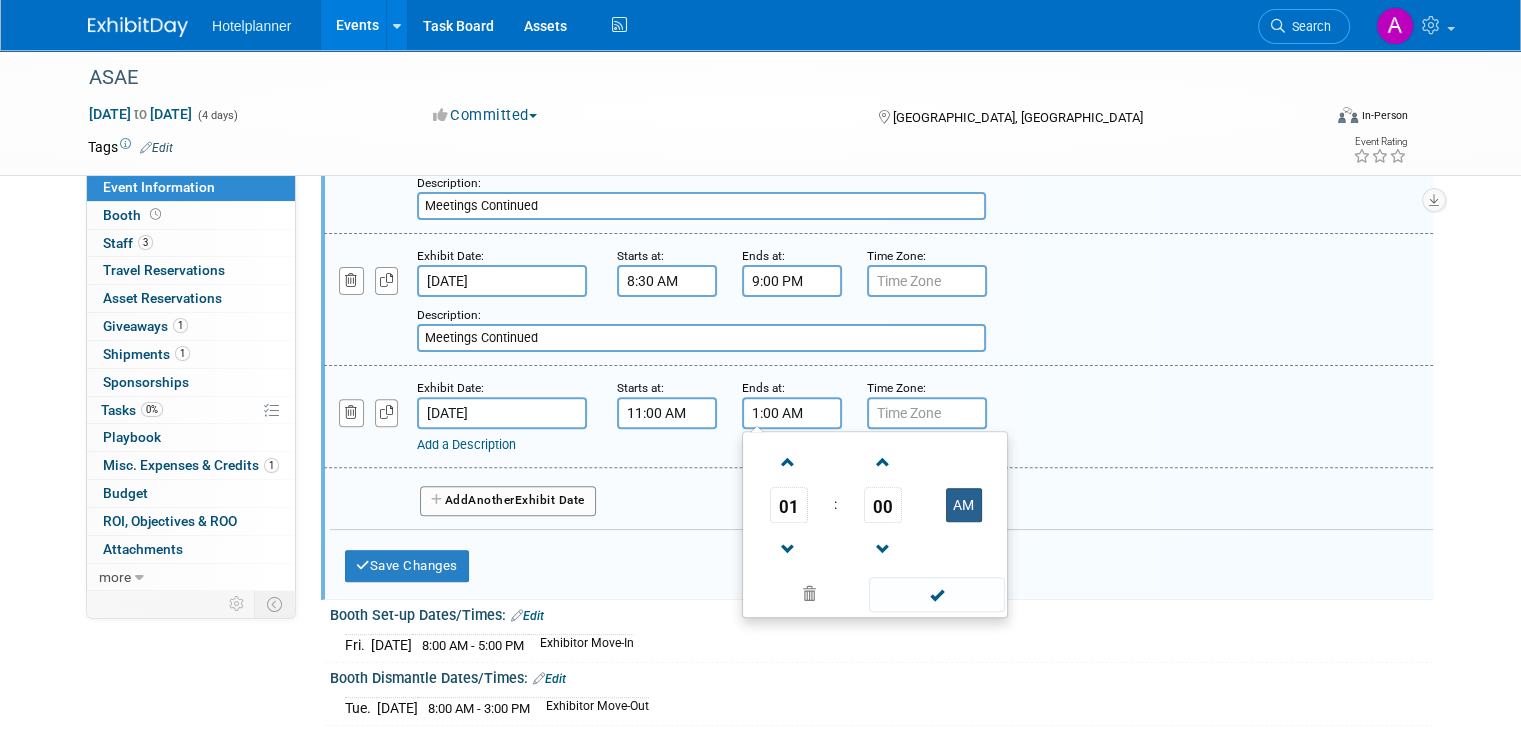 type on "1:00 PM" 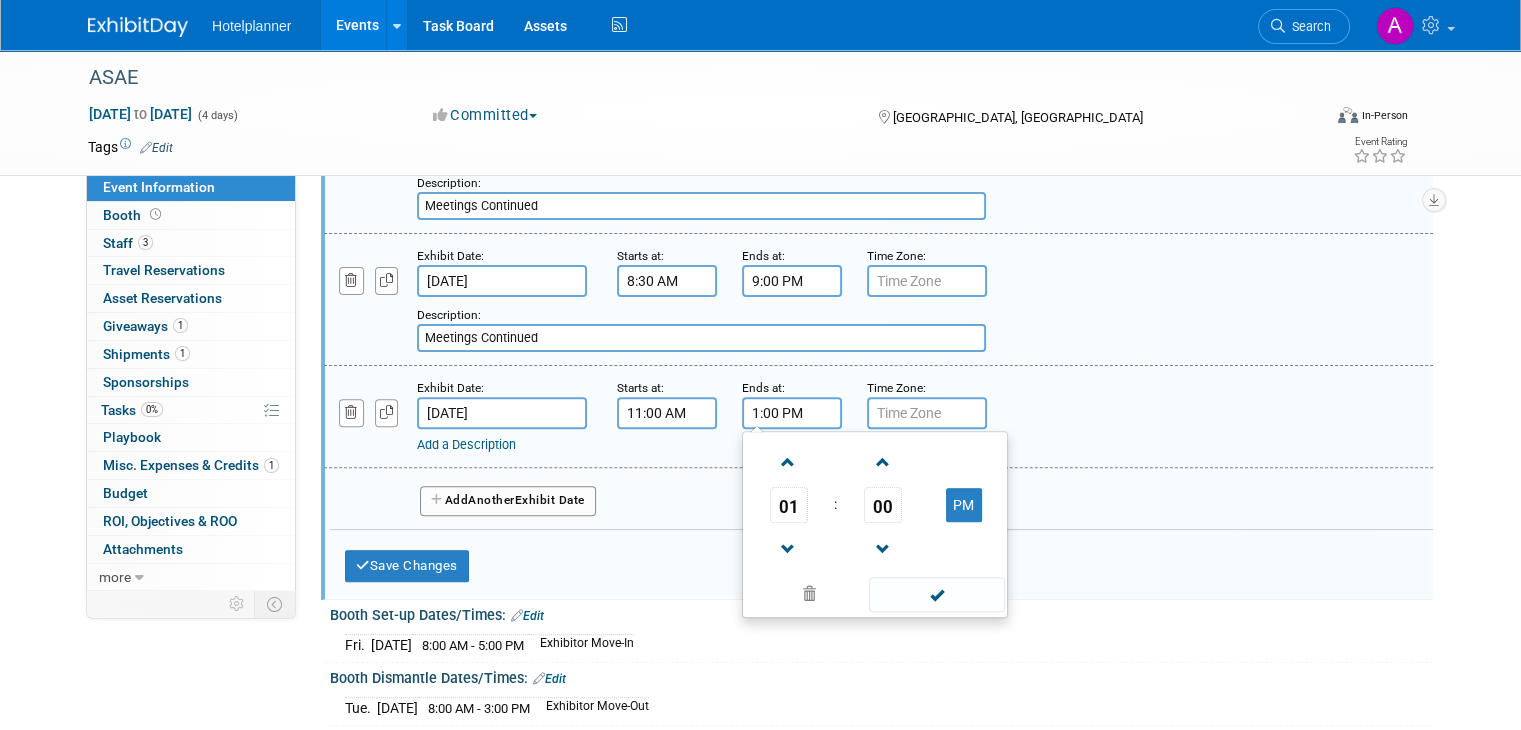 click at bounding box center [936, 594] 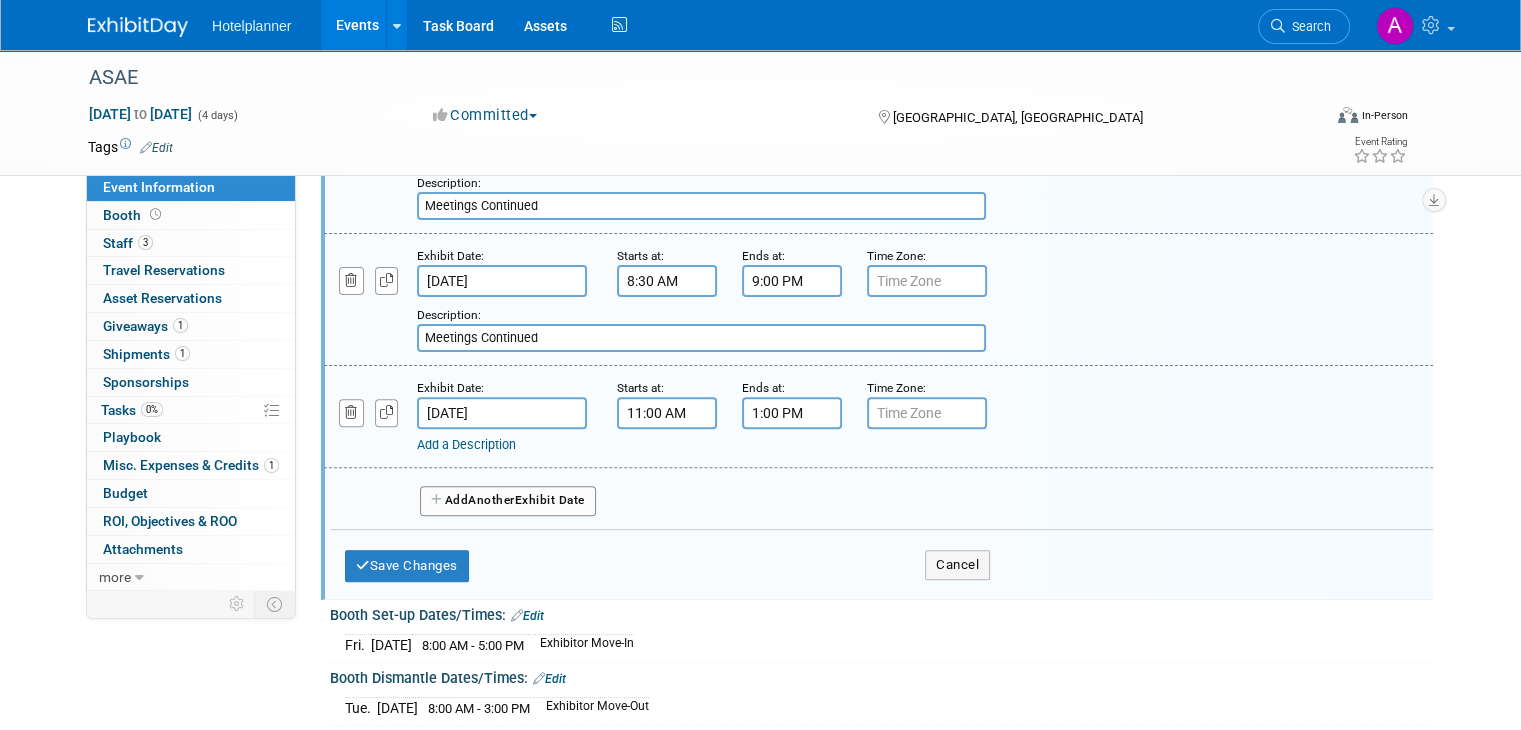 click on "Add a Description" at bounding box center [466, 444] 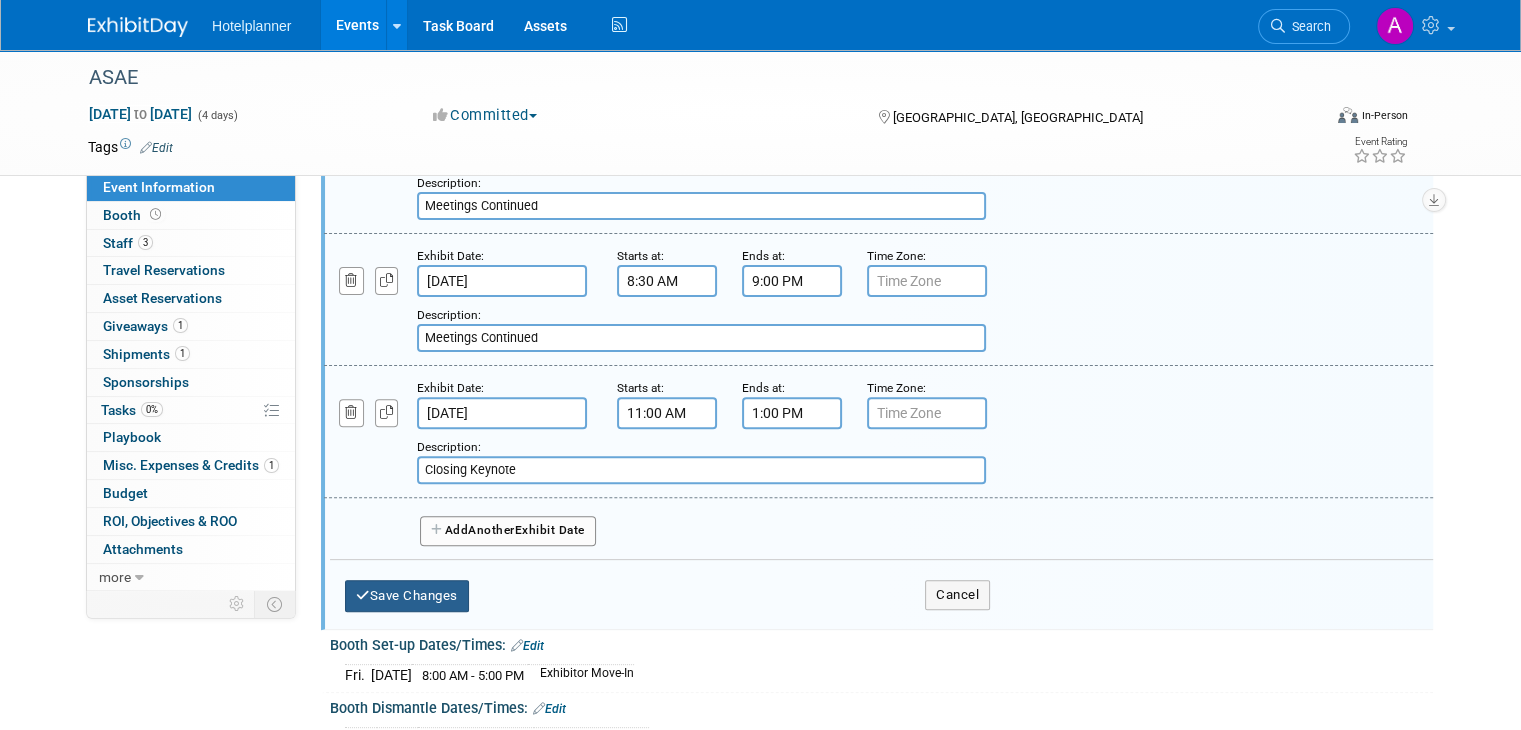 type on "Closing Keynote" 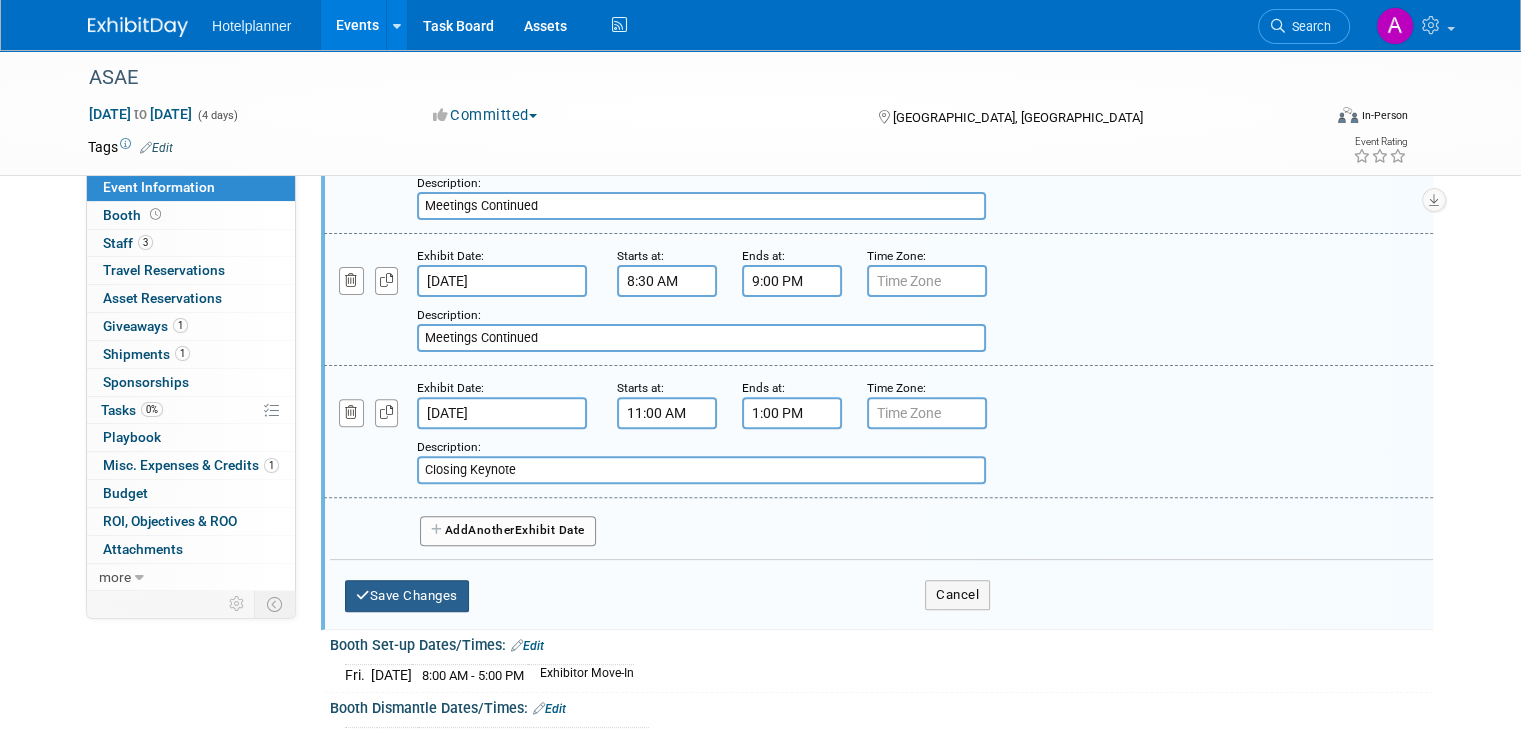 click on "Save Changes" at bounding box center [407, 596] 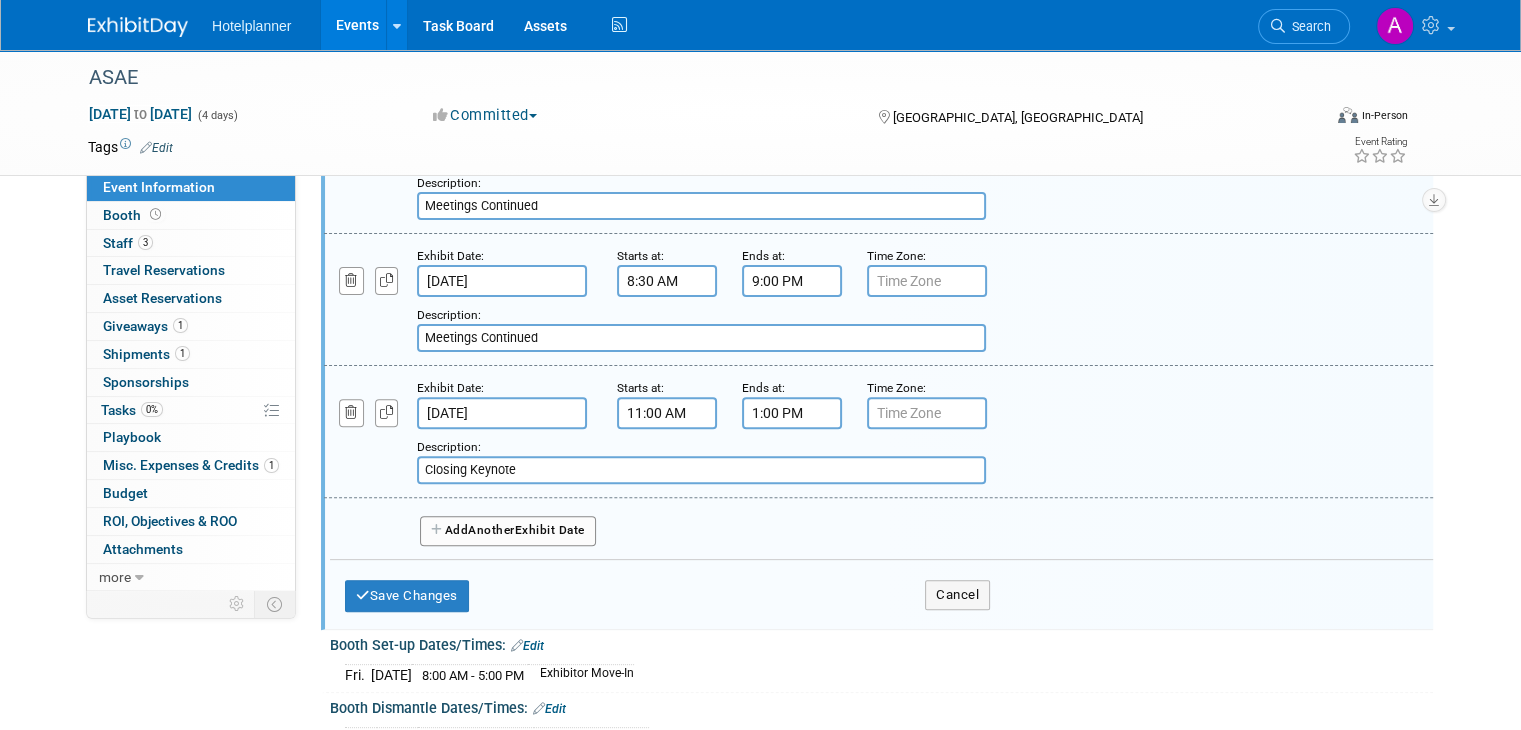 scroll, scrollTop: 168, scrollLeft: 0, axis: vertical 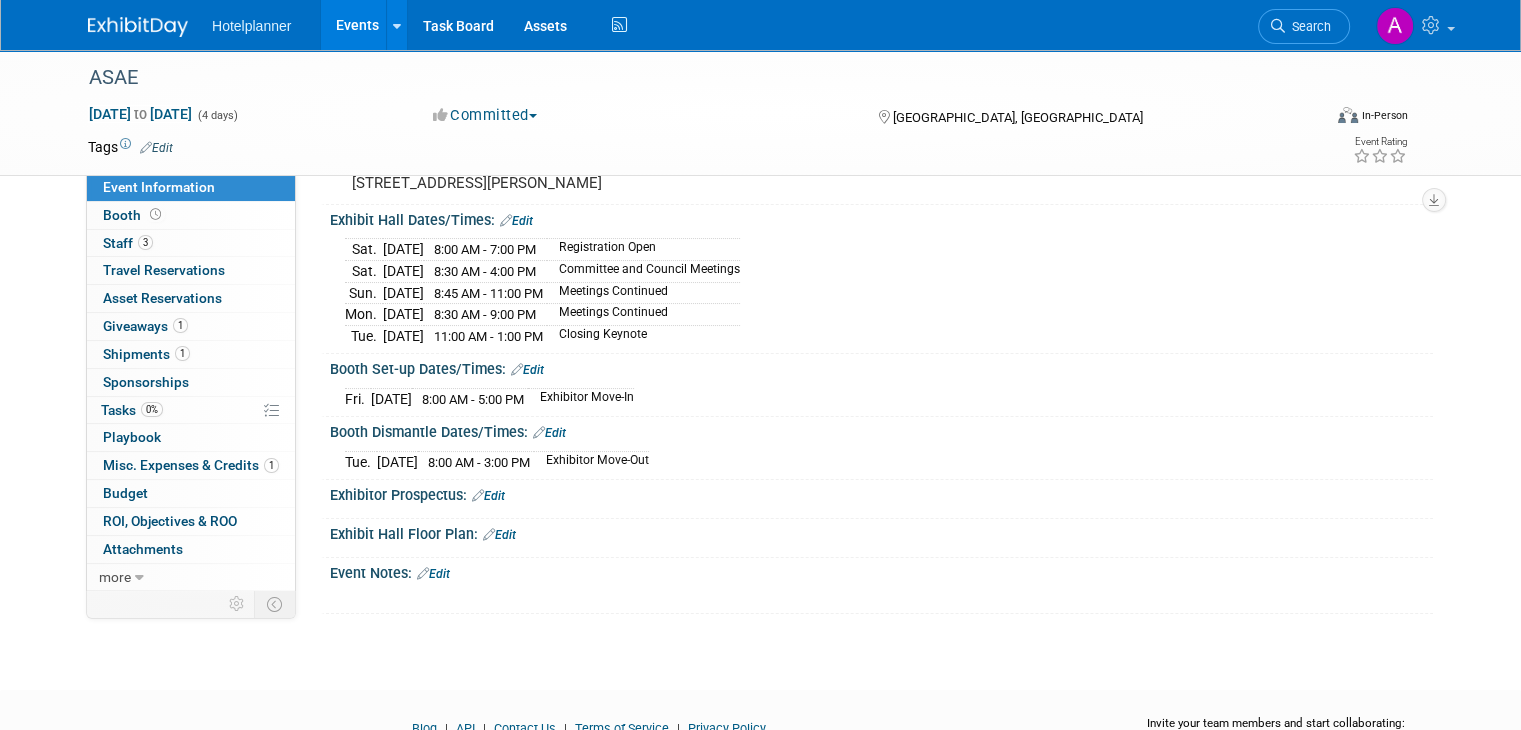click on "Edit" at bounding box center (488, 496) 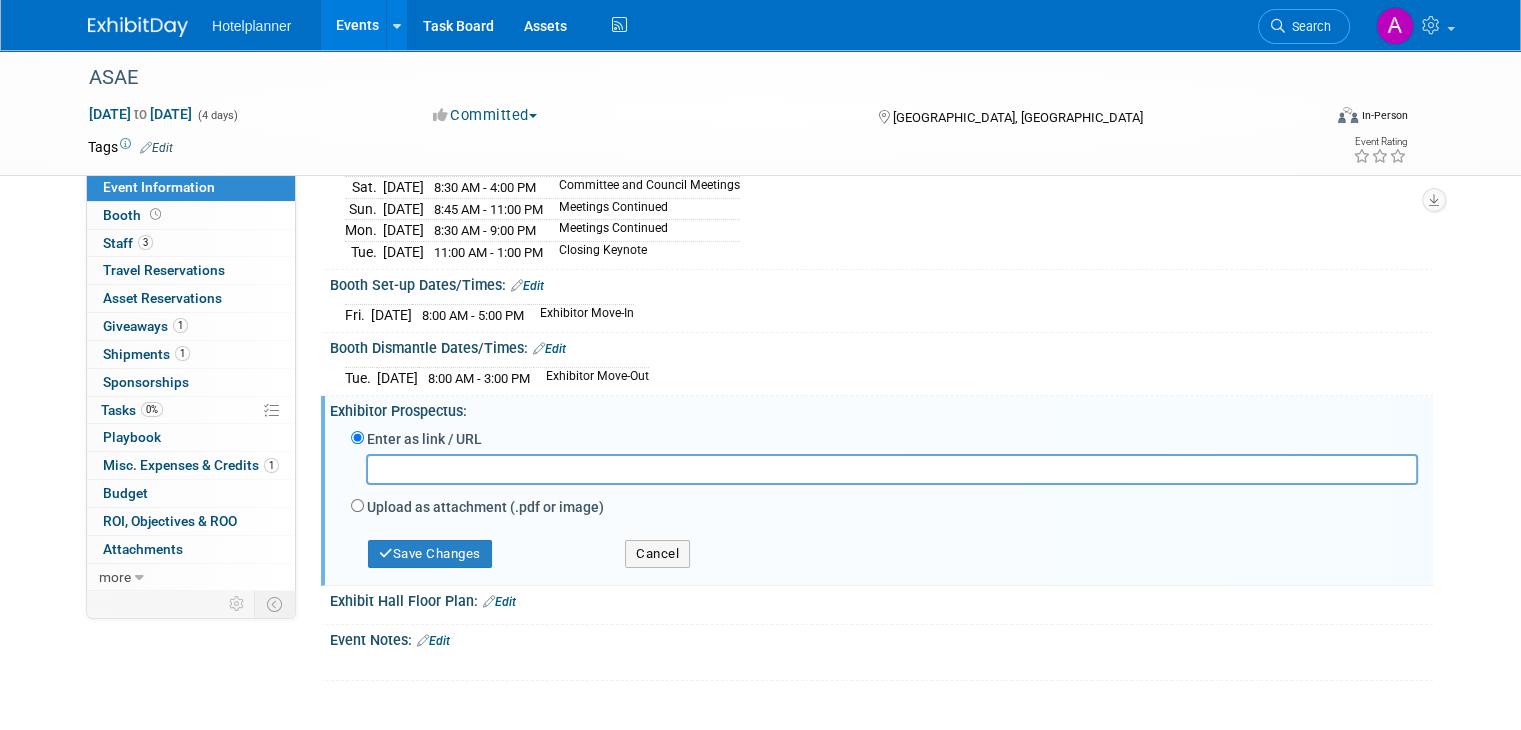 scroll, scrollTop: 368, scrollLeft: 0, axis: vertical 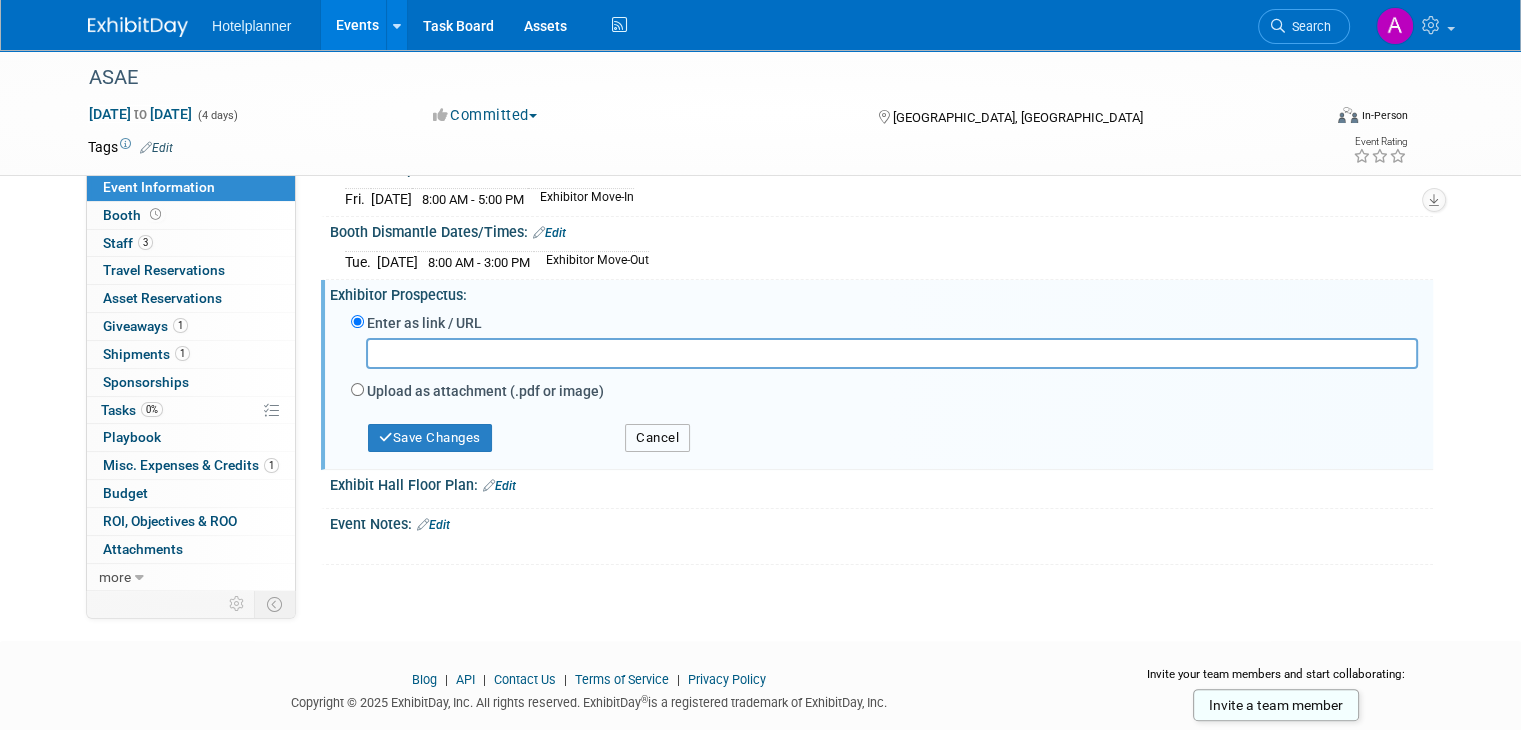 click on "Cancel" at bounding box center (657, 438) 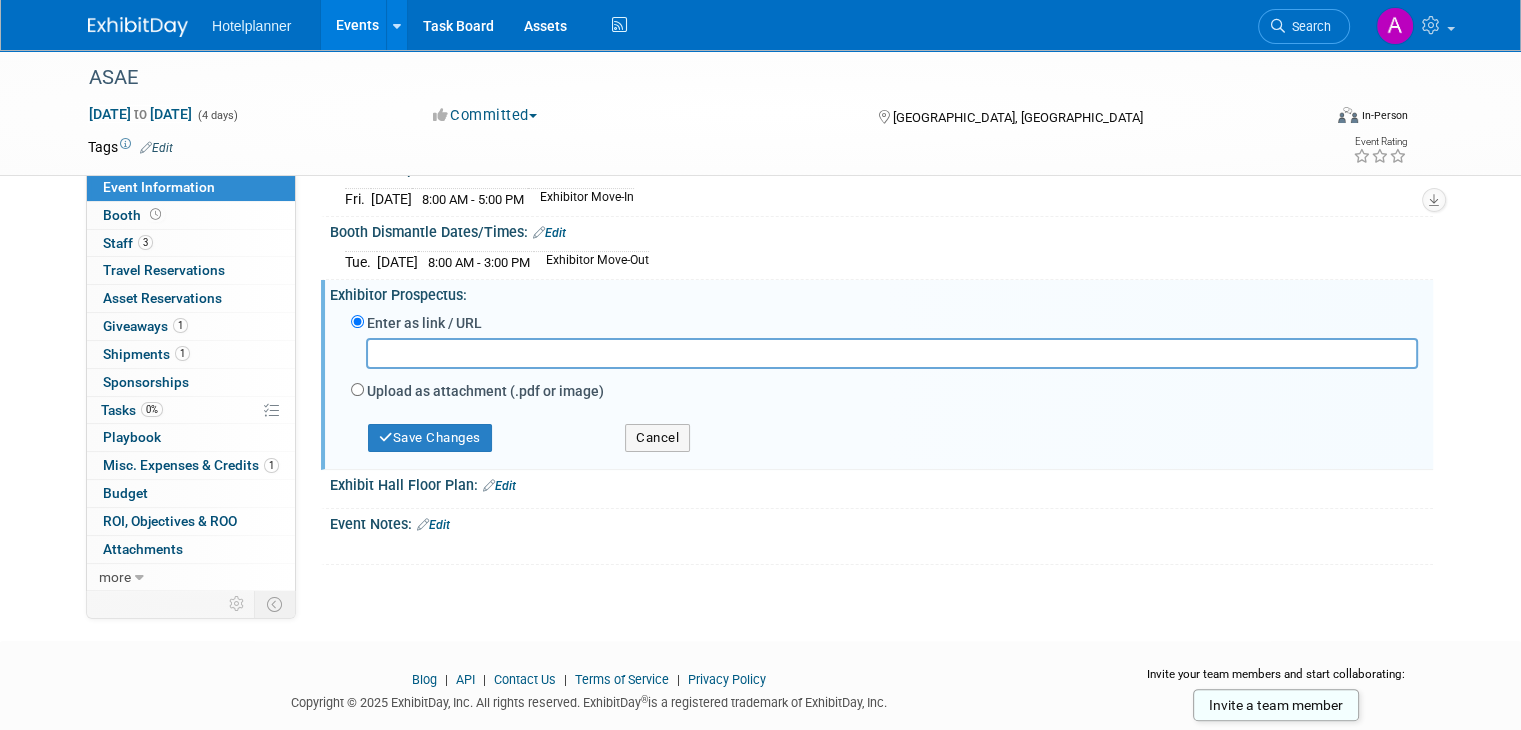 scroll, scrollTop: 280, scrollLeft: 0, axis: vertical 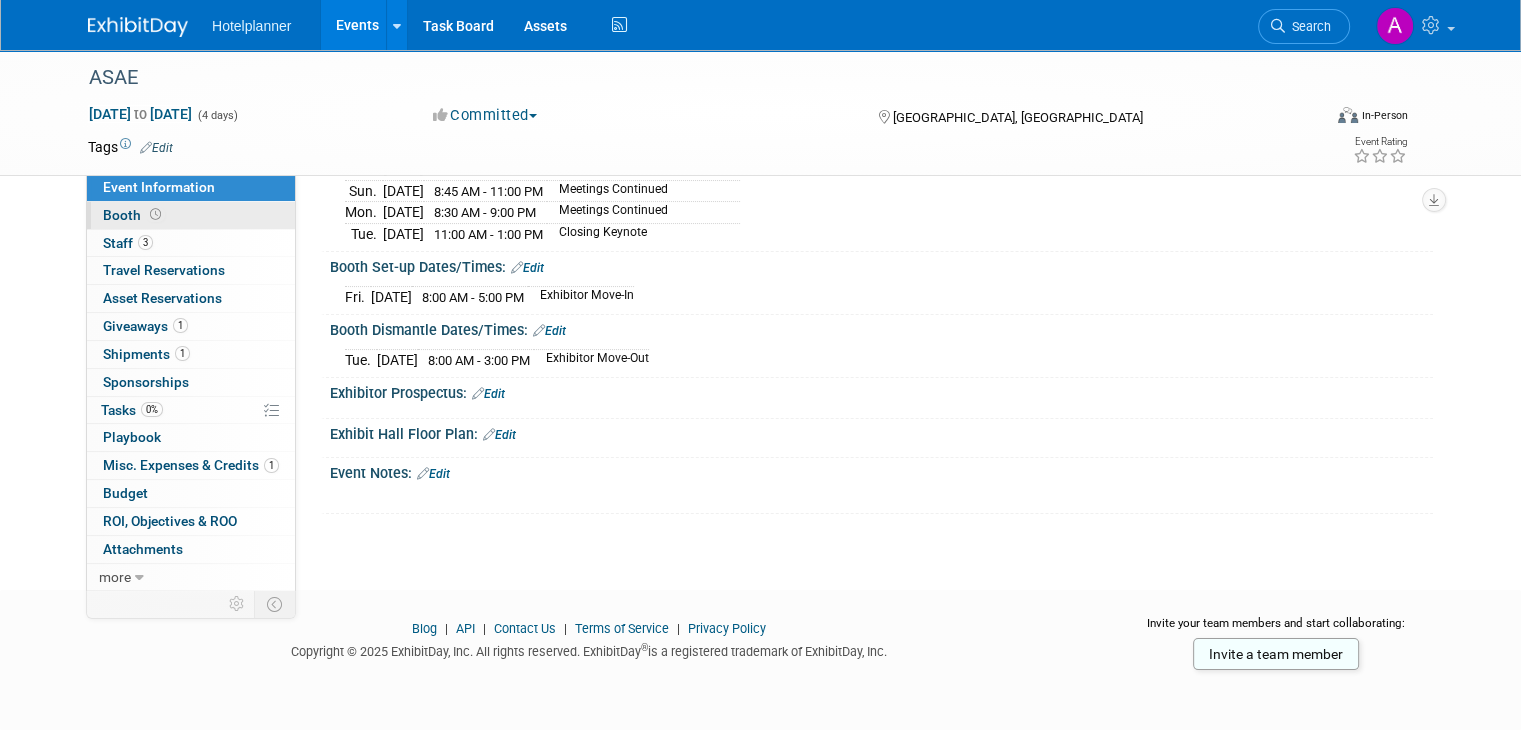 click on "Booth" at bounding box center [191, 215] 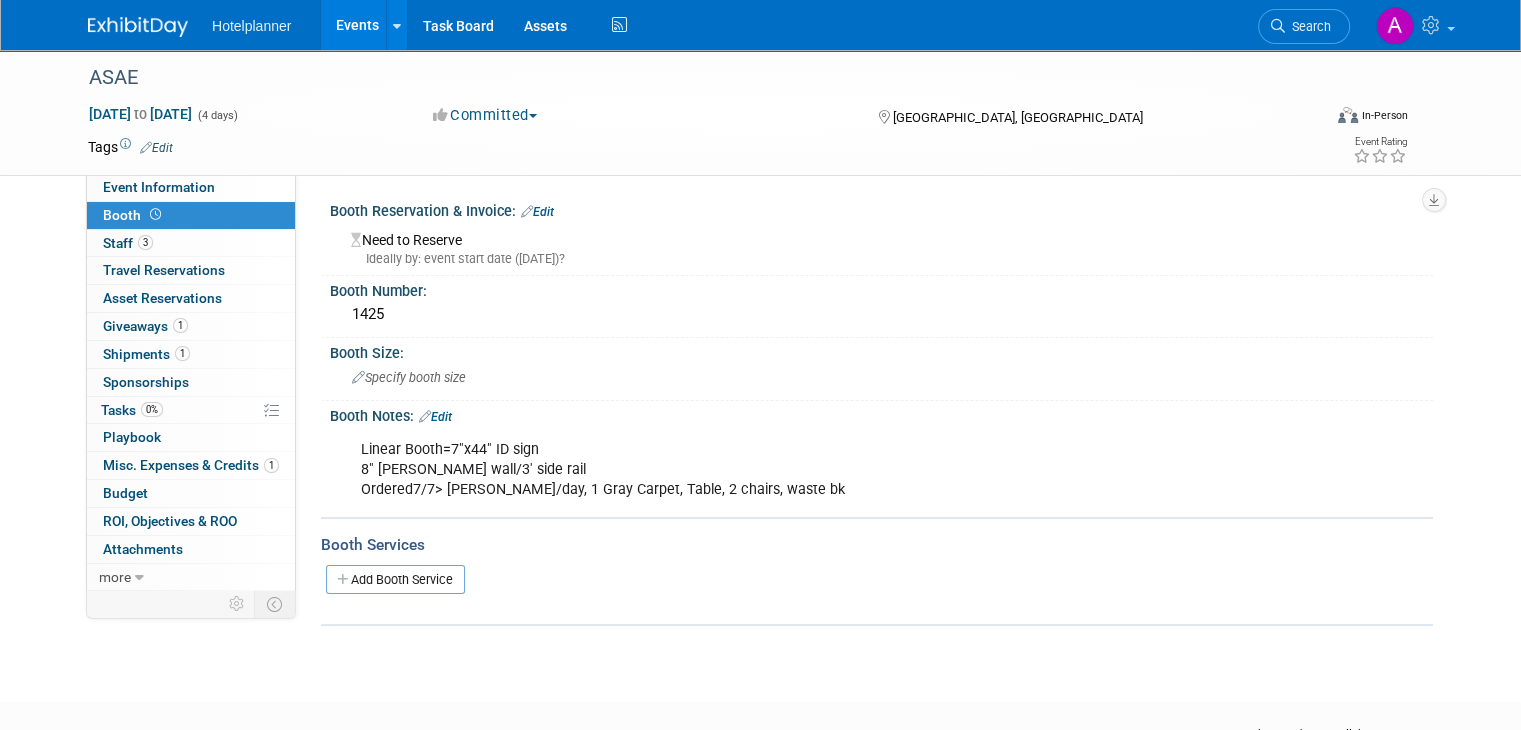 click on "Edit" at bounding box center [537, 212] 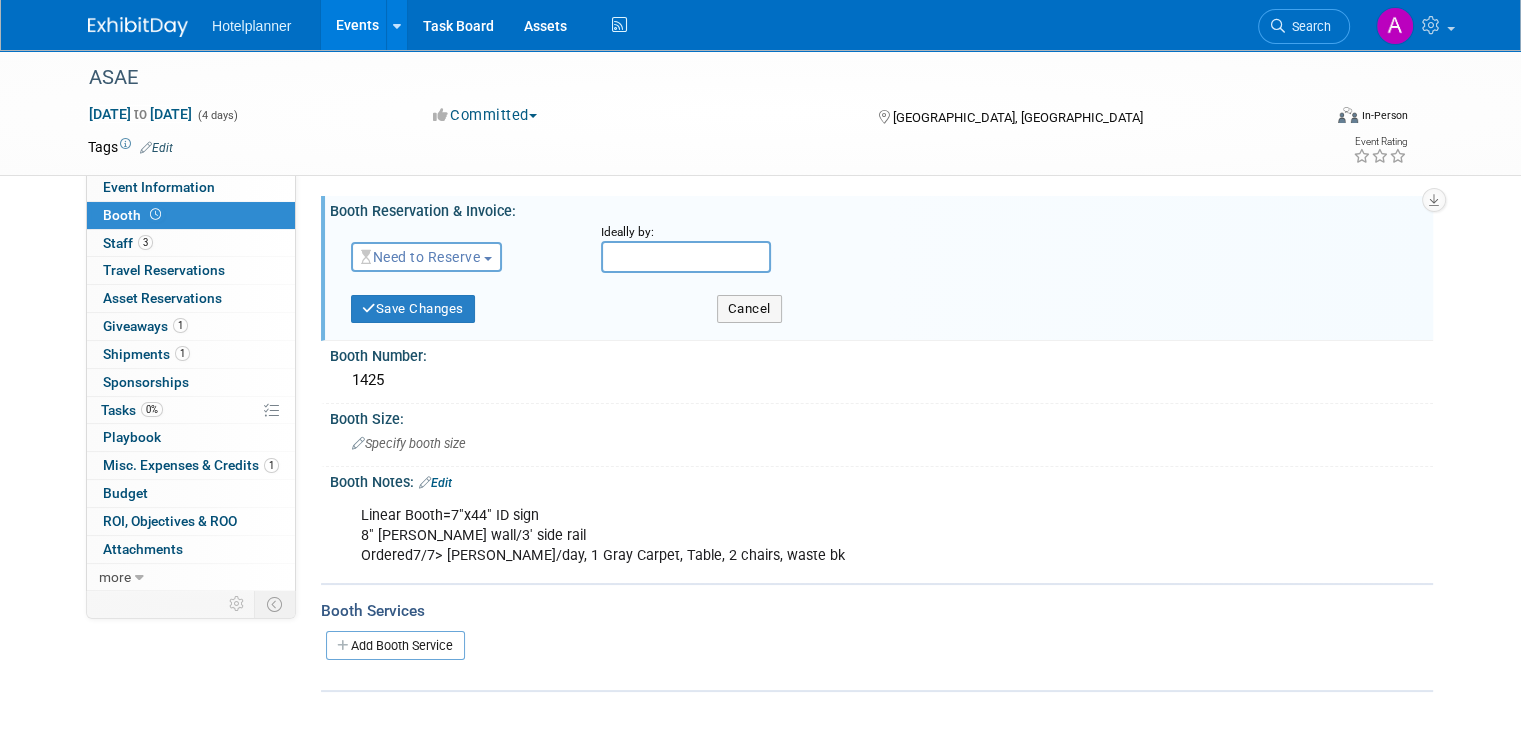 click on "Need to Reserve" at bounding box center (420, 257) 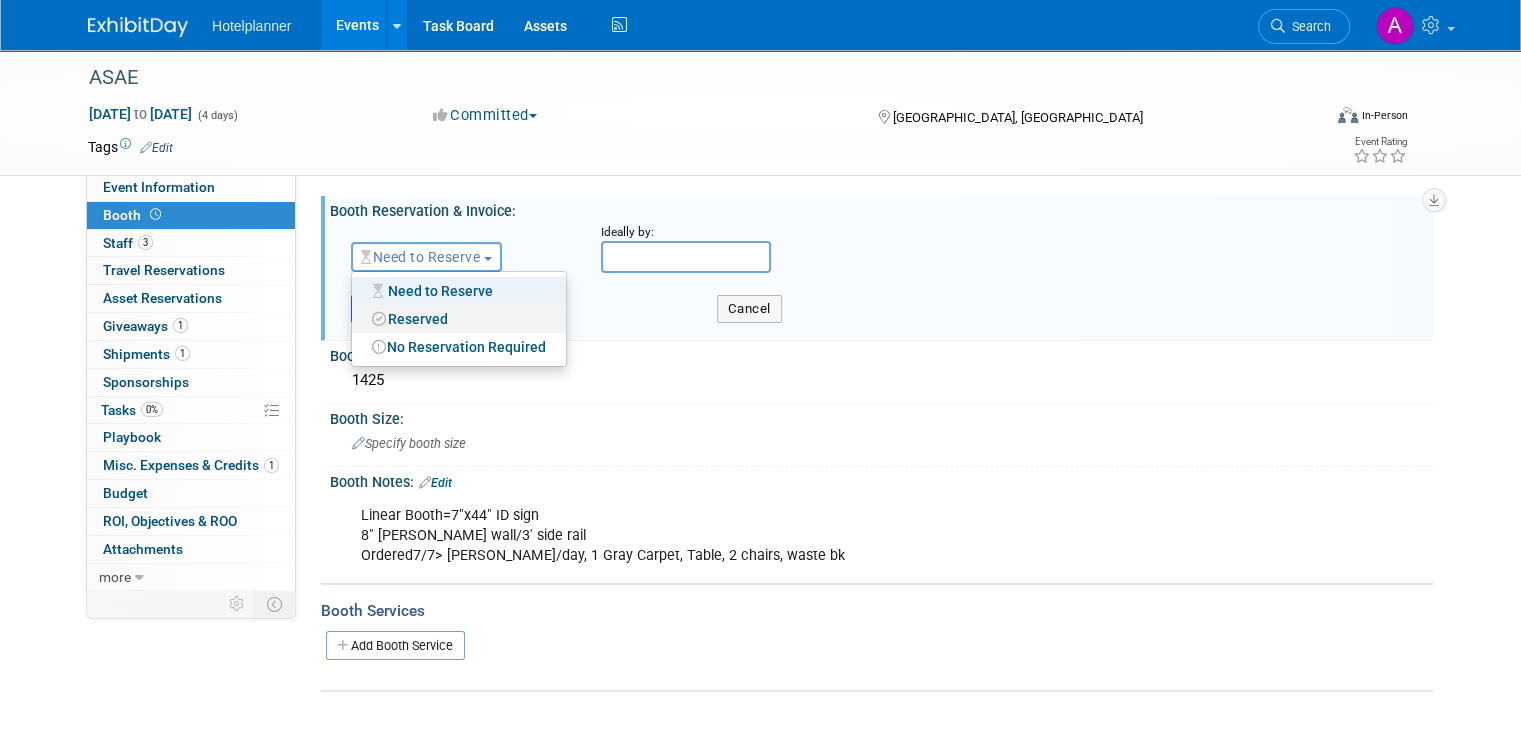 click on "Reserved" at bounding box center [459, 319] 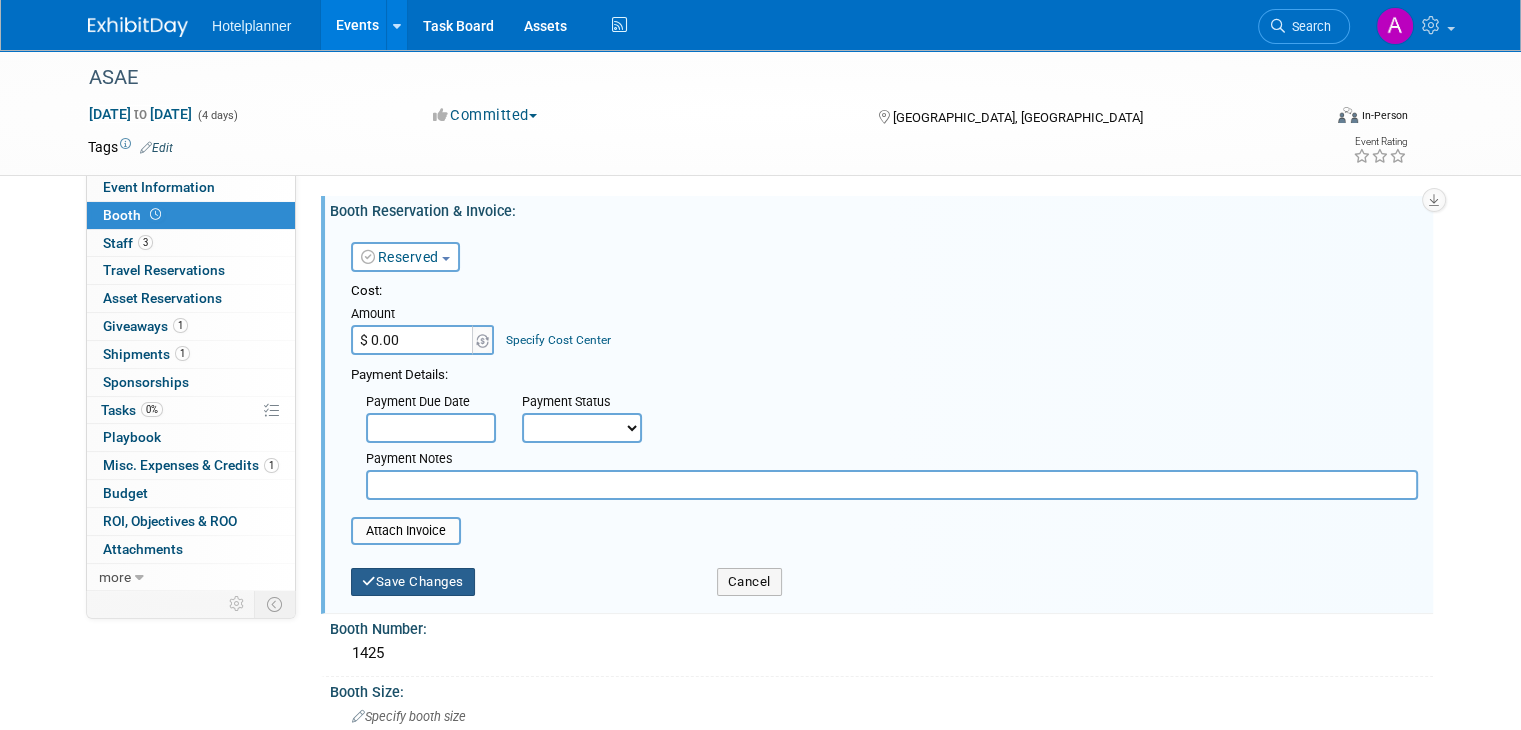 click on "Save Changes" at bounding box center (413, 582) 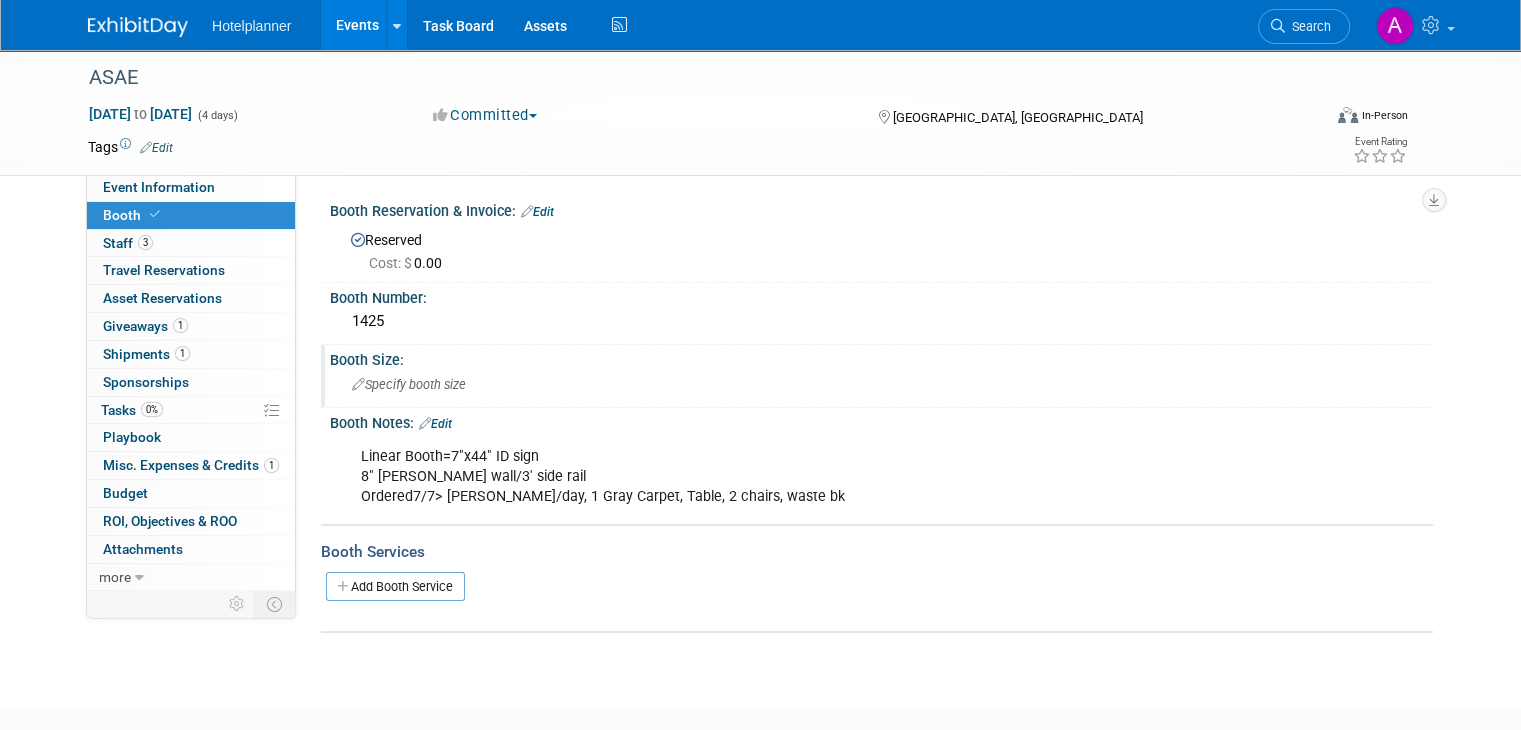 click on "Specify booth size" at bounding box center (881, 384) 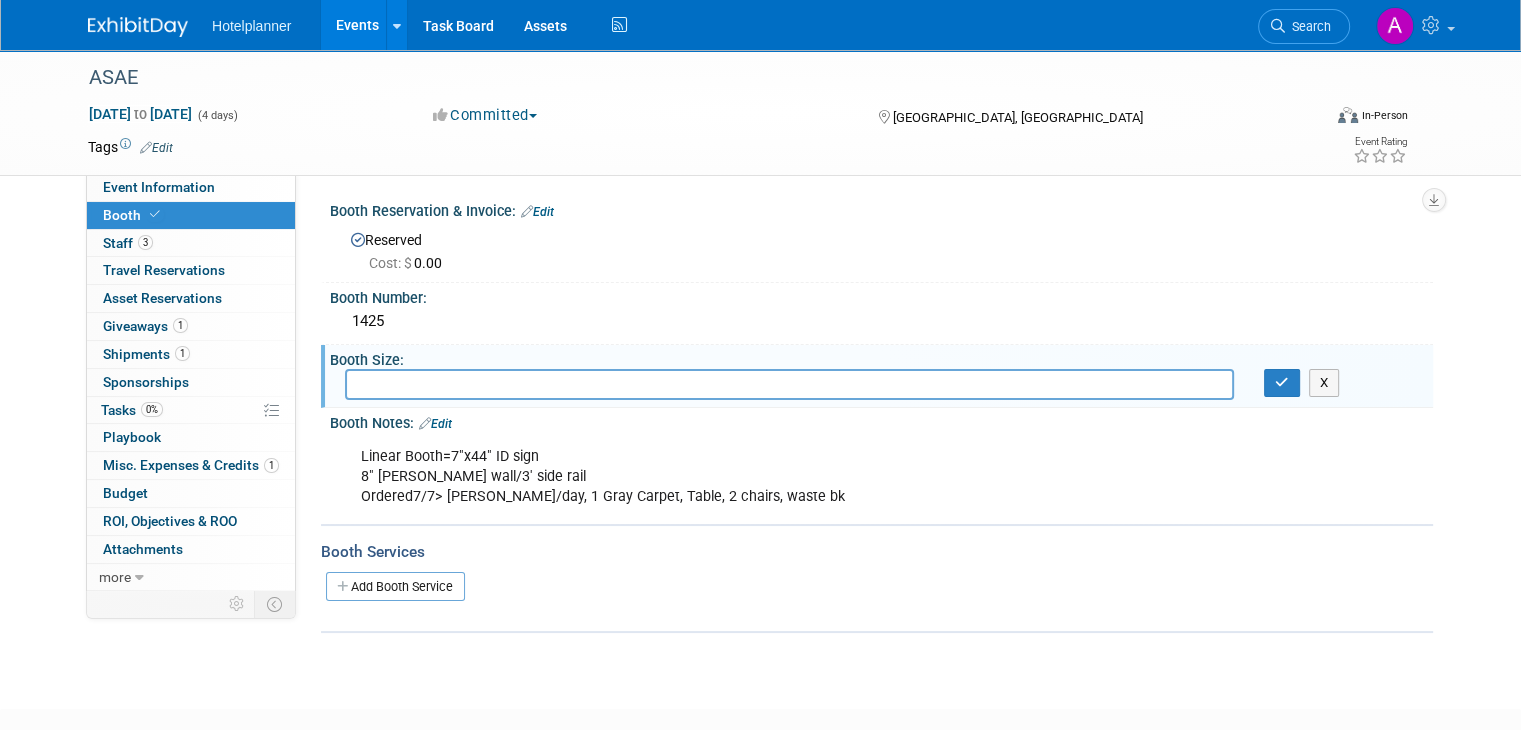 click on "Linear Booth=7"x44" ID sign 8" Drap Bk wall/3' side rail Ordered7/7> Porter ea/day, 1 Gray Carpet, Table, 2 chairs, waste bk
X" at bounding box center [881, 475] 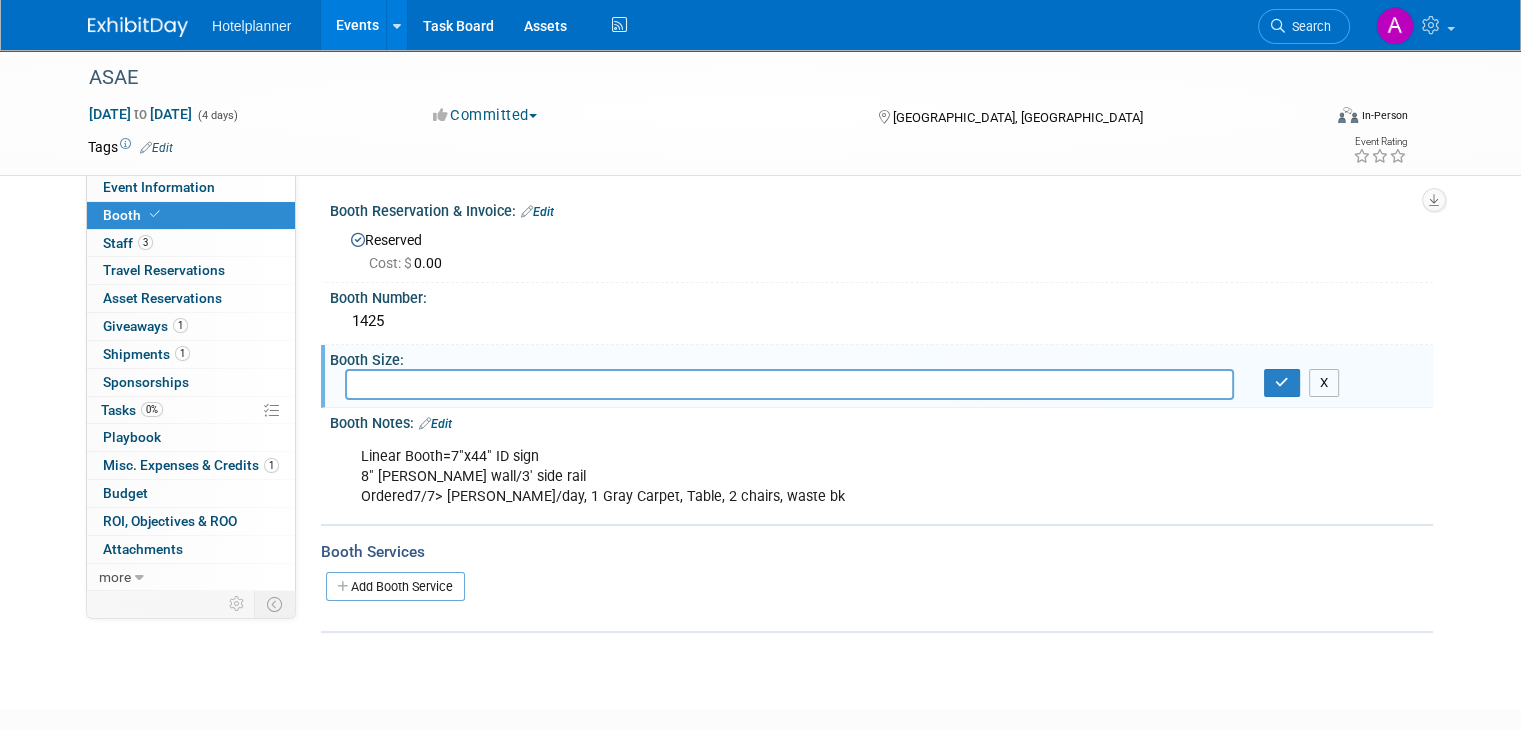 click on "X" at bounding box center [1324, 383] 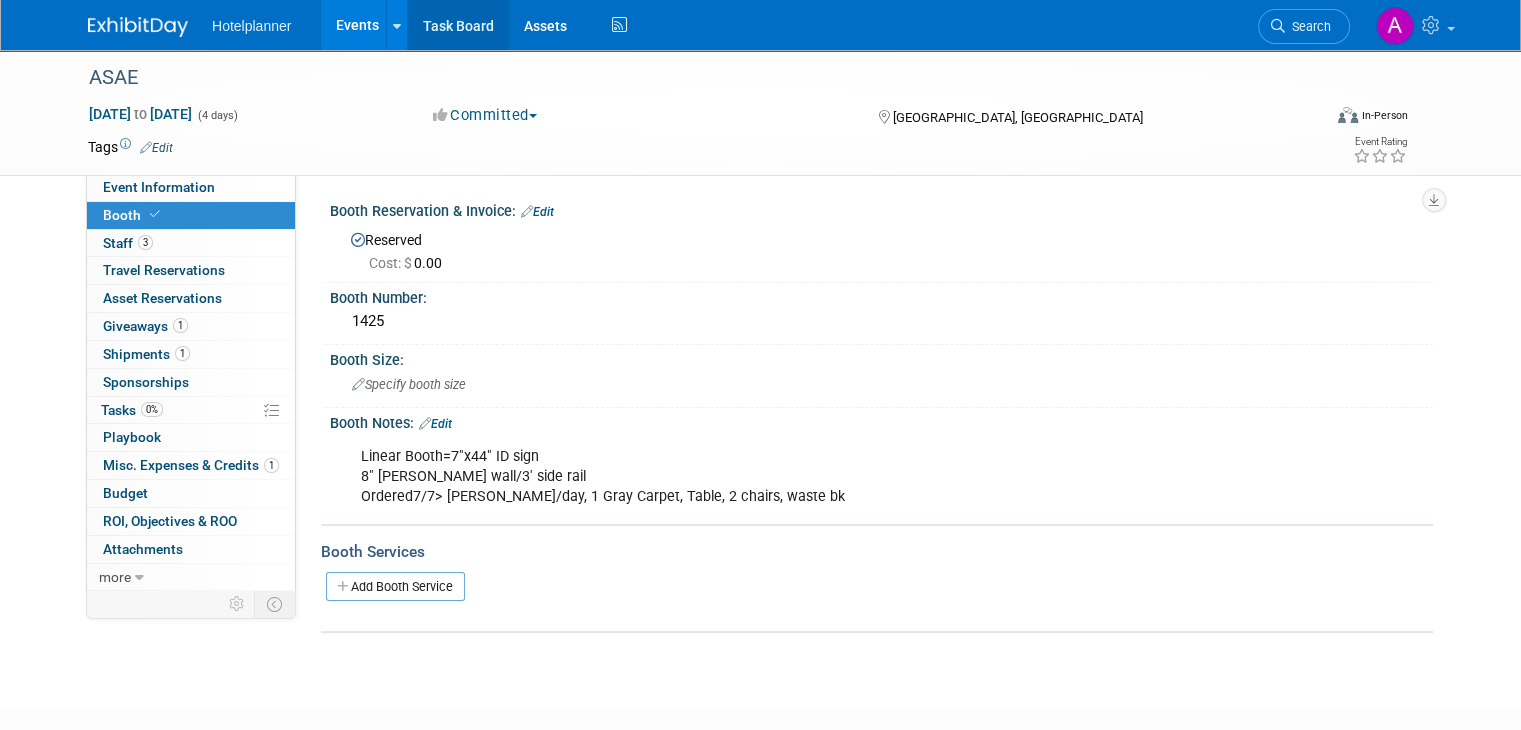 click on "Task Board" at bounding box center (458, 25) 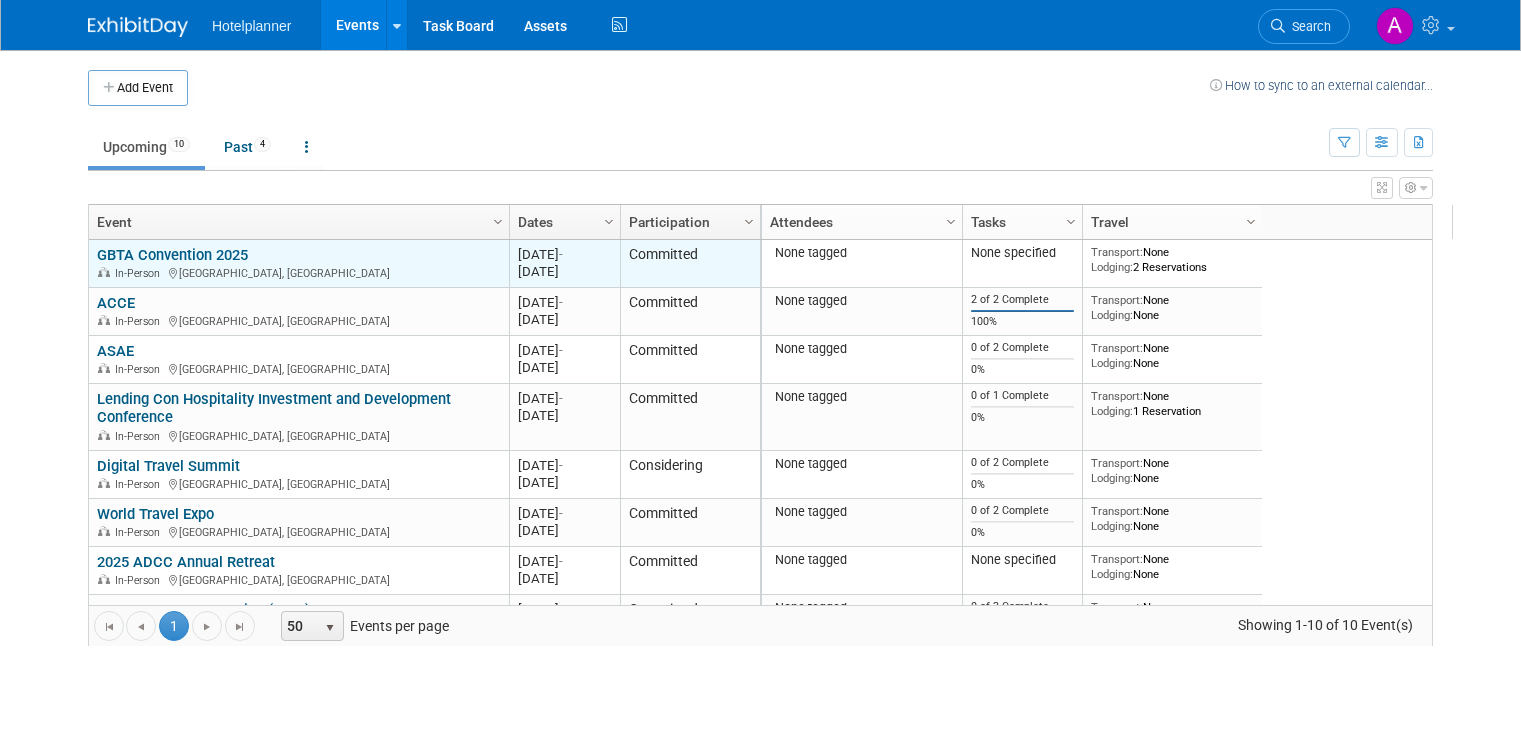 scroll, scrollTop: 0, scrollLeft: 0, axis: both 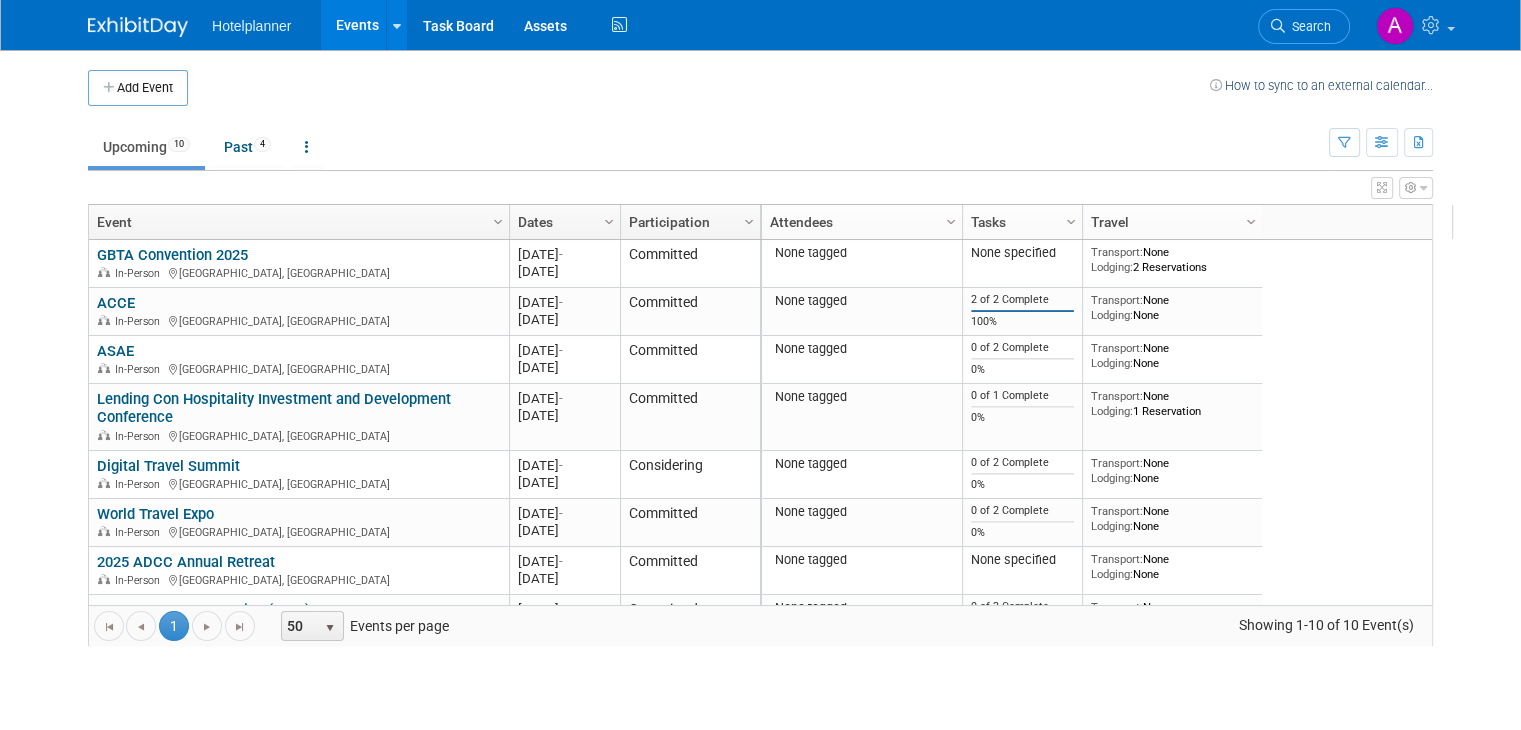 click on "Upcoming
10
Past
4
All Events
14
Past and Upcoming
Grouped Annually
Events grouped by year" at bounding box center (708, 148) 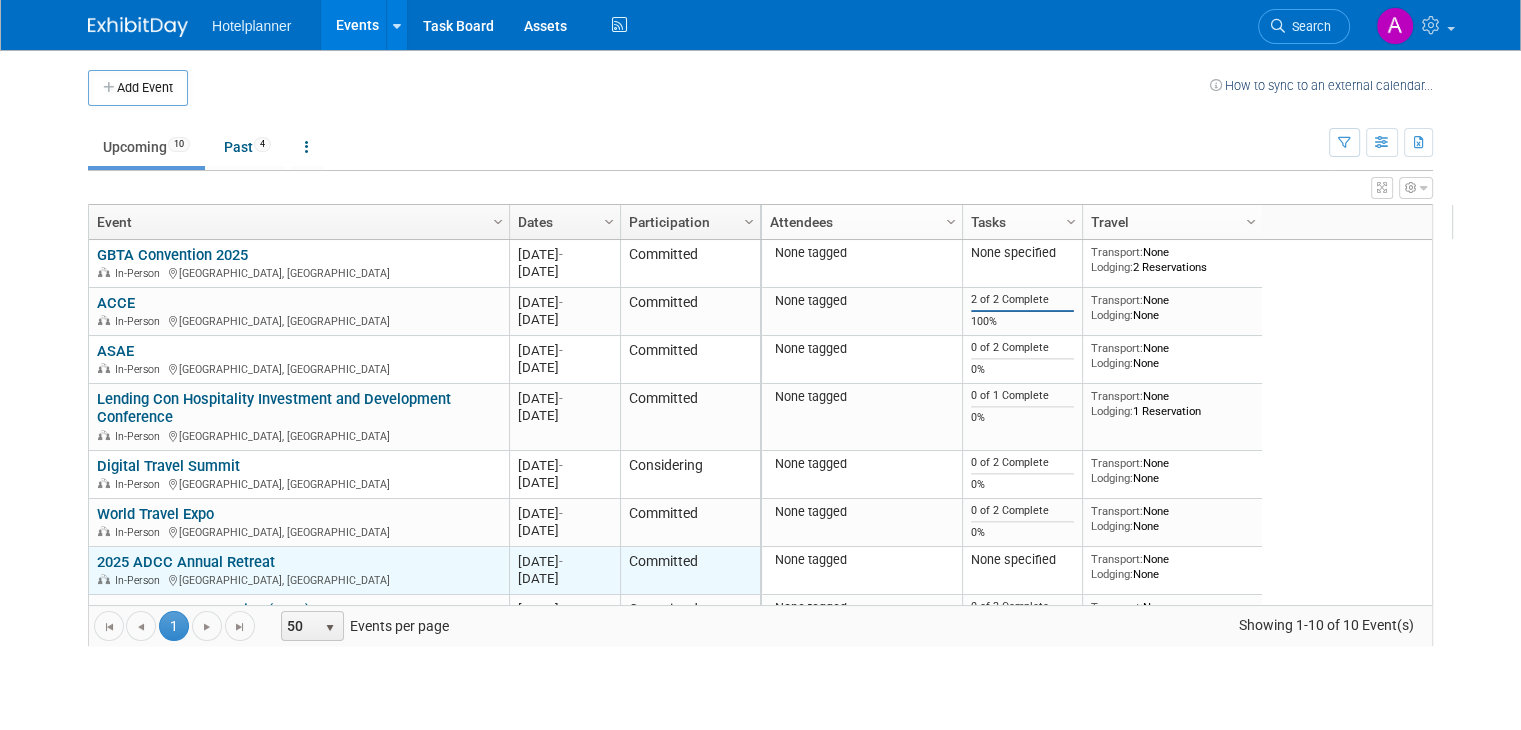 scroll, scrollTop: 120, scrollLeft: 0, axis: vertical 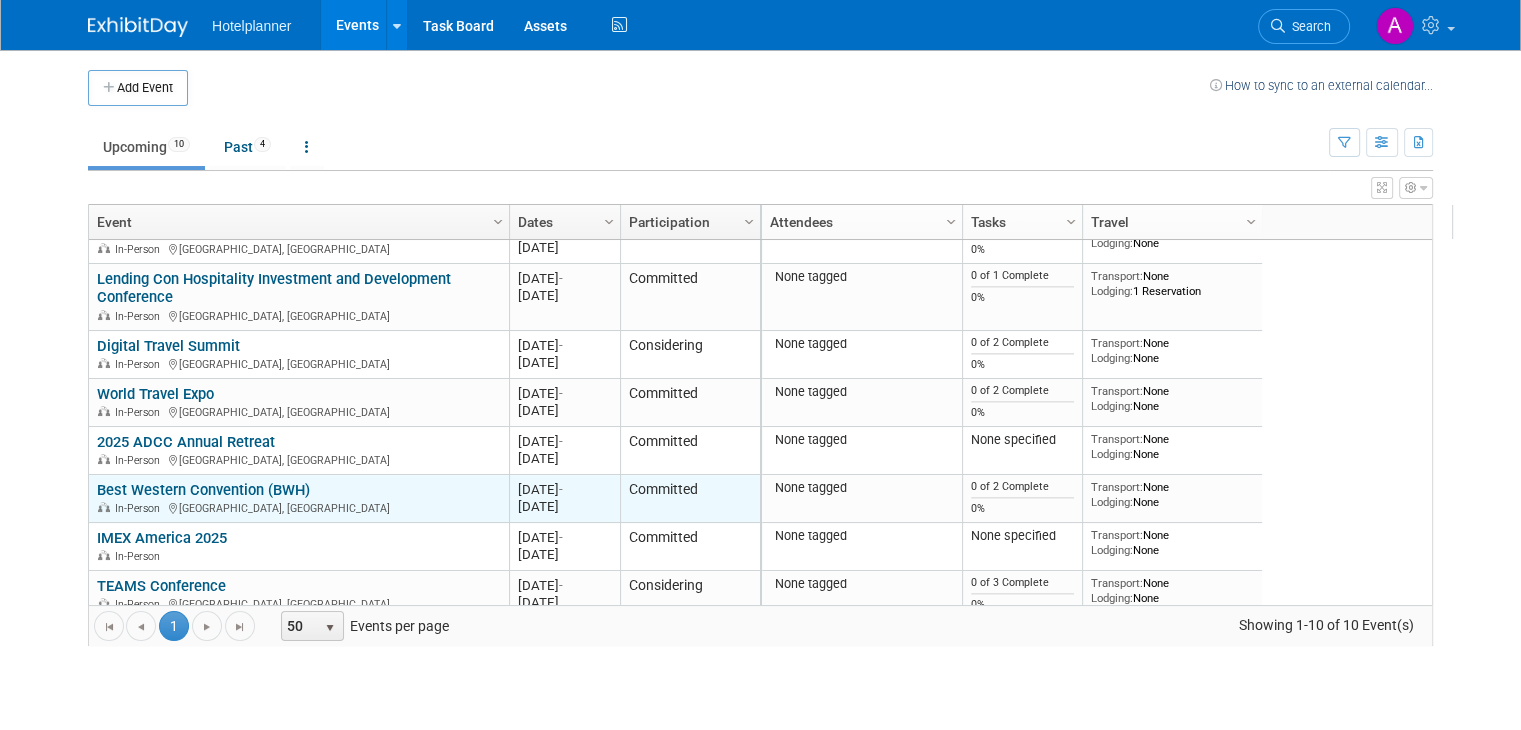 click on "In-Person
[GEOGRAPHIC_DATA], [GEOGRAPHIC_DATA]" at bounding box center [298, 507] 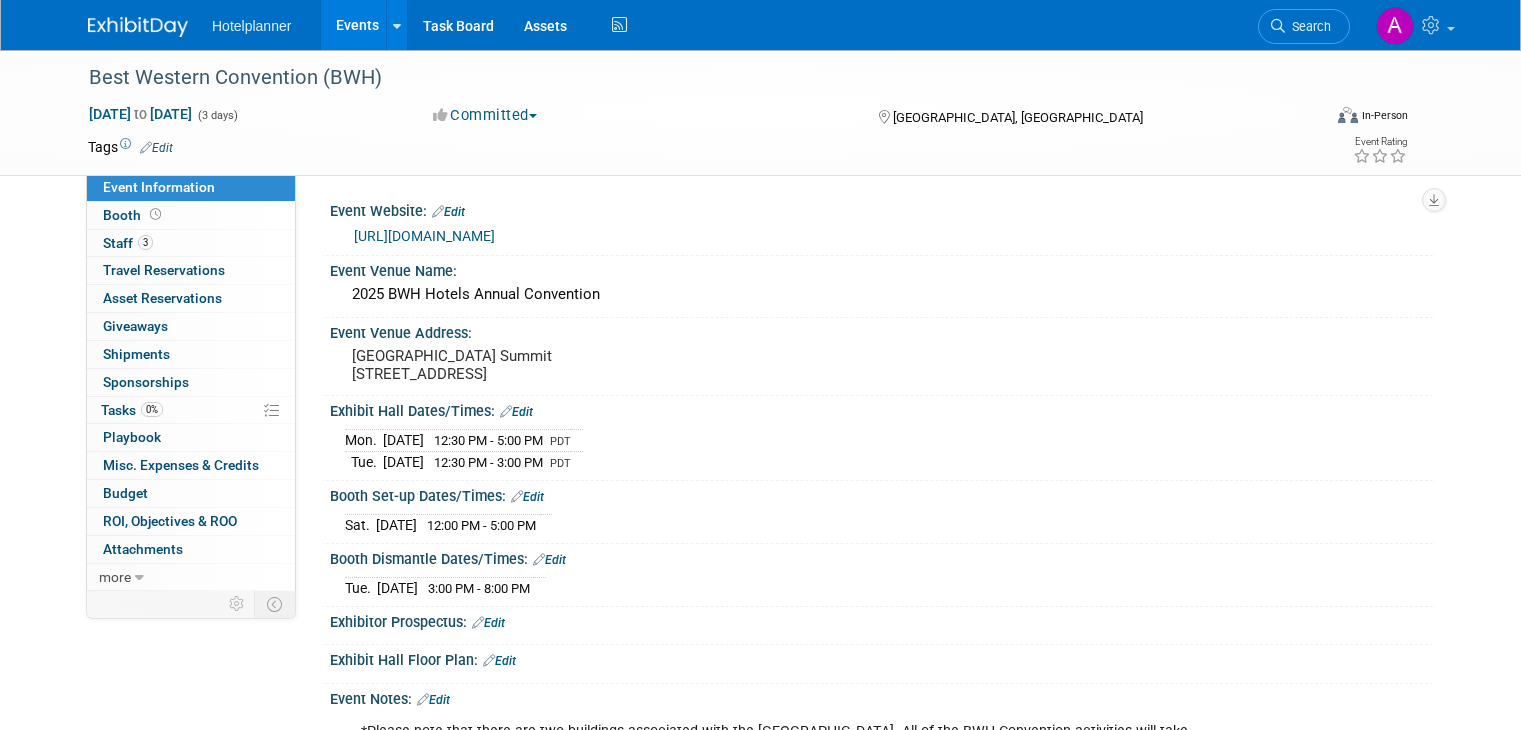 scroll, scrollTop: 0, scrollLeft: 0, axis: both 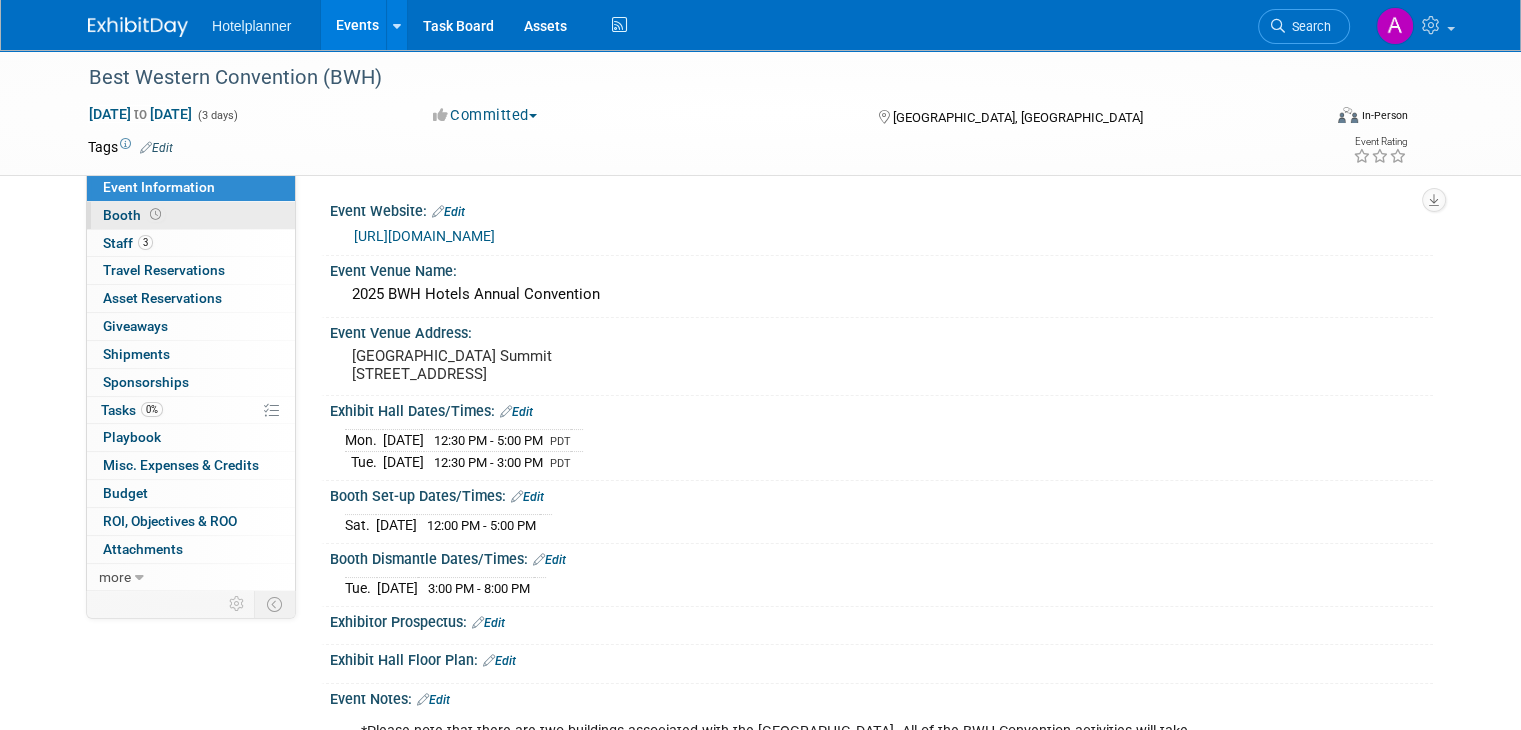click on "Booth" at bounding box center (191, 215) 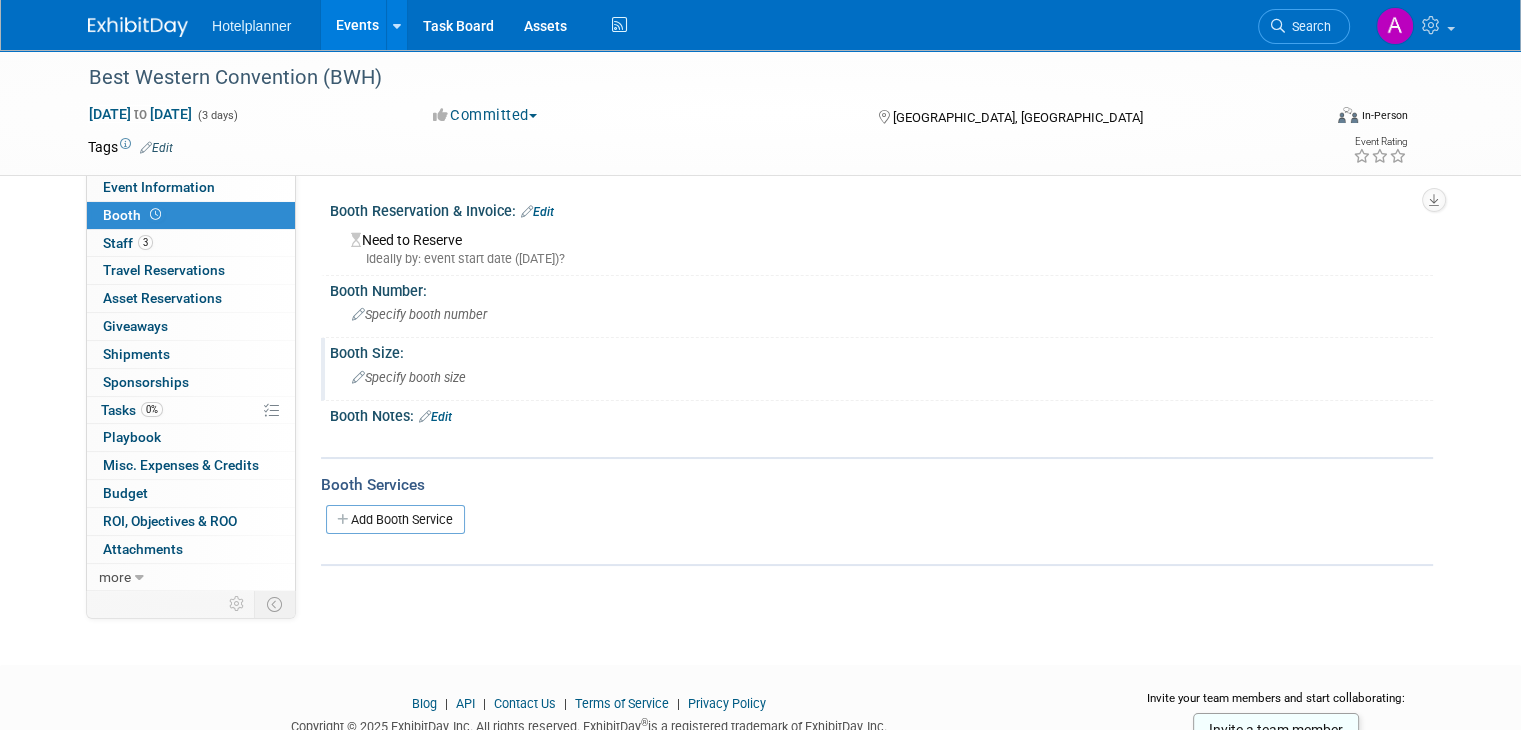 click on "Specify booth size" at bounding box center (881, 377) 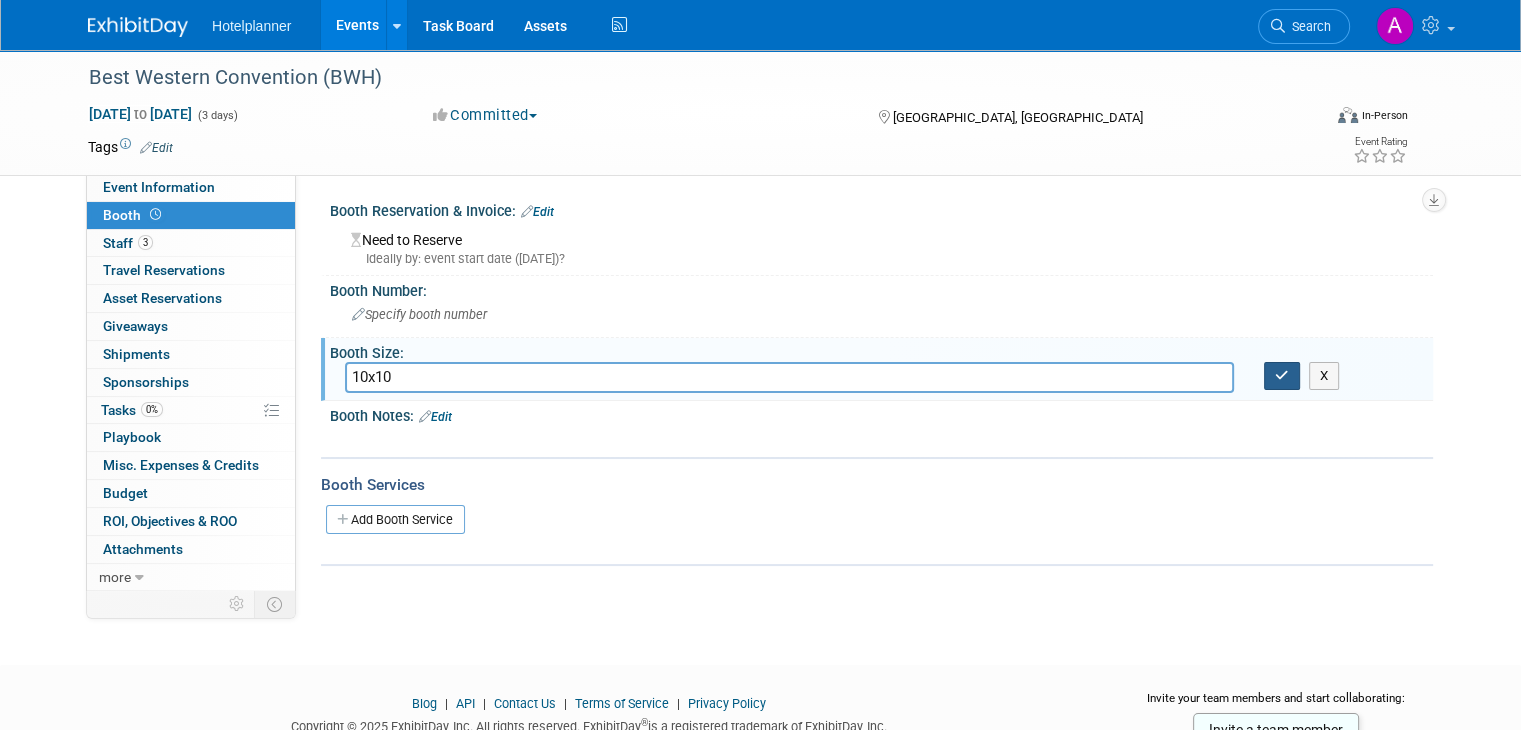 type on "10x10" 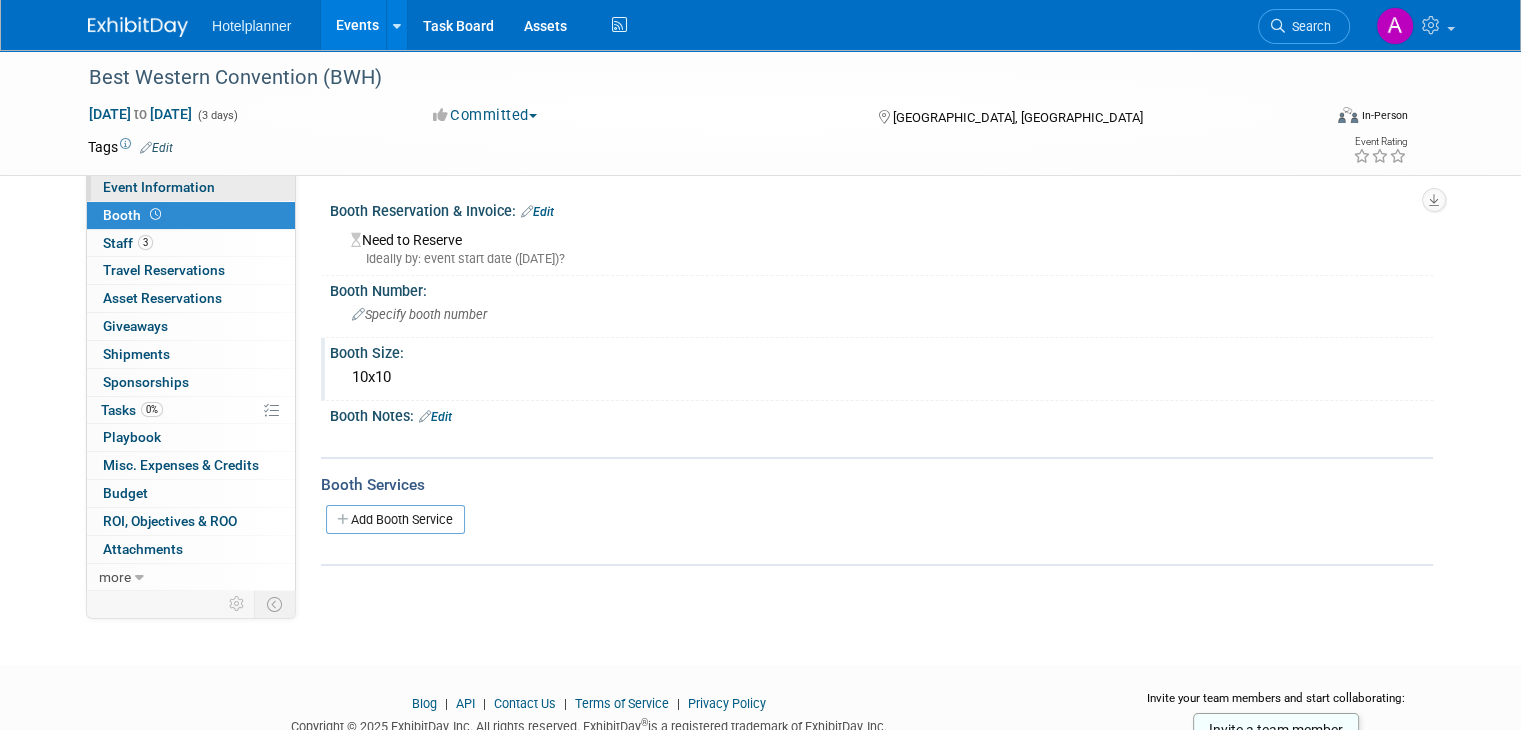 click on "Event Information" at bounding box center (191, 187) 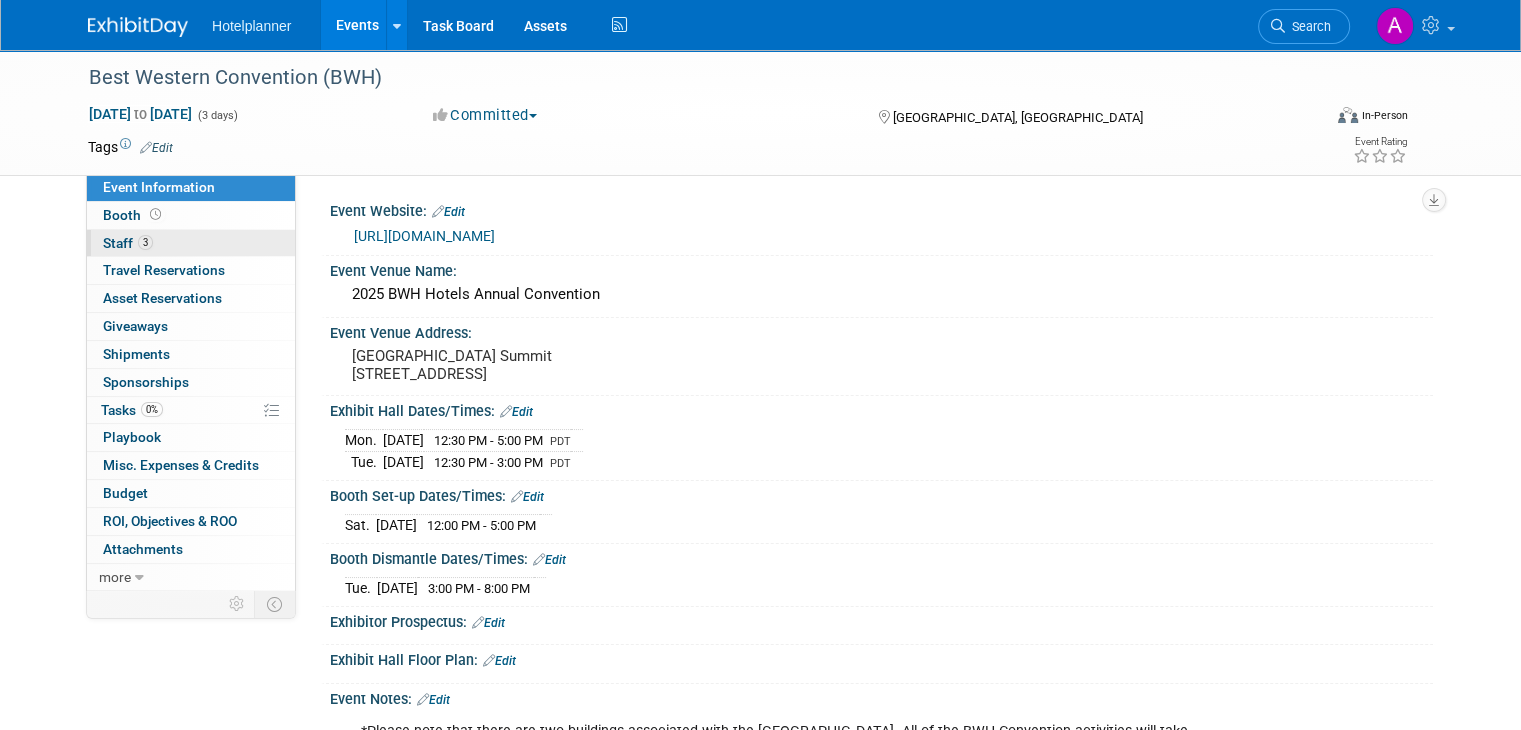 click on "3
Staff 3" at bounding box center (191, 243) 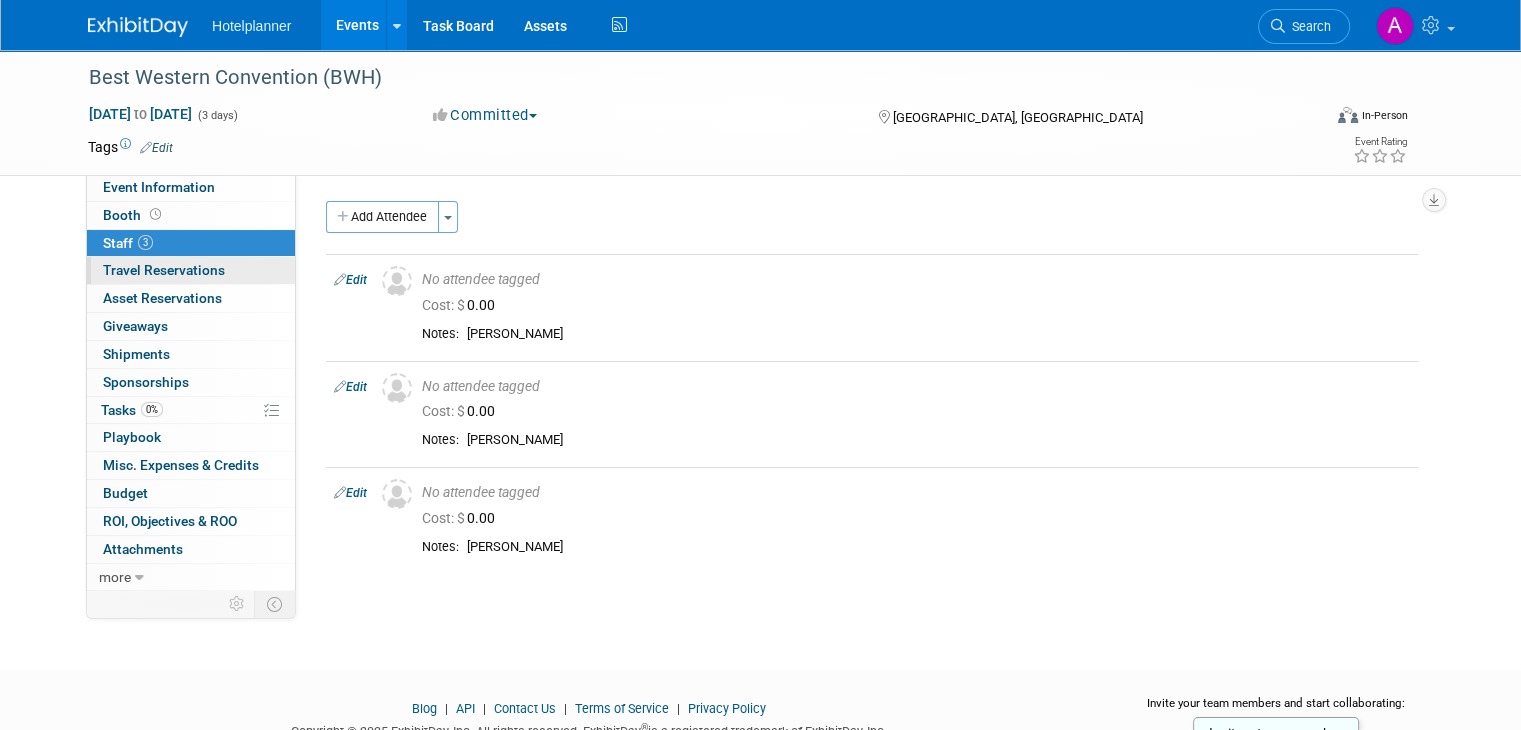 click on "Travel Reservations 0" at bounding box center [164, 270] 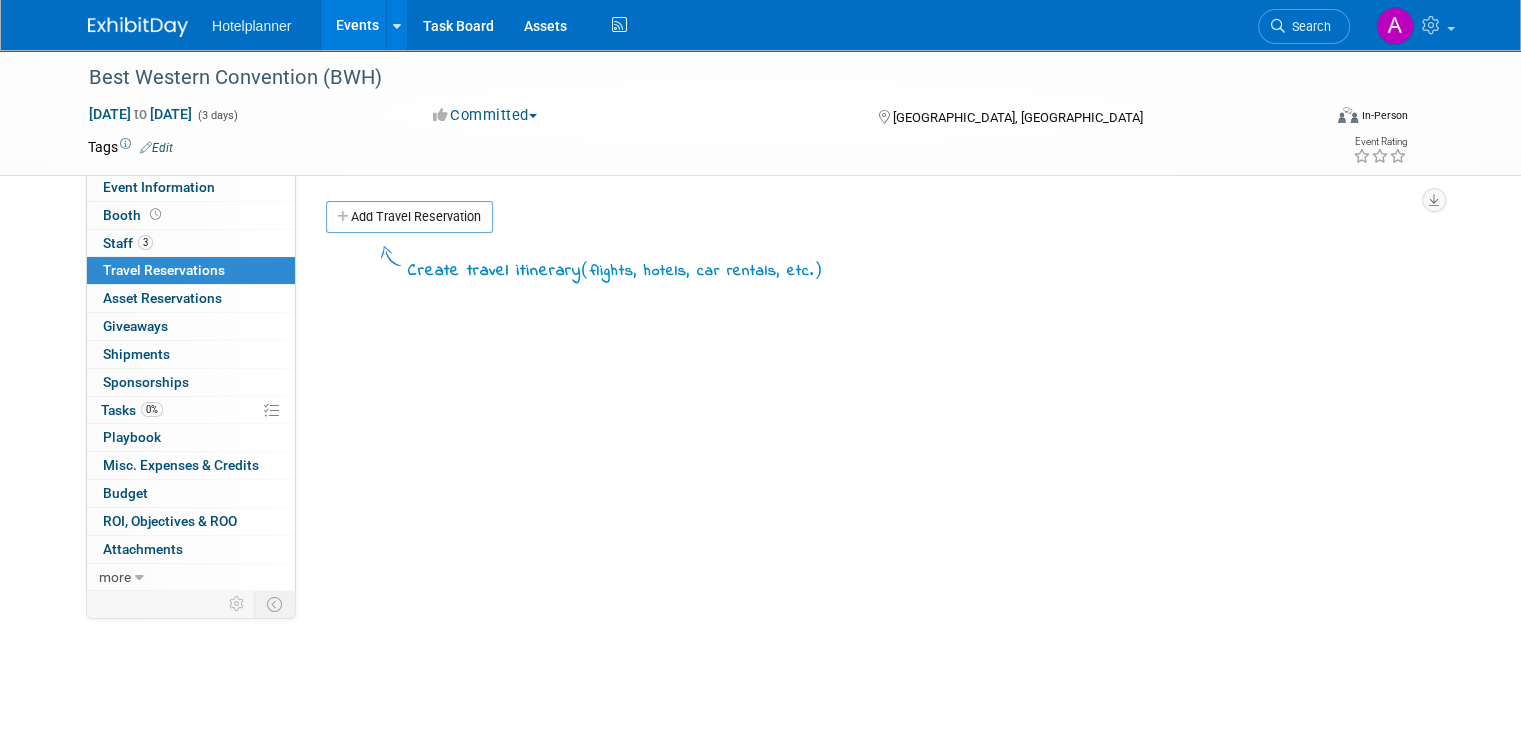 click on "Events" at bounding box center [357, 25] 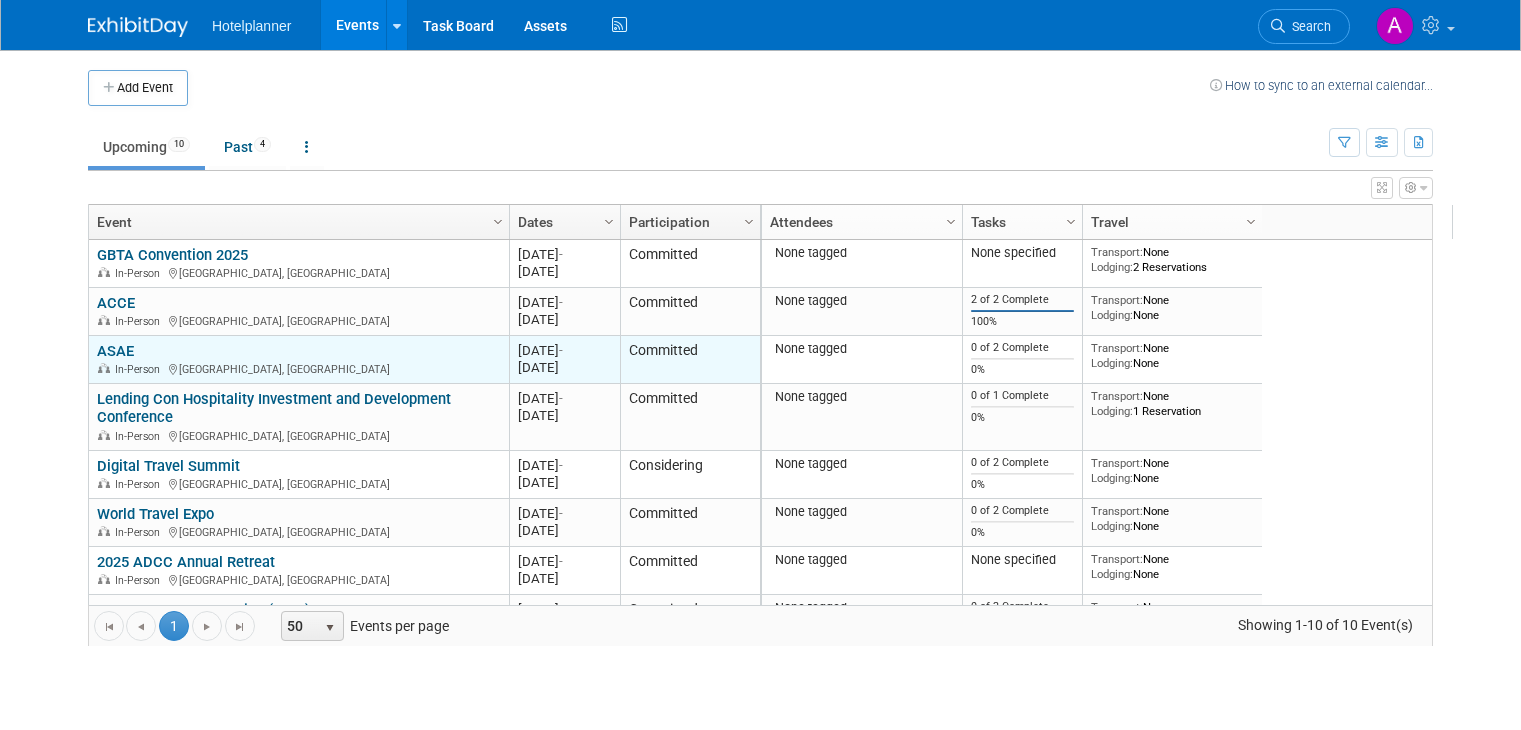 scroll, scrollTop: 0, scrollLeft: 0, axis: both 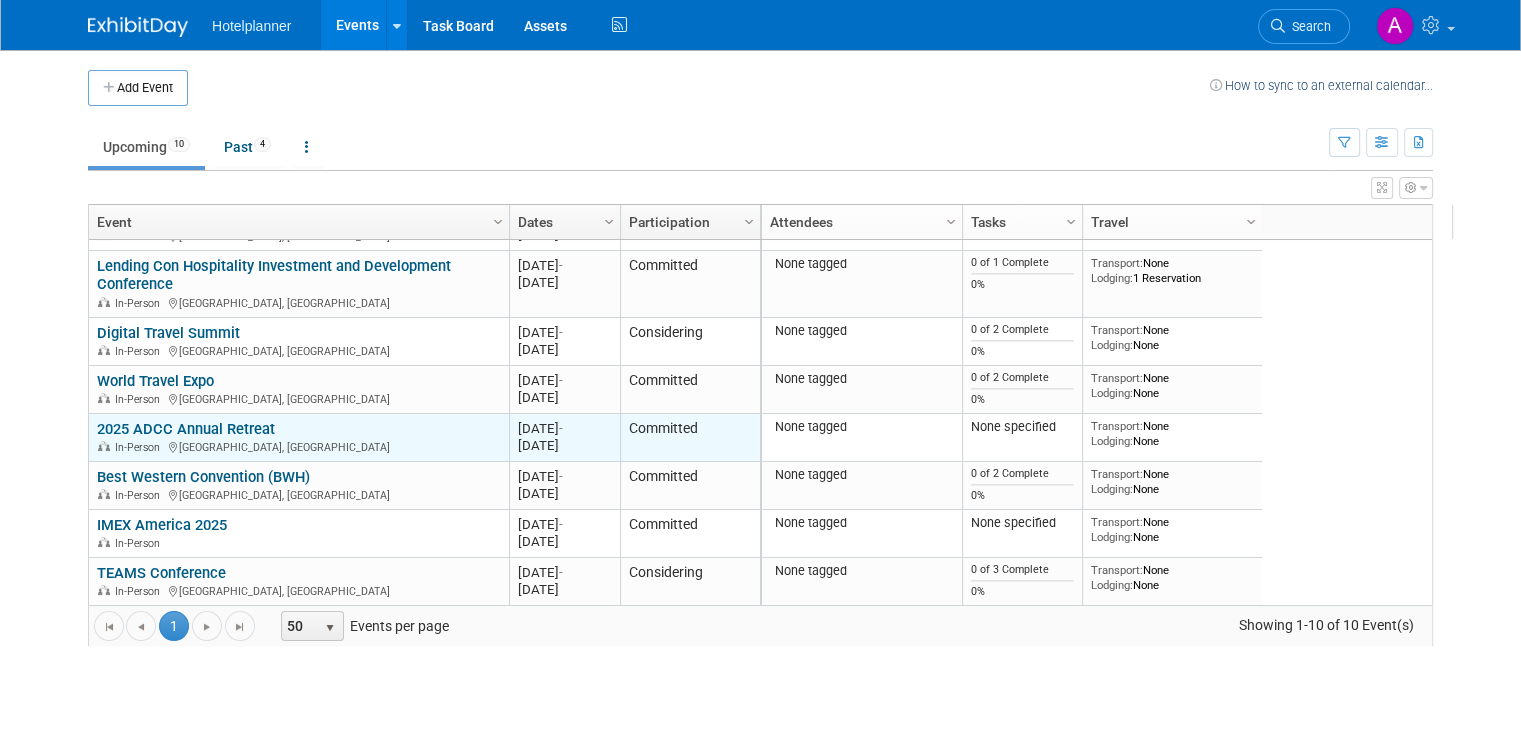 click on "2025 ADCC Annual Retreat
In-Person
[GEOGRAPHIC_DATA], [GEOGRAPHIC_DATA]" at bounding box center (298, 437) 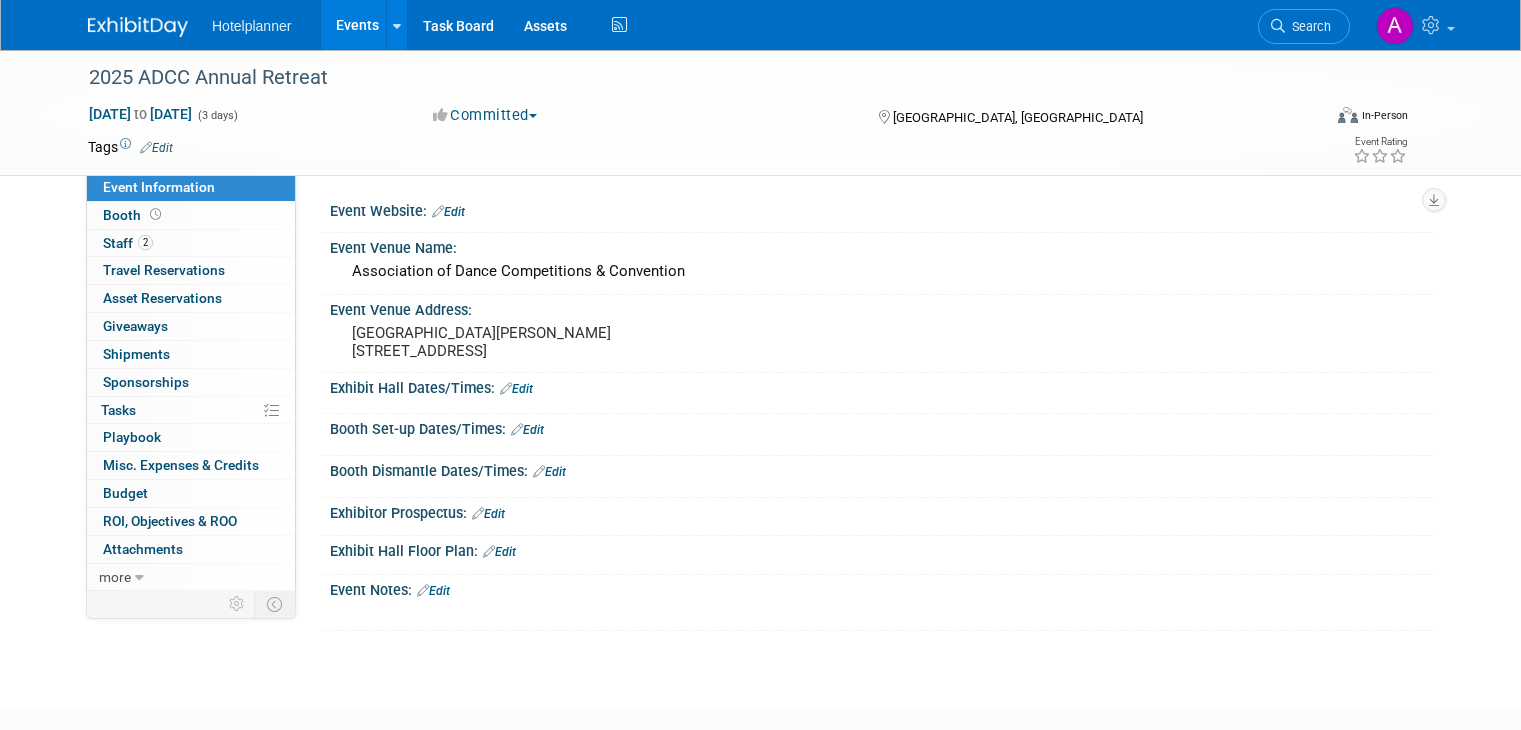 scroll, scrollTop: 0, scrollLeft: 0, axis: both 